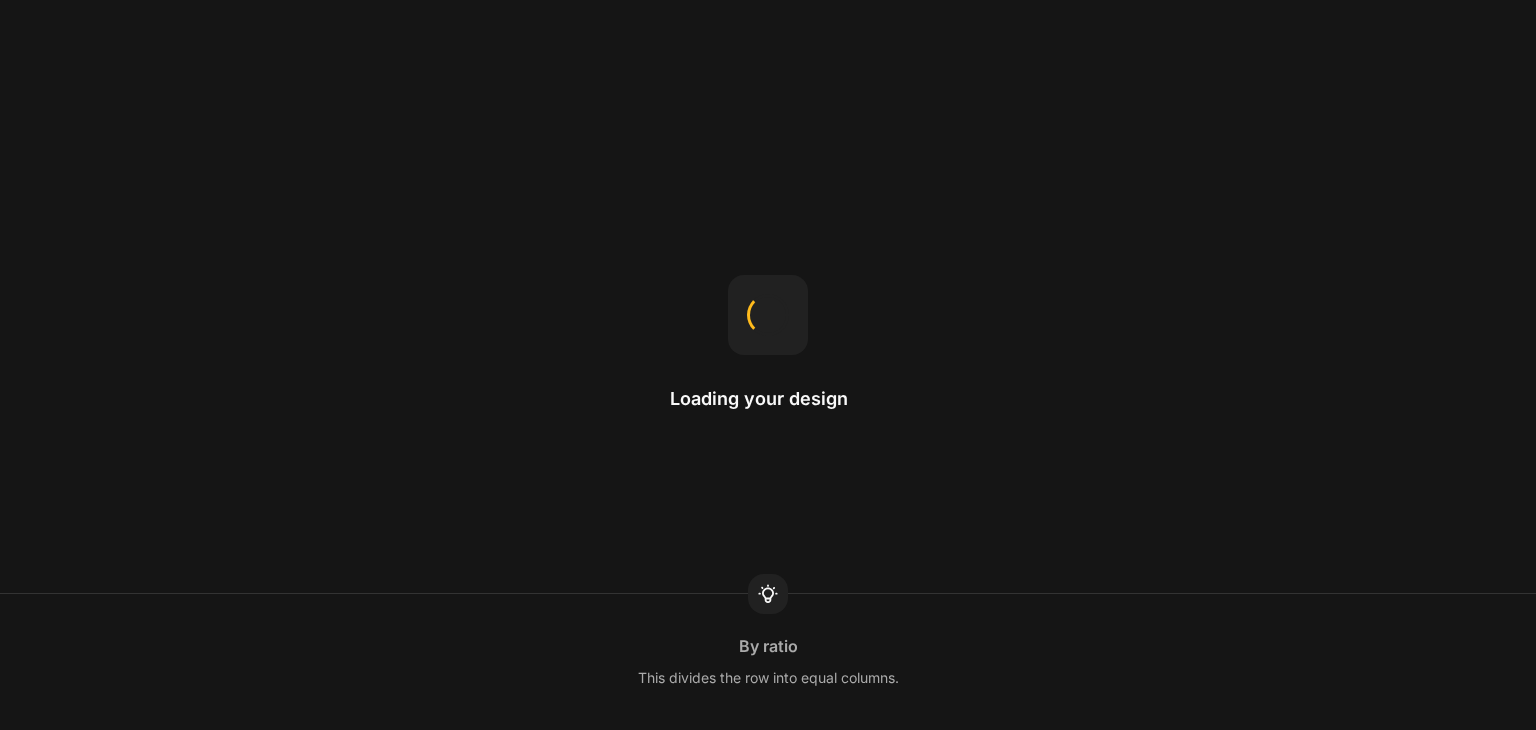scroll, scrollTop: 0, scrollLeft: 0, axis: both 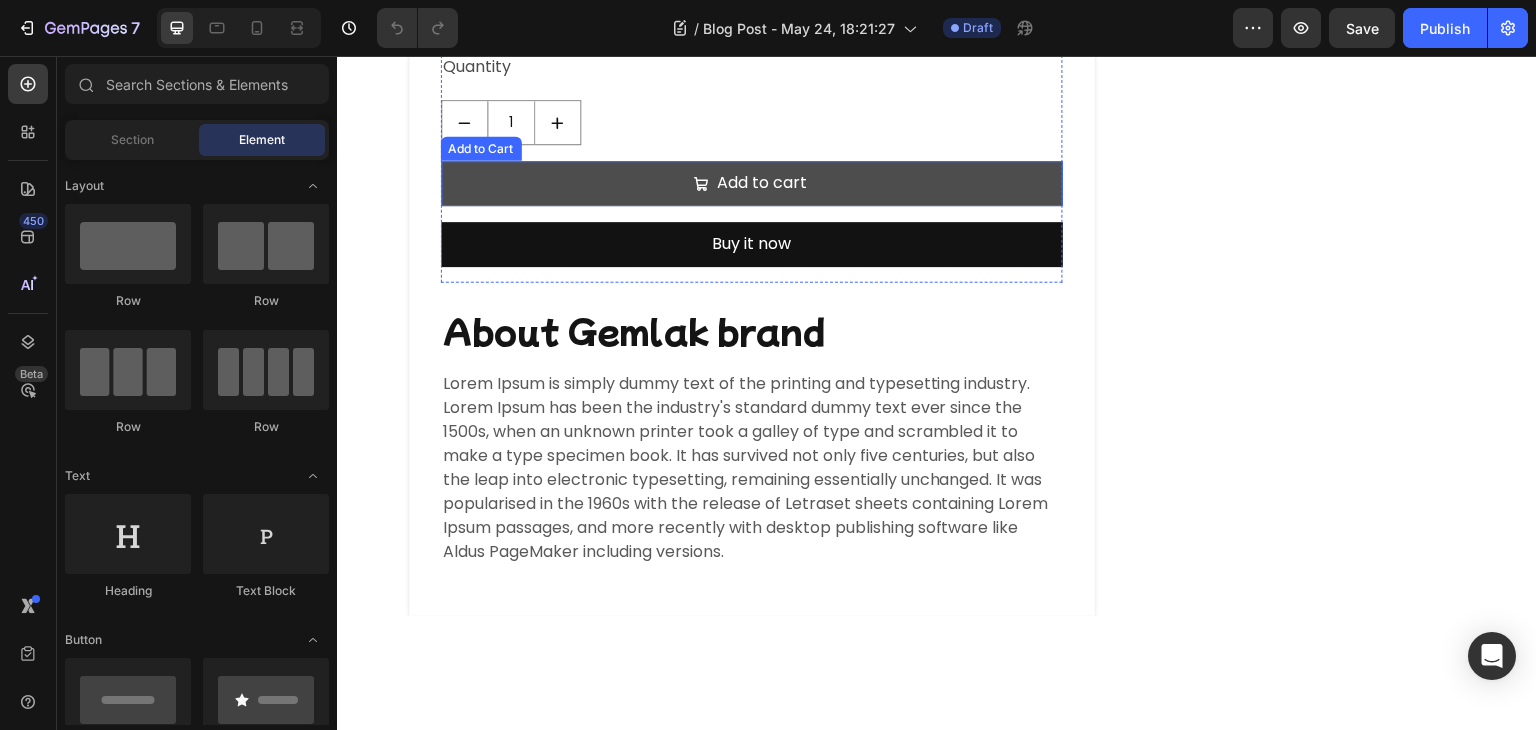 click on "Add to cart" at bounding box center (752, 183) 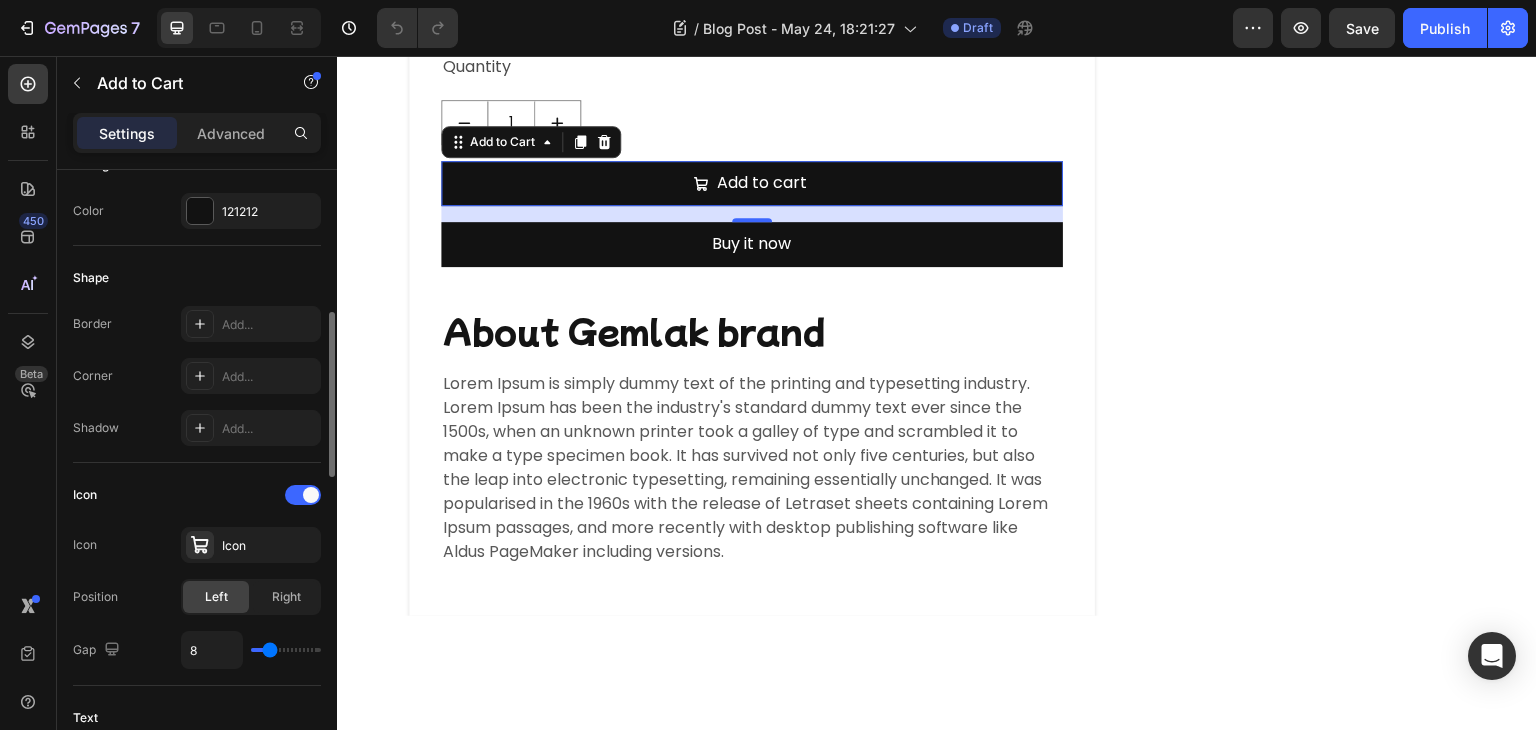 scroll, scrollTop: 529, scrollLeft: 0, axis: vertical 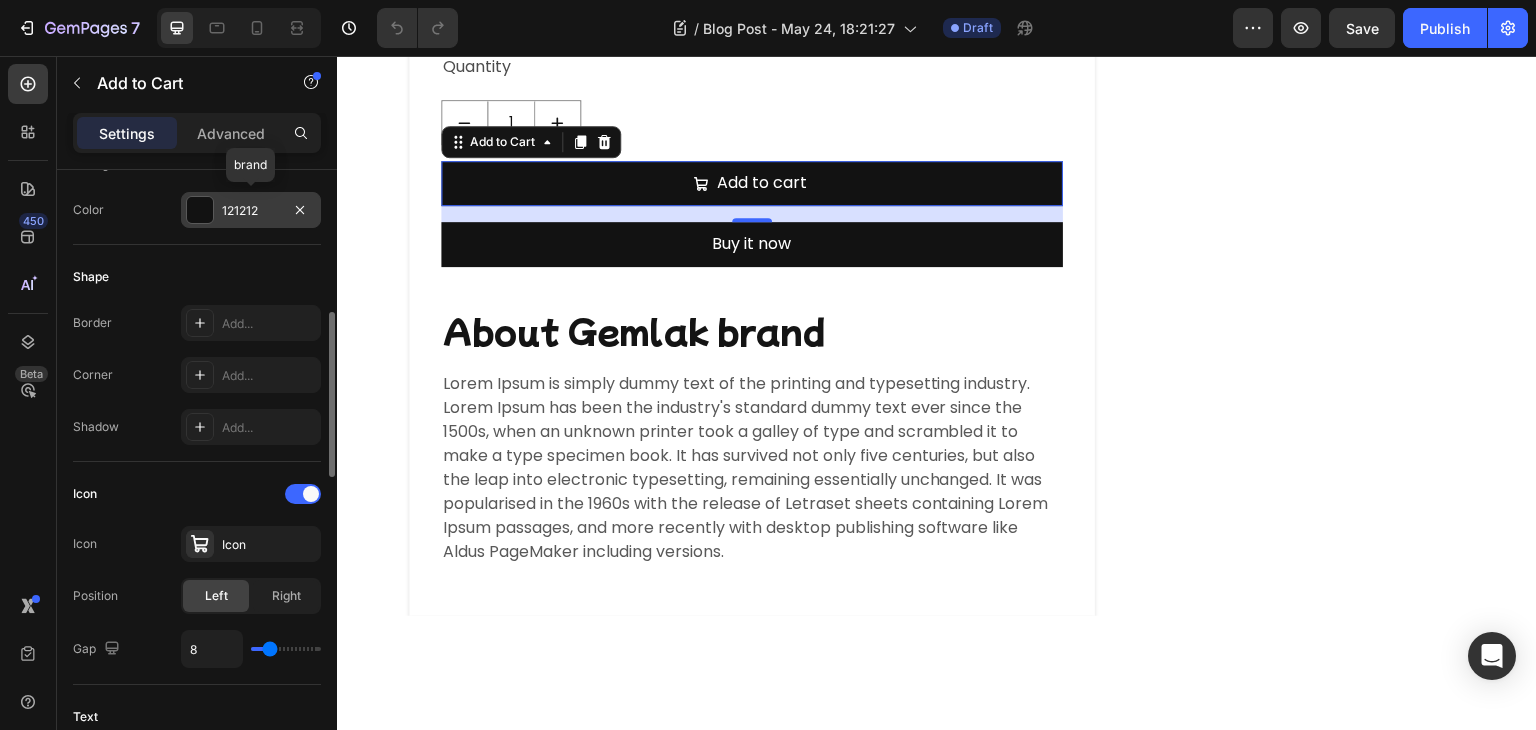 click at bounding box center [200, 210] 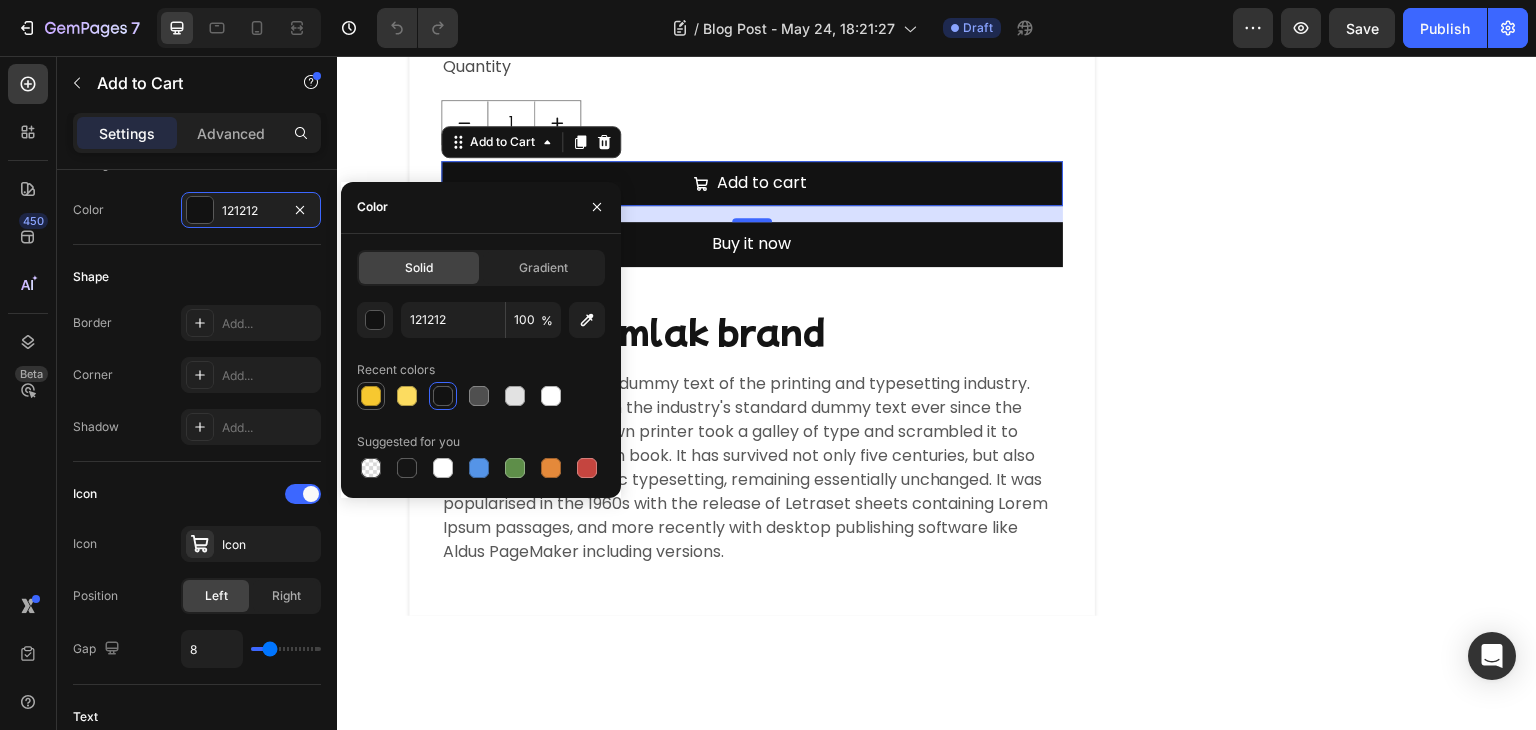 click at bounding box center (371, 396) 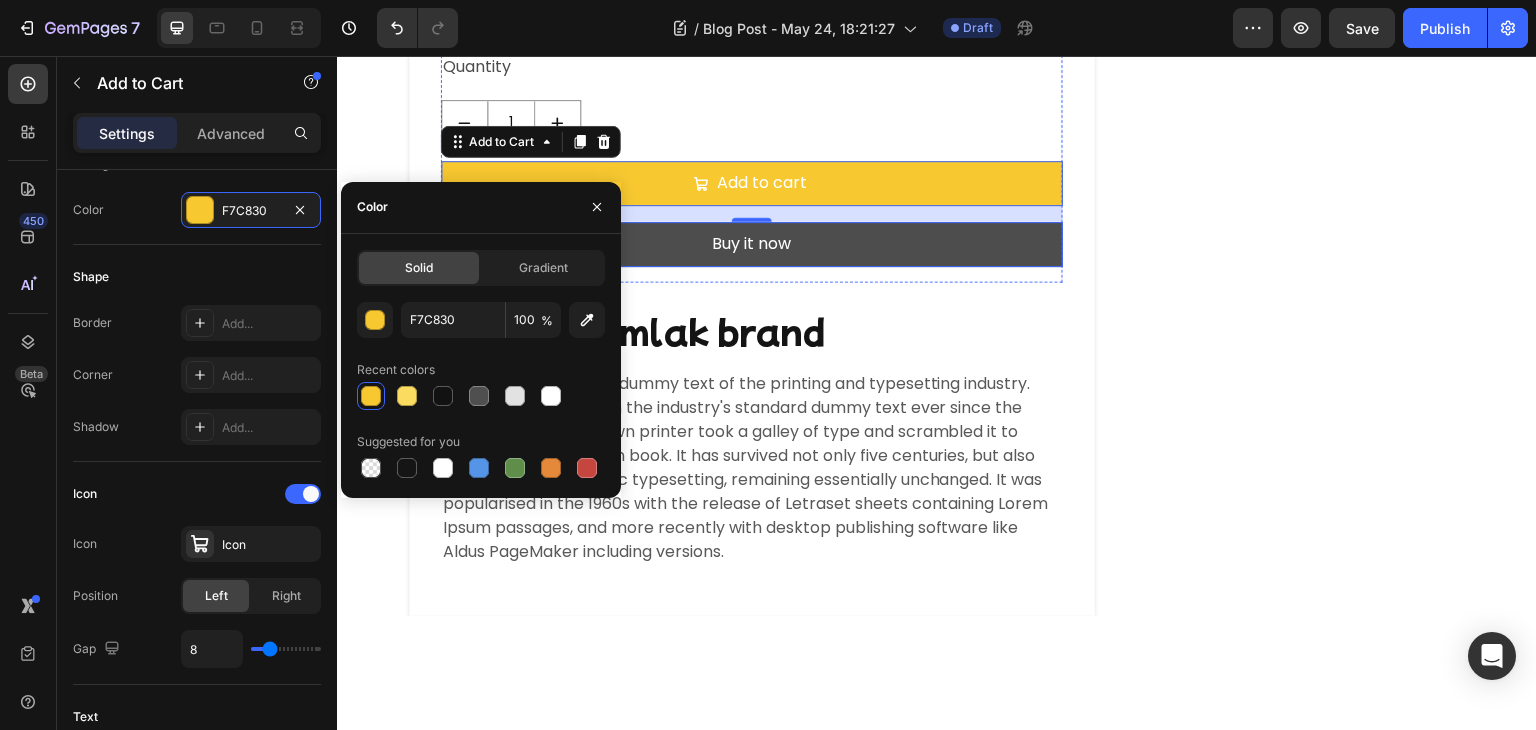 click on "Buy it now" at bounding box center (752, 244) 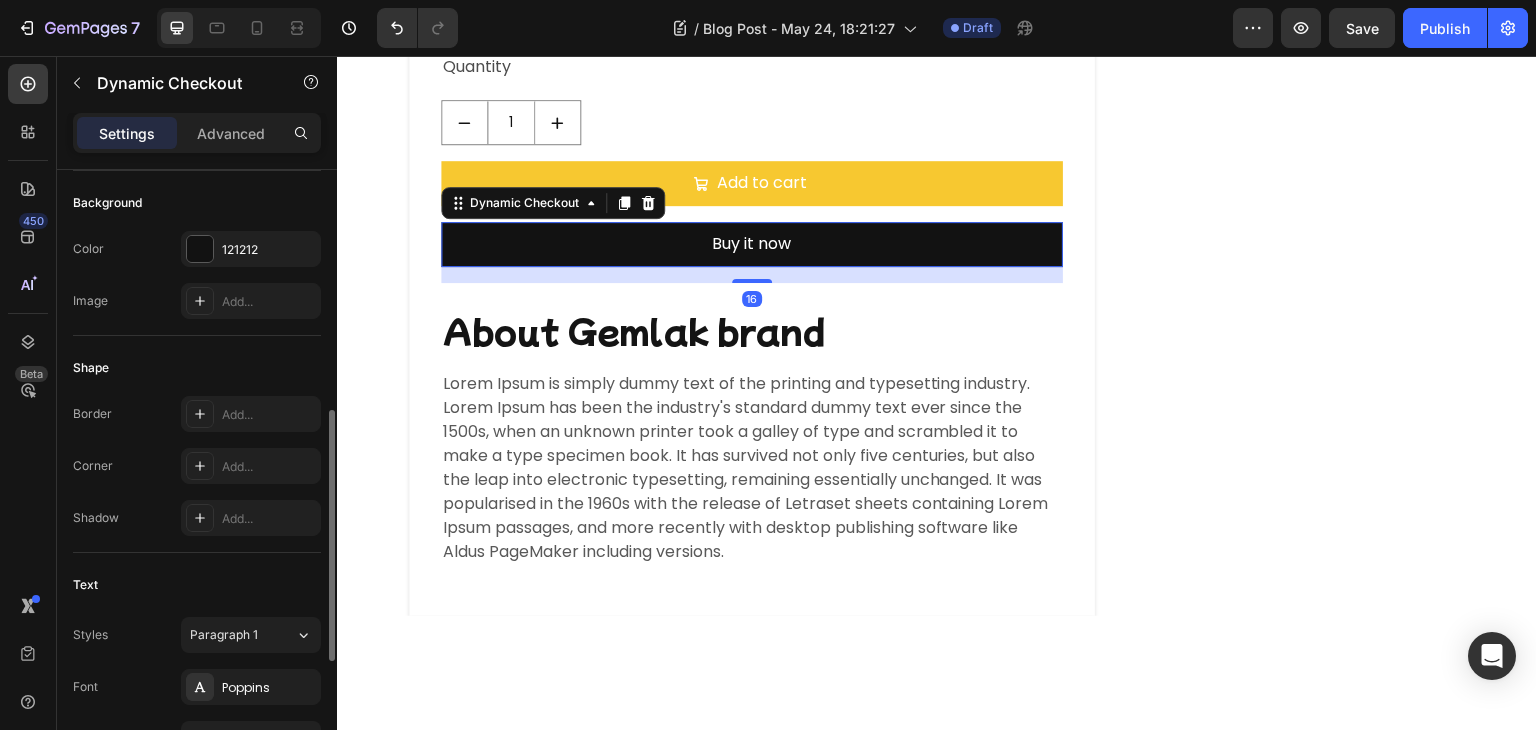 scroll, scrollTop: 434, scrollLeft: 0, axis: vertical 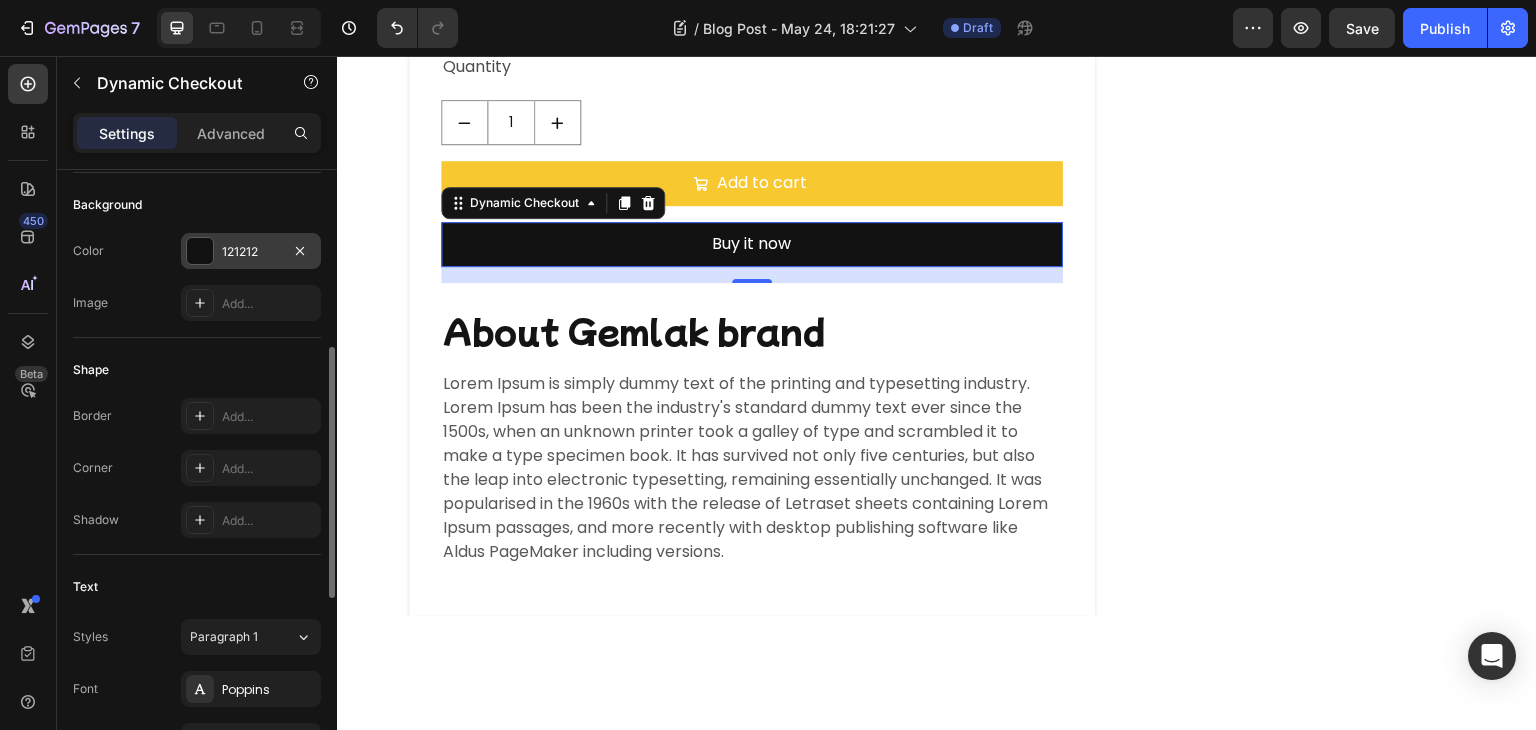 click at bounding box center (200, 251) 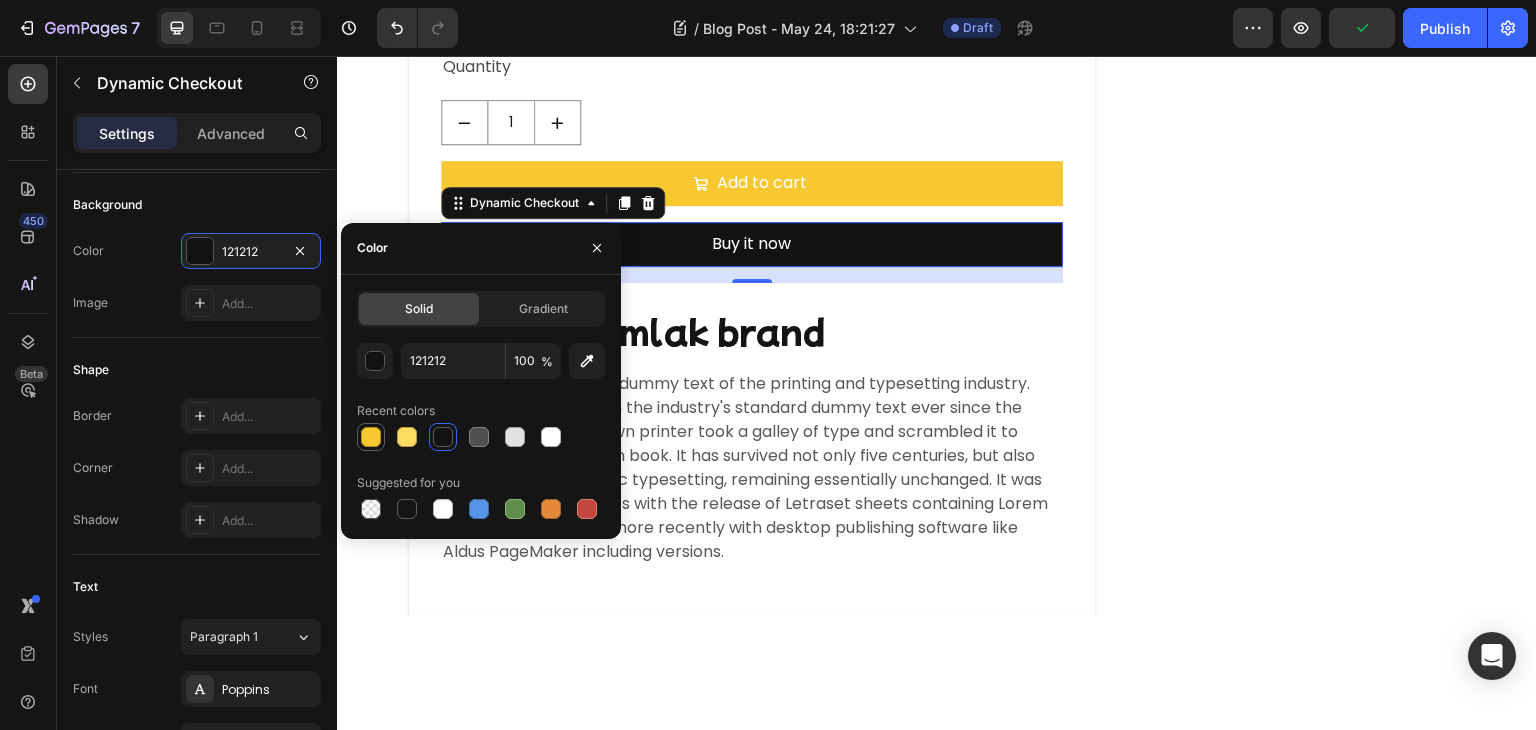 click at bounding box center [371, 437] 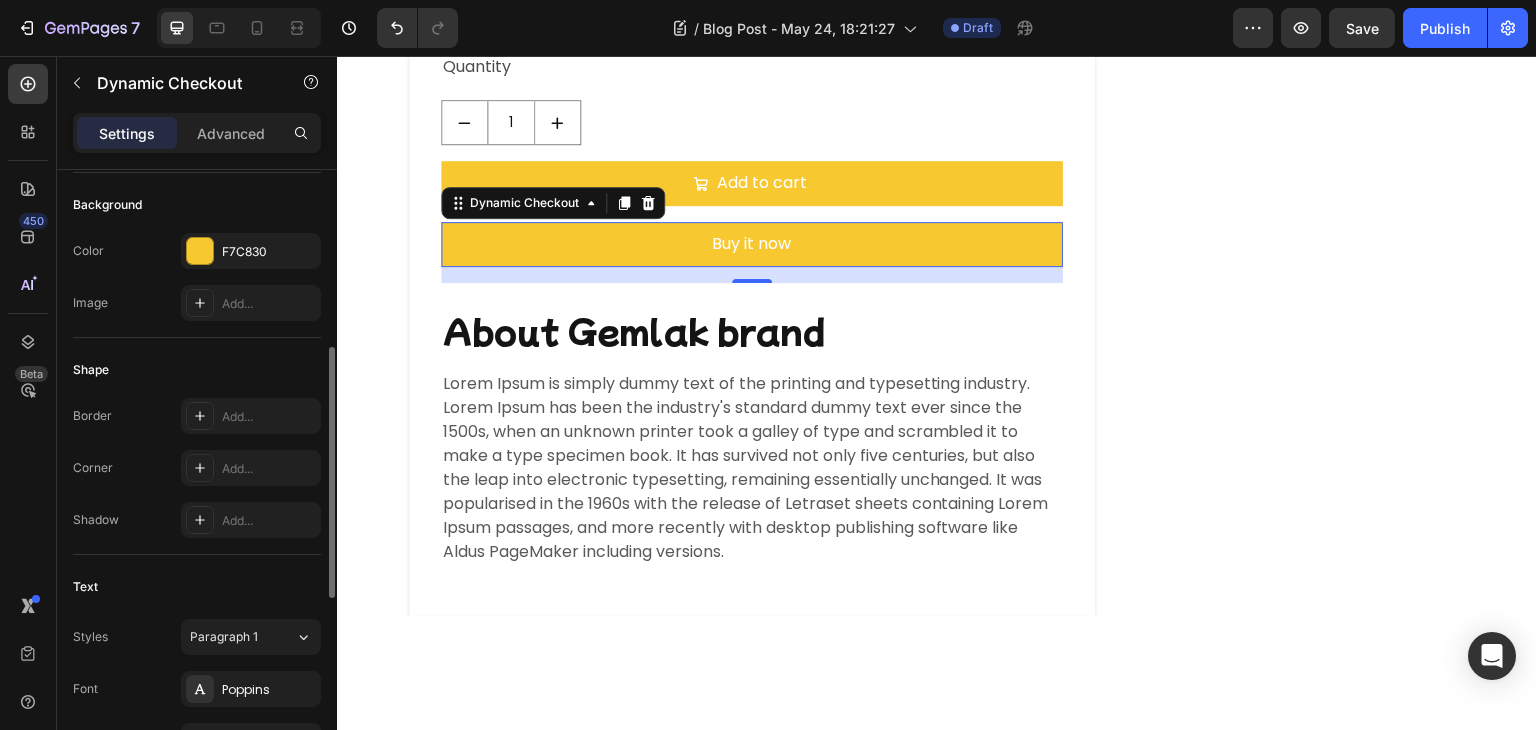 click on "Background" at bounding box center (197, 205) 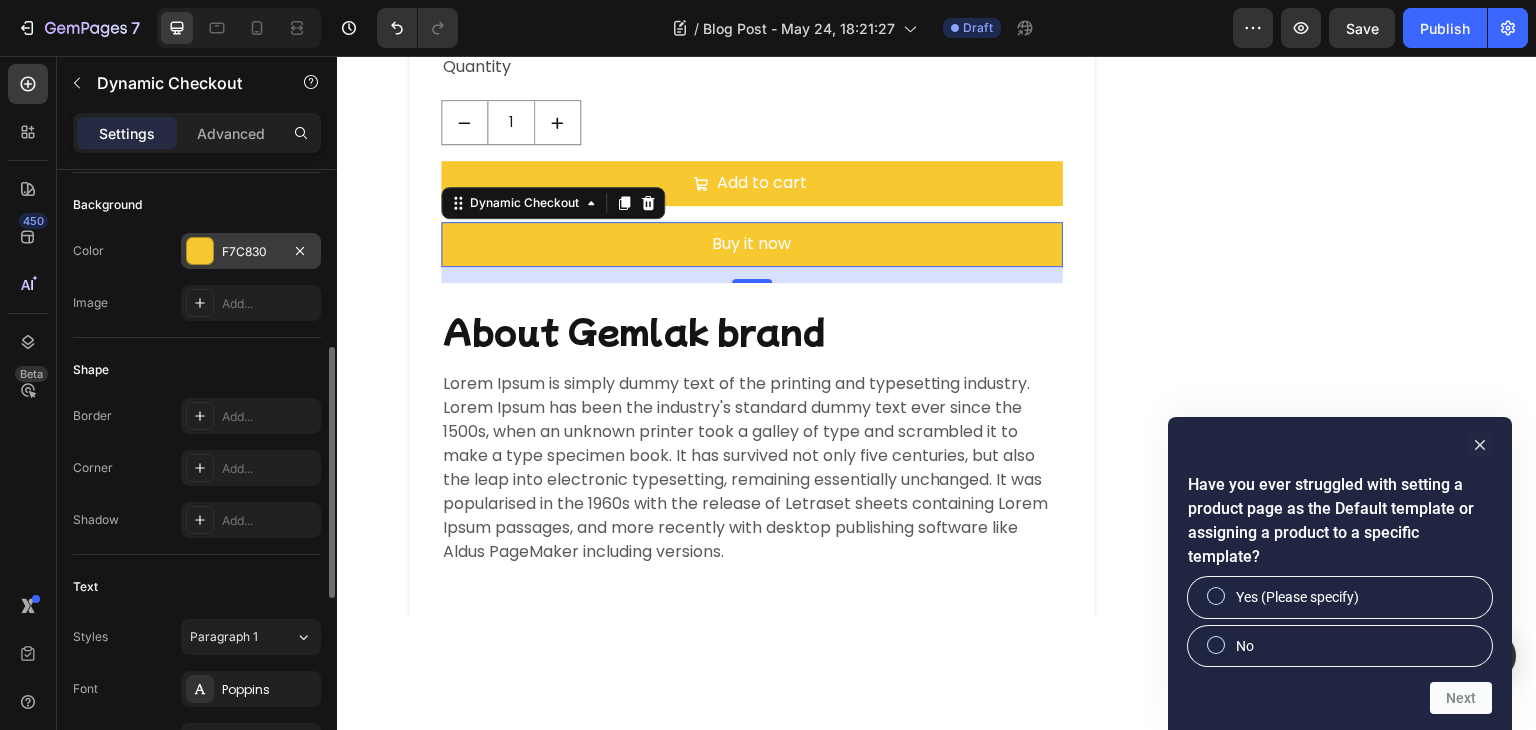 click on "F7C830" at bounding box center [251, 251] 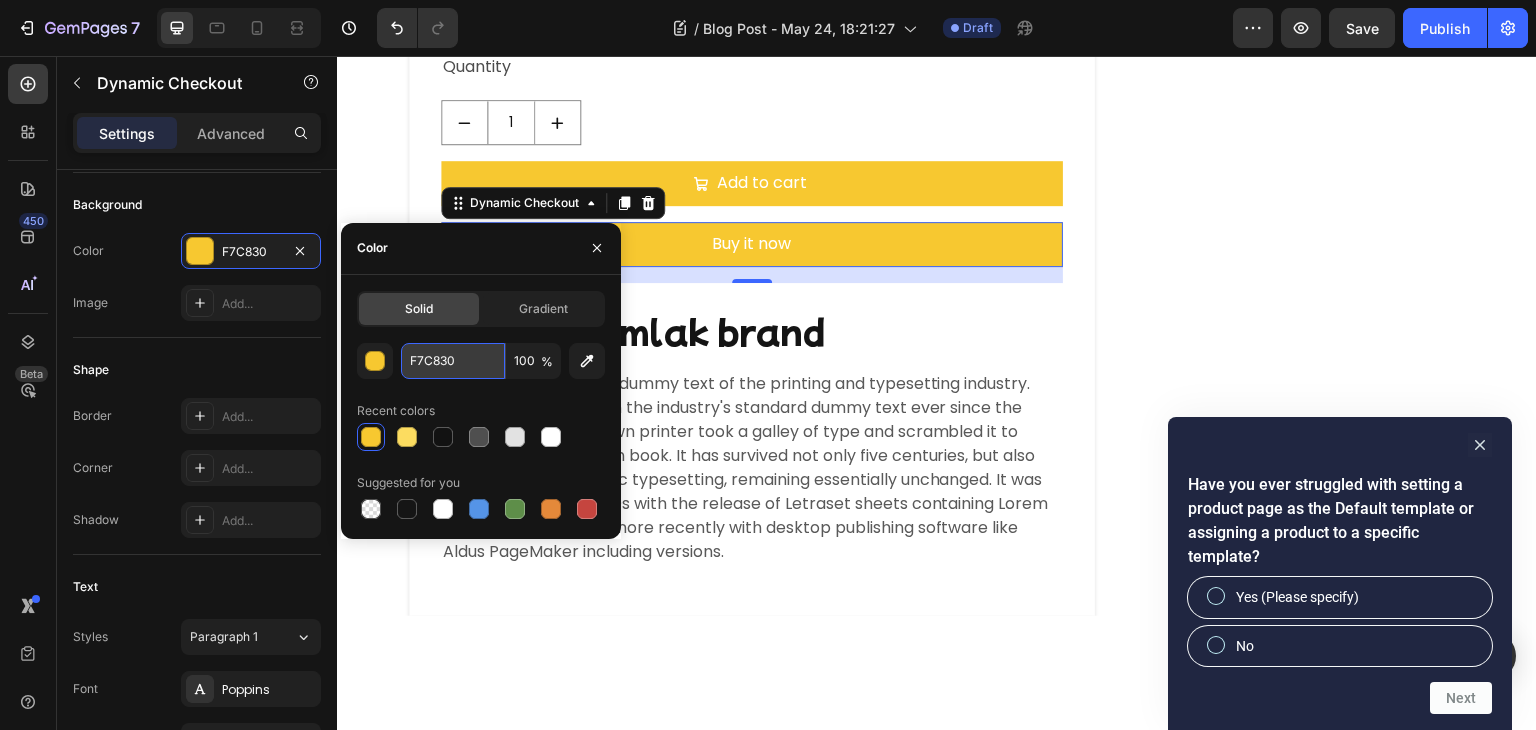 click on "F7C830" at bounding box center (453, 361) 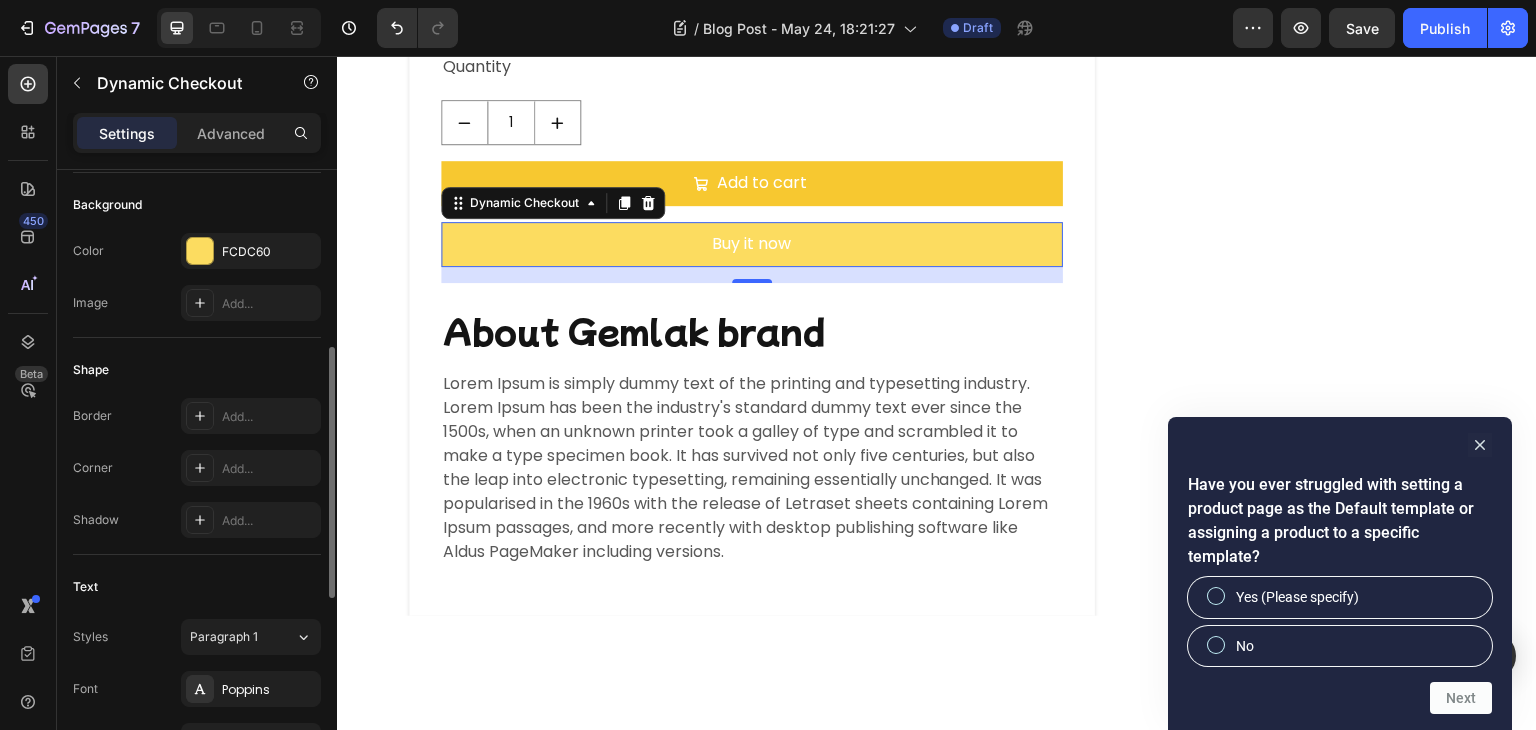 click on "Shape Border Add... Corner Add... Shadow Add..." 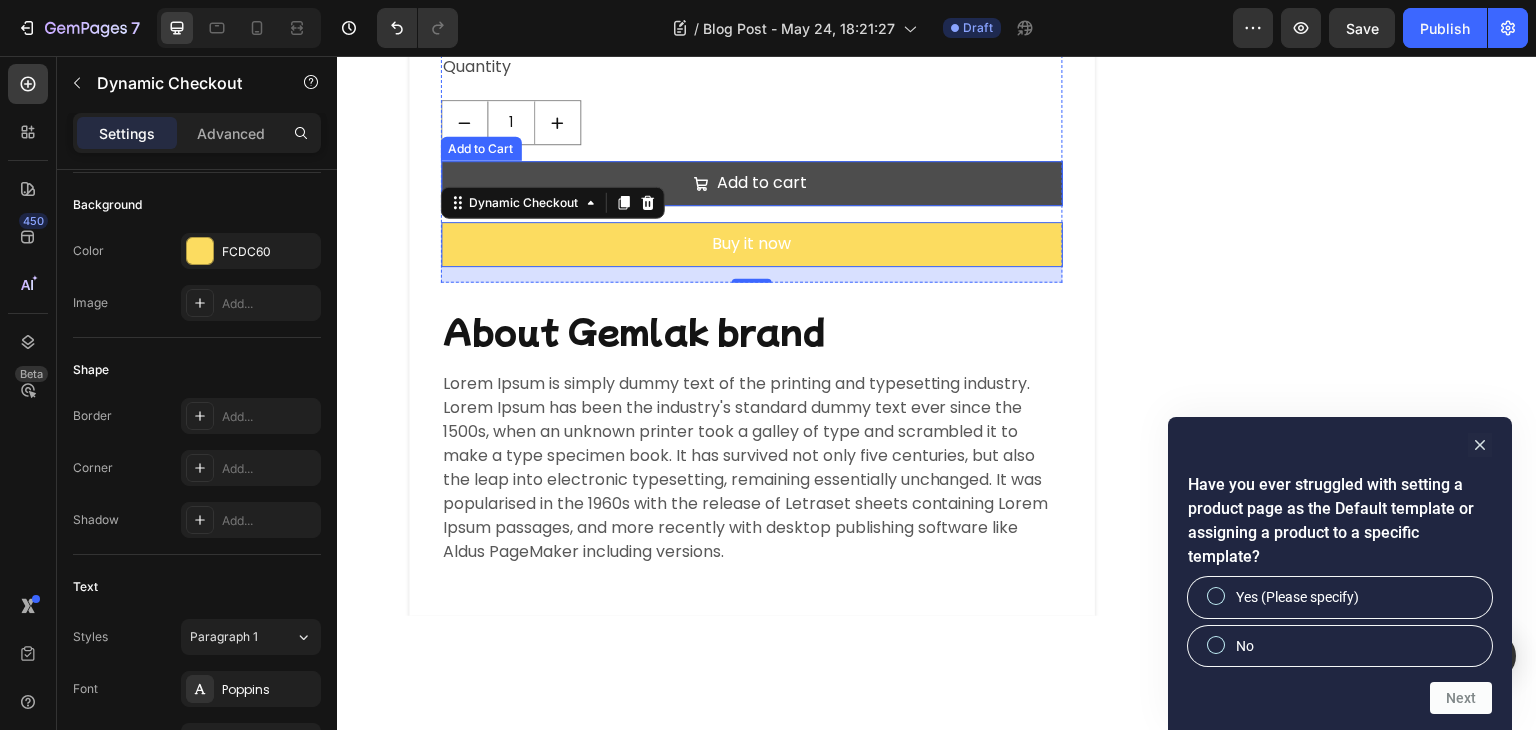 click on "Add to cart" at bounding box center (752, 183) 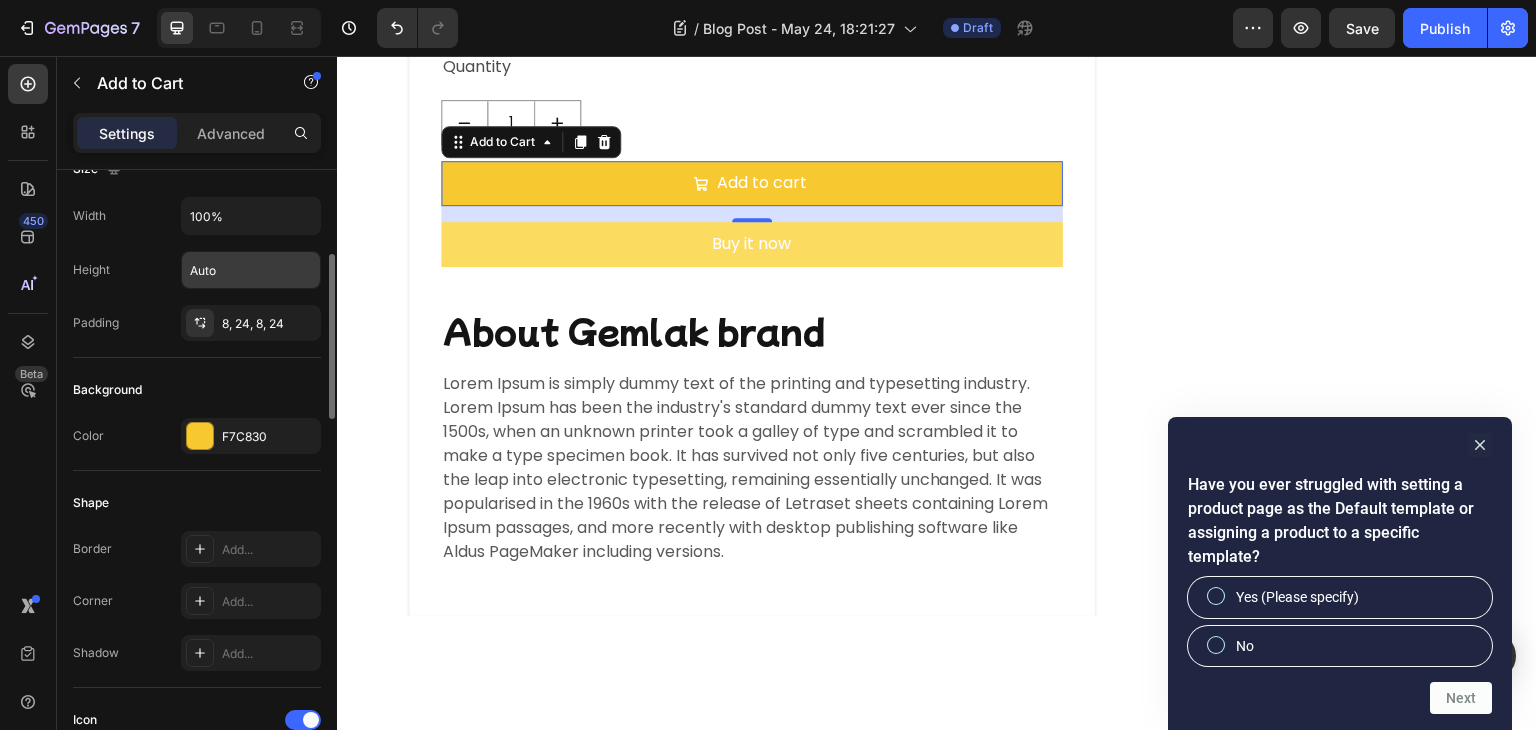 scroll, scrollTop: 305, scrollLeft: 0, axis: vertical 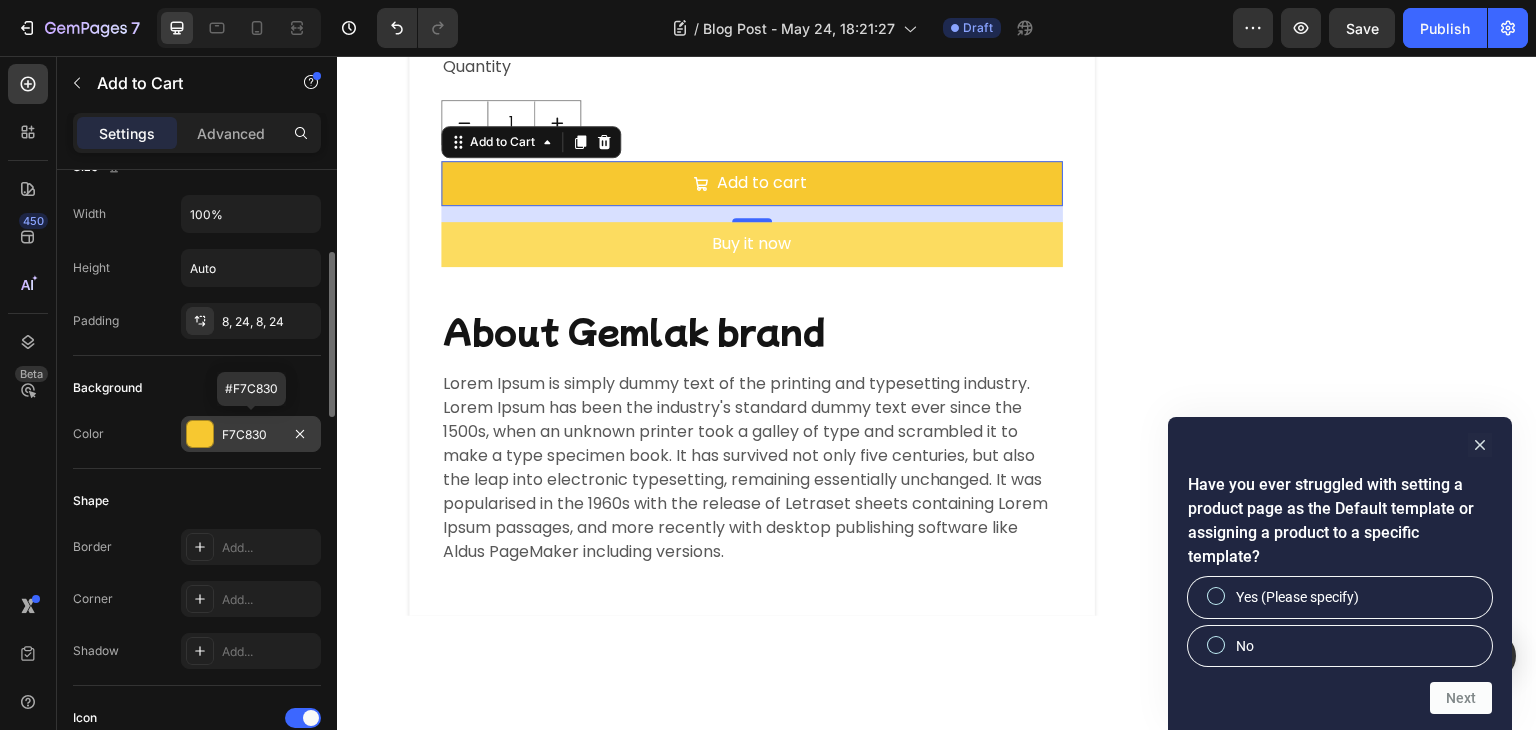 click on "F7C830" at bounding box center (251, 434) 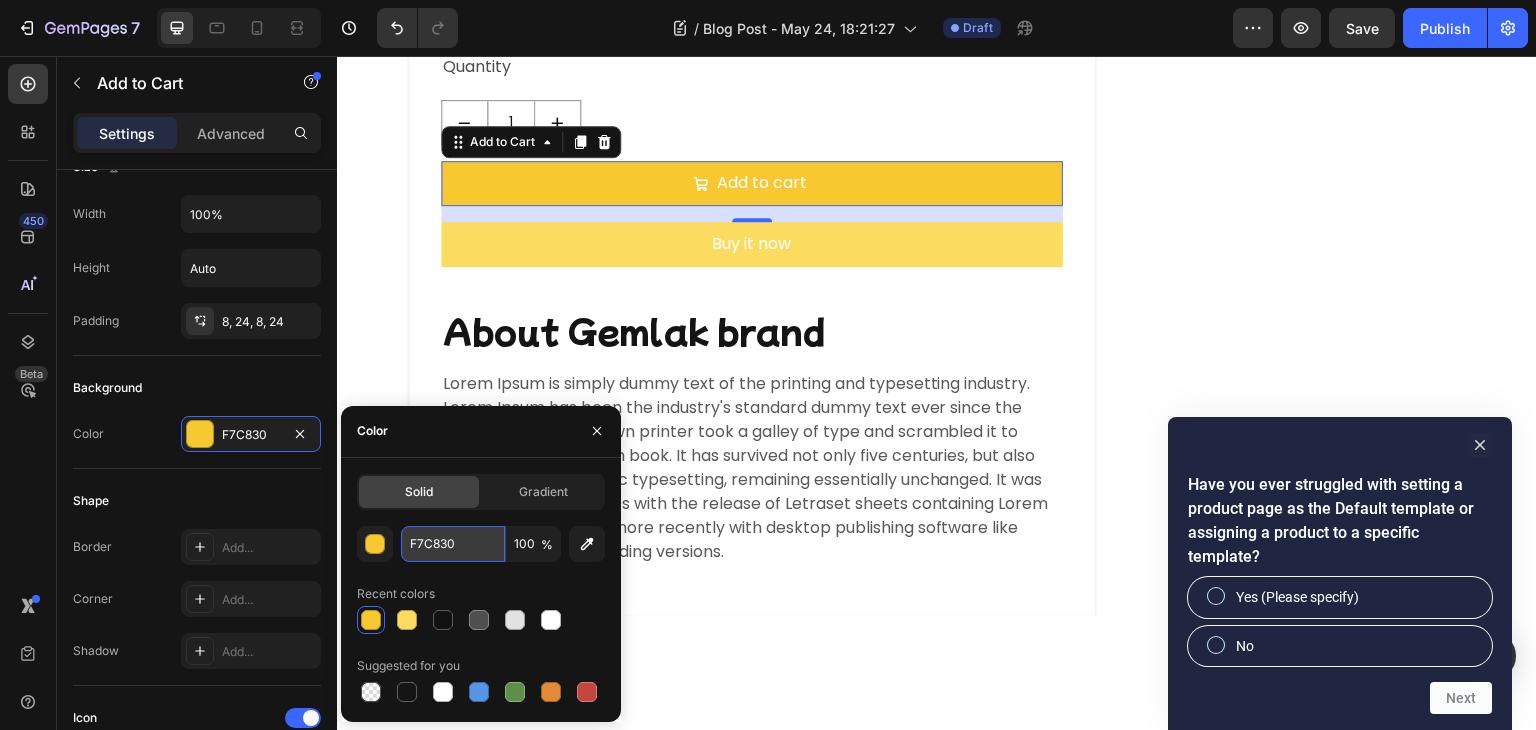click on "F7C830" at bounding box center [453, 544] 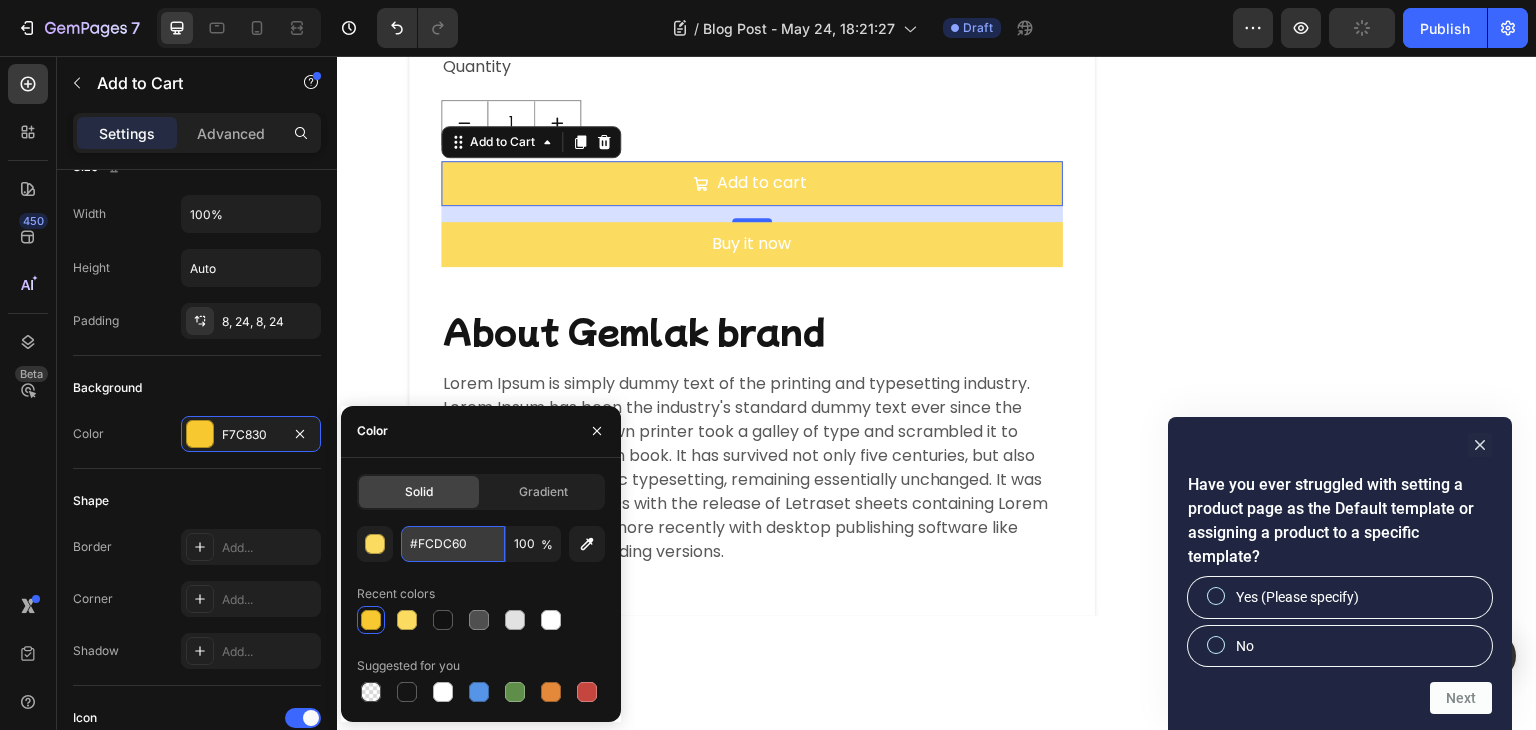 type on "FCDC60" 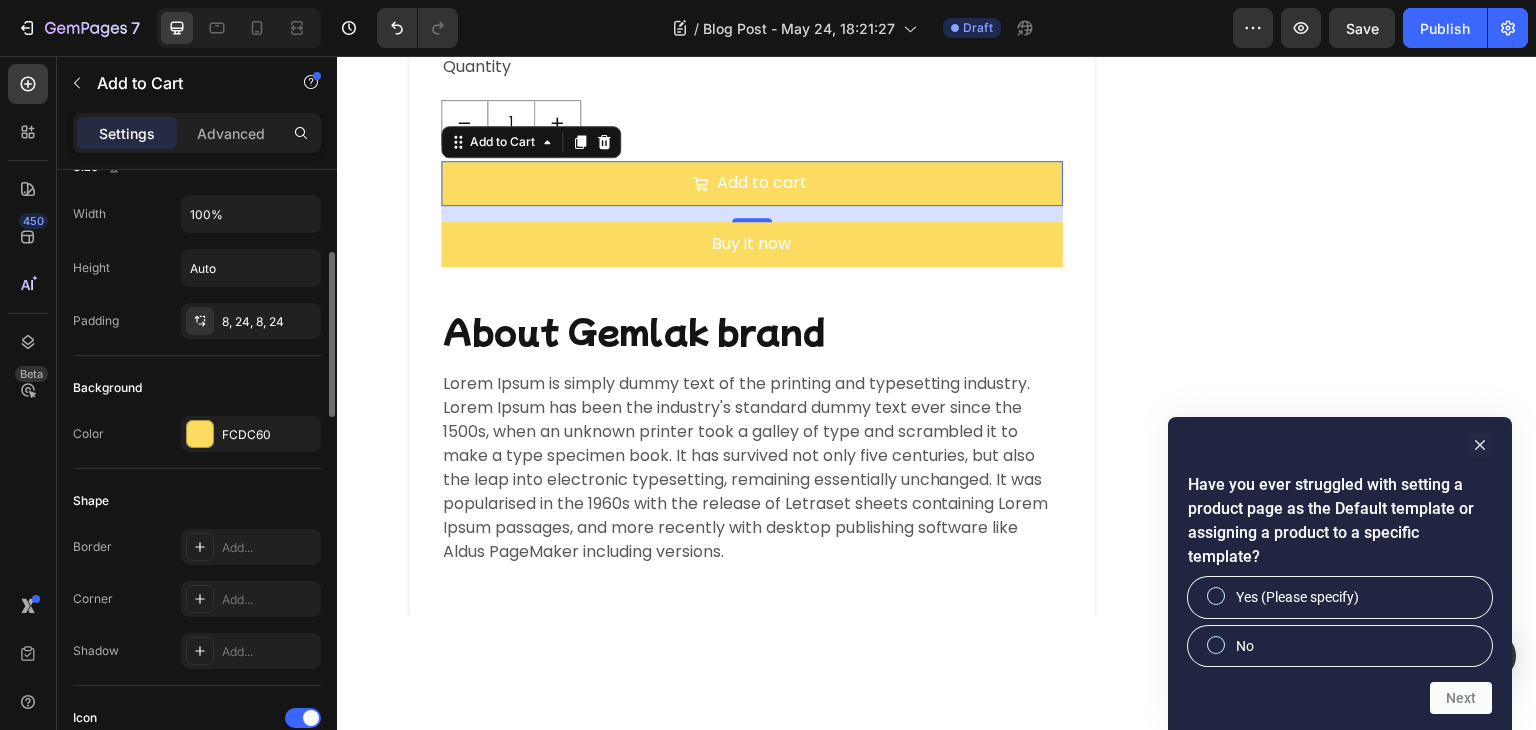 click on "Background" at bounding box center (197, 388) 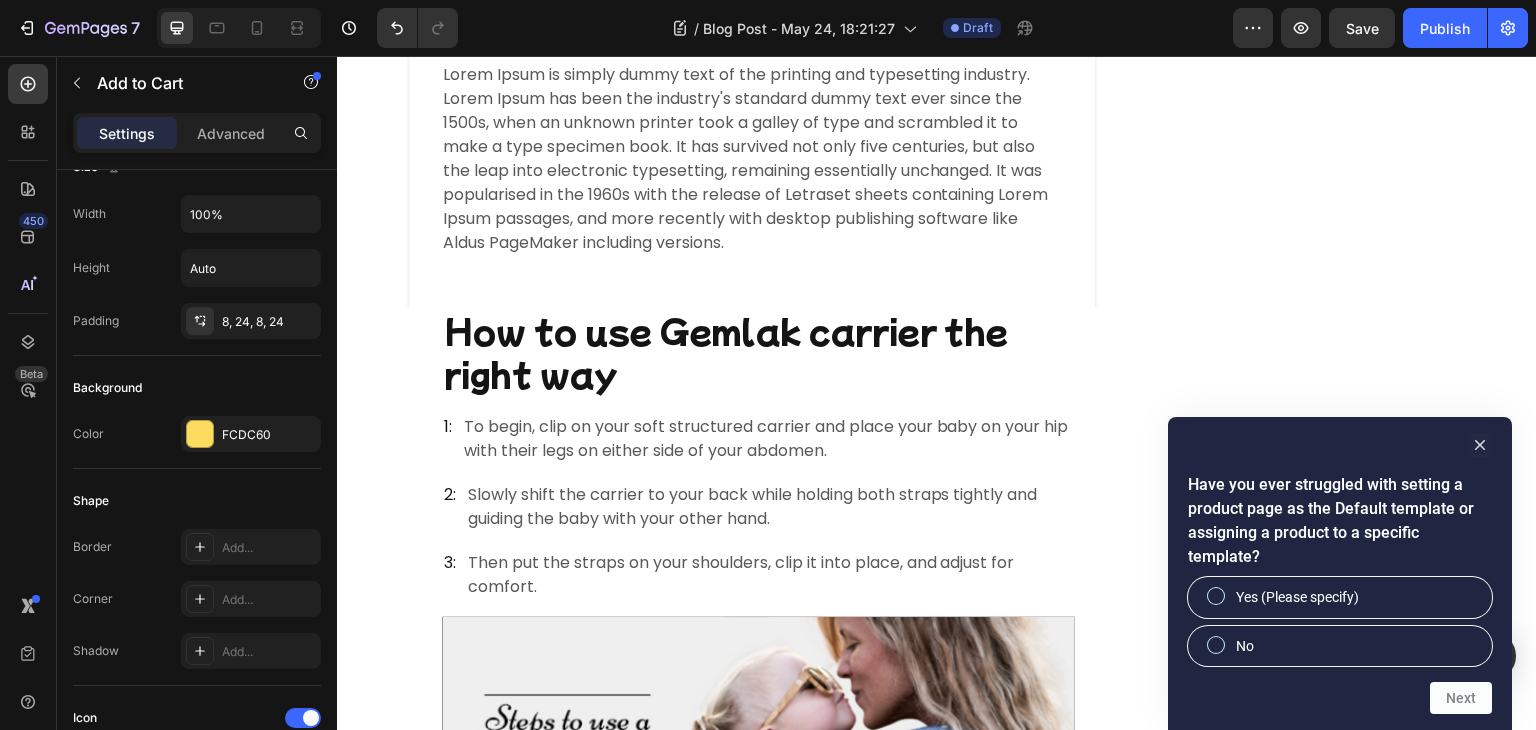scroll, scrollTop: 6435, scrollLeft: 0, axis: vertical 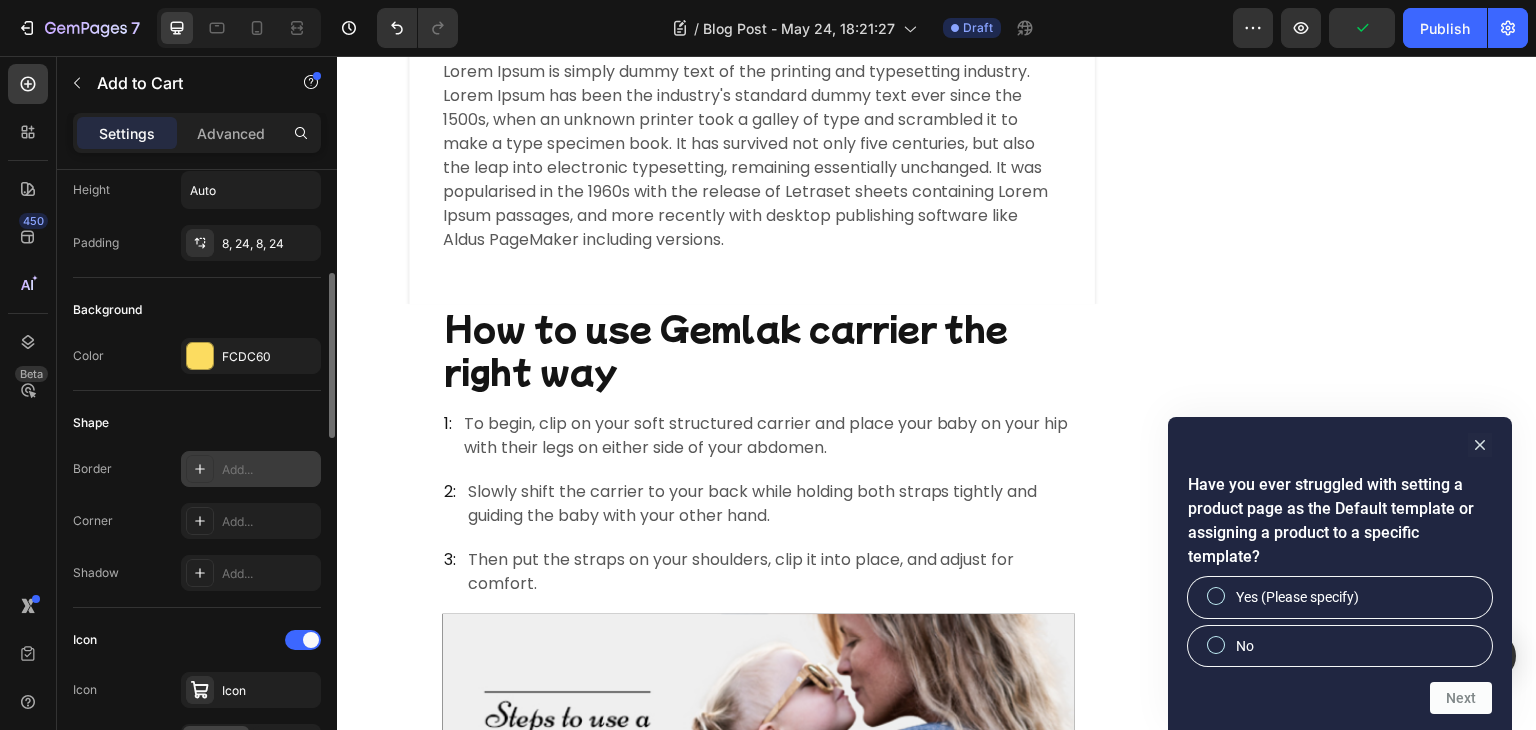 click on "Add..." at bounding box center (269, 470) 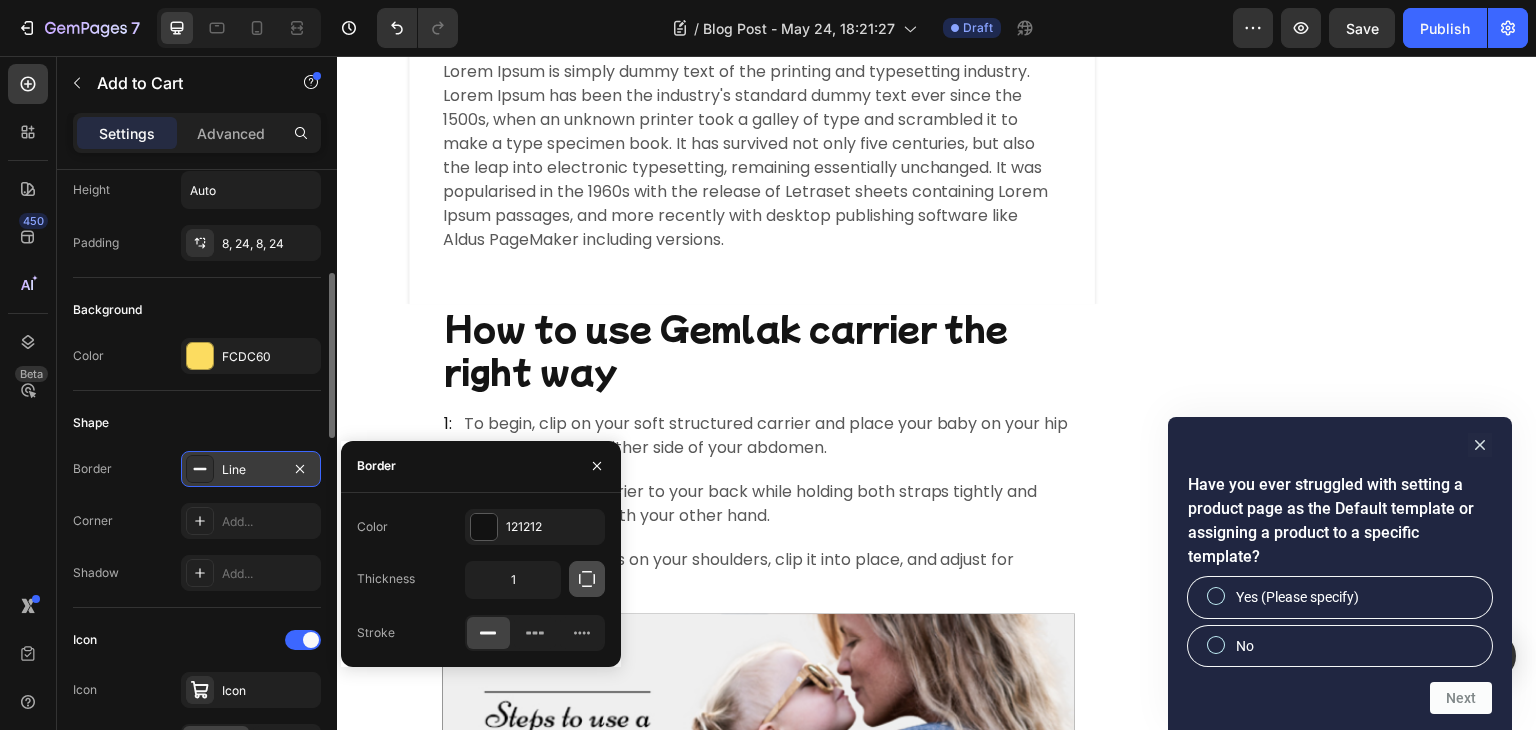 click 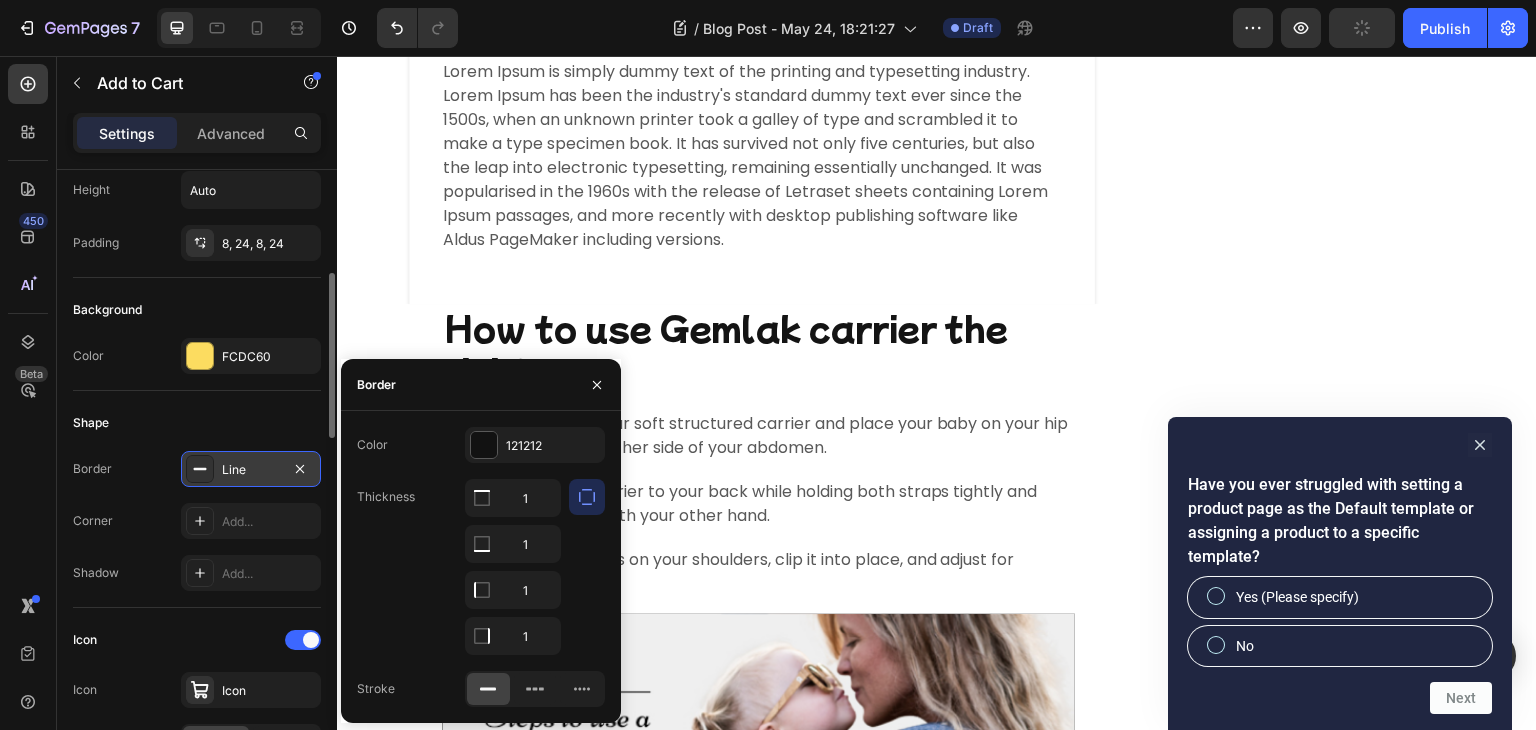 click on "Shape Border Line Corner Add... Shadow Add..." 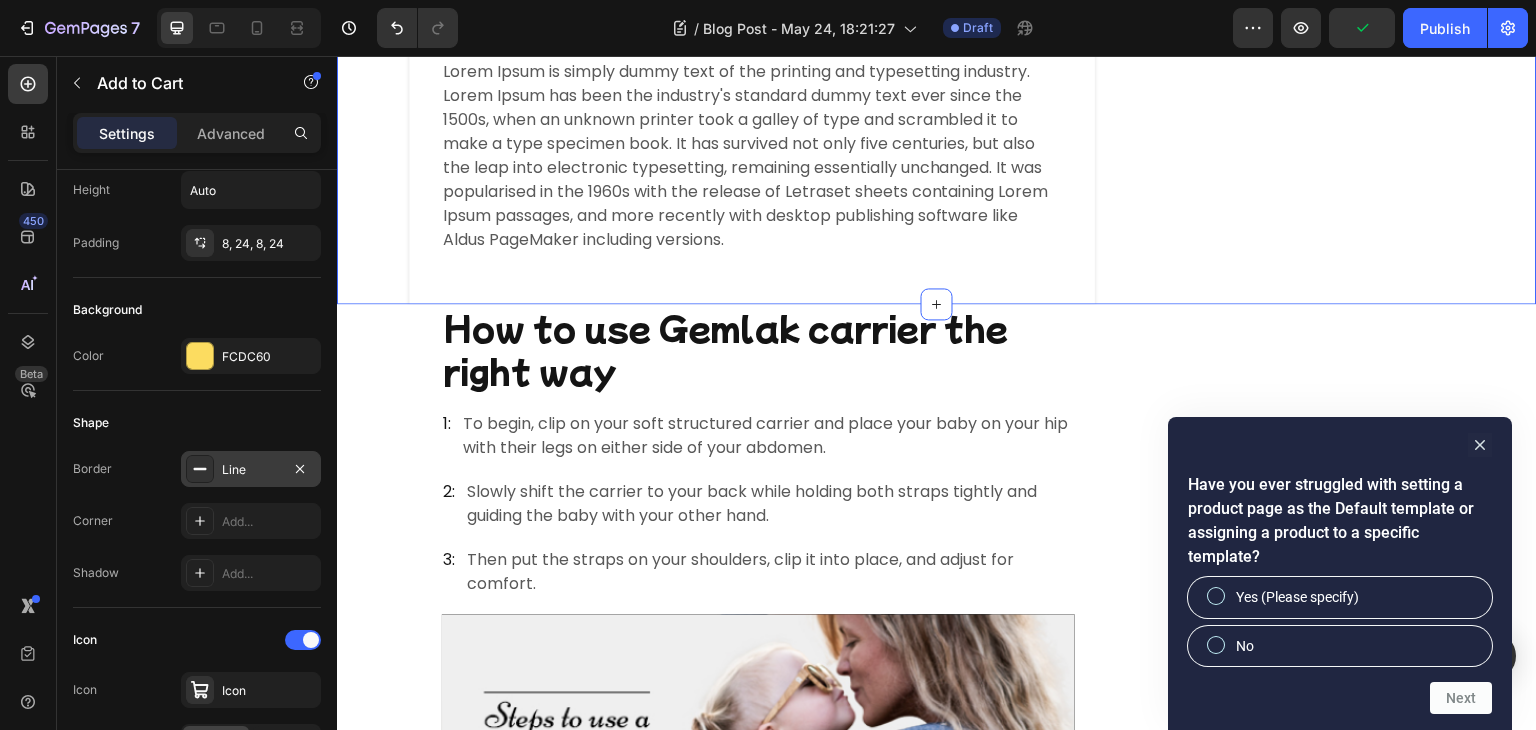 click on "Smart Moms Choose Wooden Puzzles for Early Learning and Creativity! Heading May 24,2025 Text block Share:  Text block Image Image Image Image Image Icon List Hoz Row Row Every mother wants to see her child growing smarter, more confident, and more creative. But it's always challenging for her to find the best toy that not only engages her child but also provides a meaningful learning environment. The wooden puzzles from Bummblebee are an ideal solution to this problem—creating the perfect balance between fun and learning. These creative wooden puzzles ignite curiosity while making learning an exciting adventure. Moreover, they are perfect brain development toys that are not only eco-friendly but also durable and safe. Text block Nurturing Growth with Wooden Puzzles Heading Text block Bummblebee Wooden Puzzle Collection Heading Text block Land Animals Puzzle Block Set Heading Image Row Text block Marine Animals Puzzle Heading Image Row Text block Image                Title Line Text block Image Text block Row" at bounding box center (937, -2674) 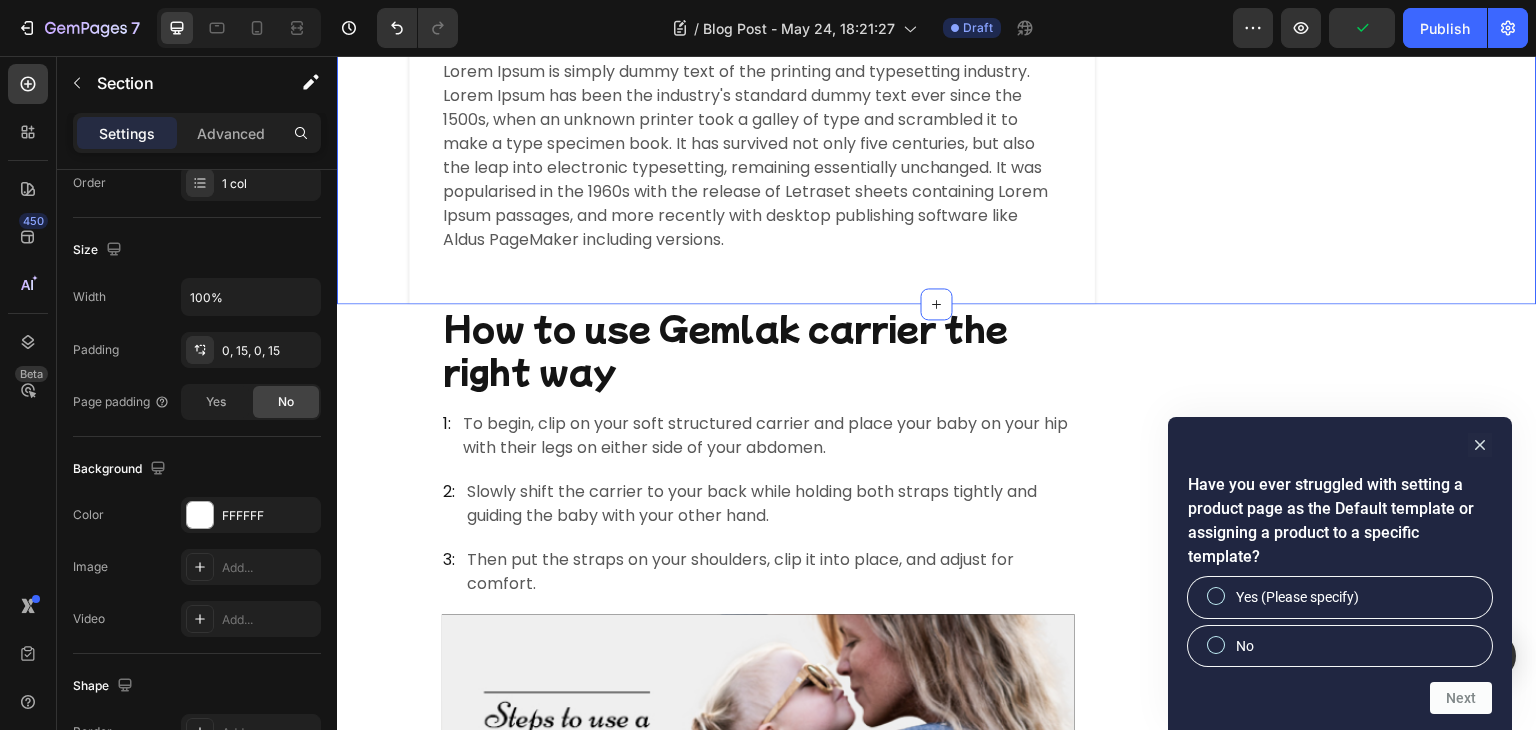 scroll, scrollTop: 0, scrollLeft: 0, axis: both 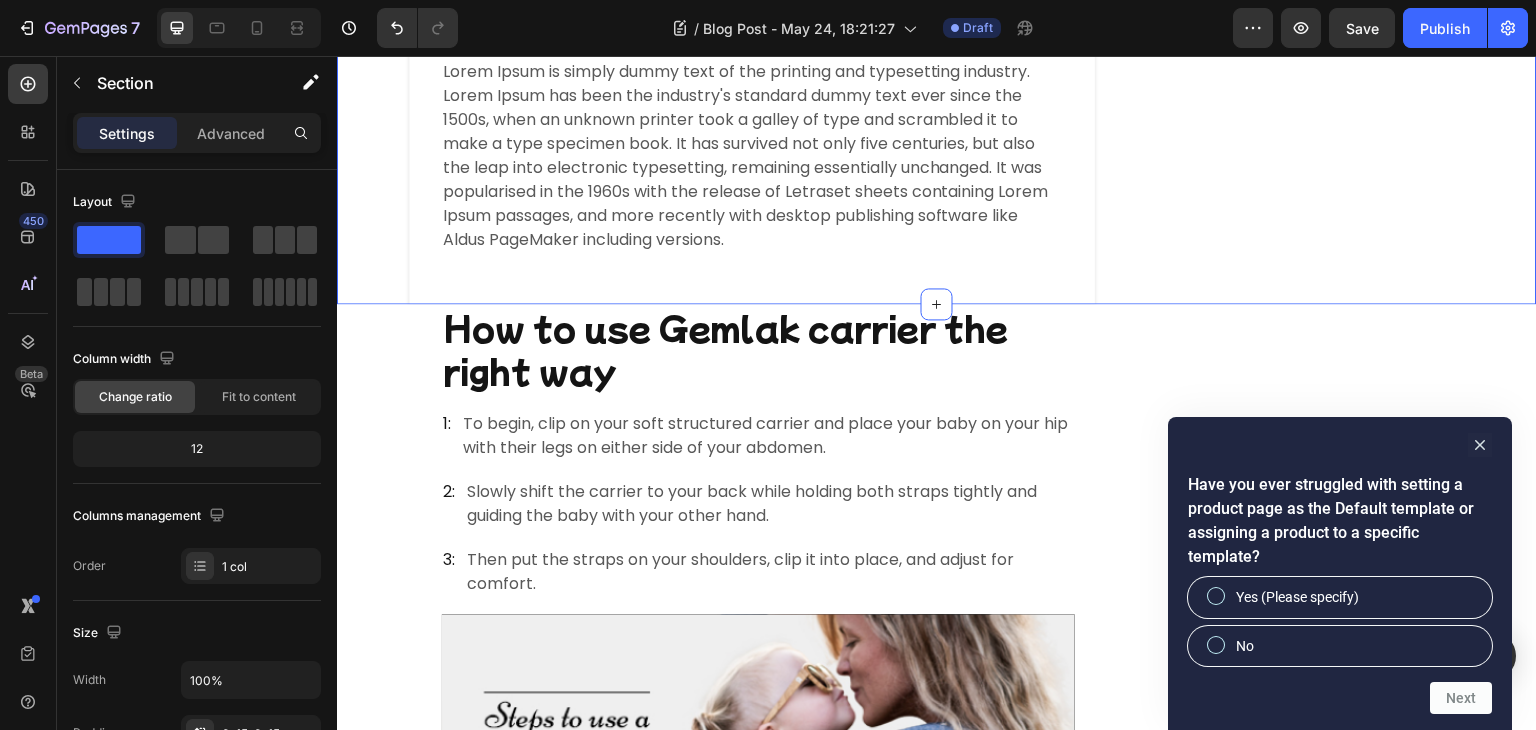 click on "Add to cart" at bounding box center [752, -129] 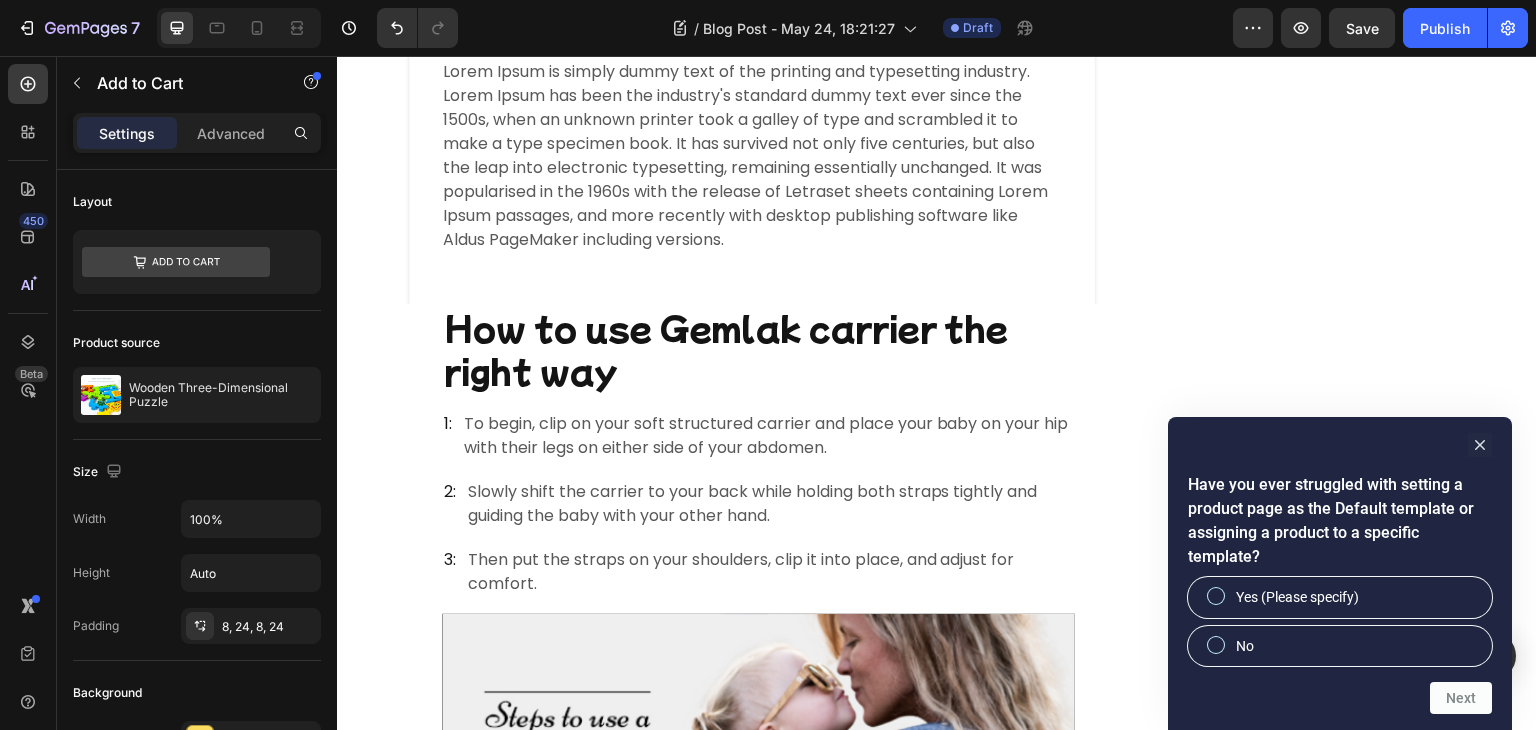 click on "Buy it now" at bounding box center [752, -68] 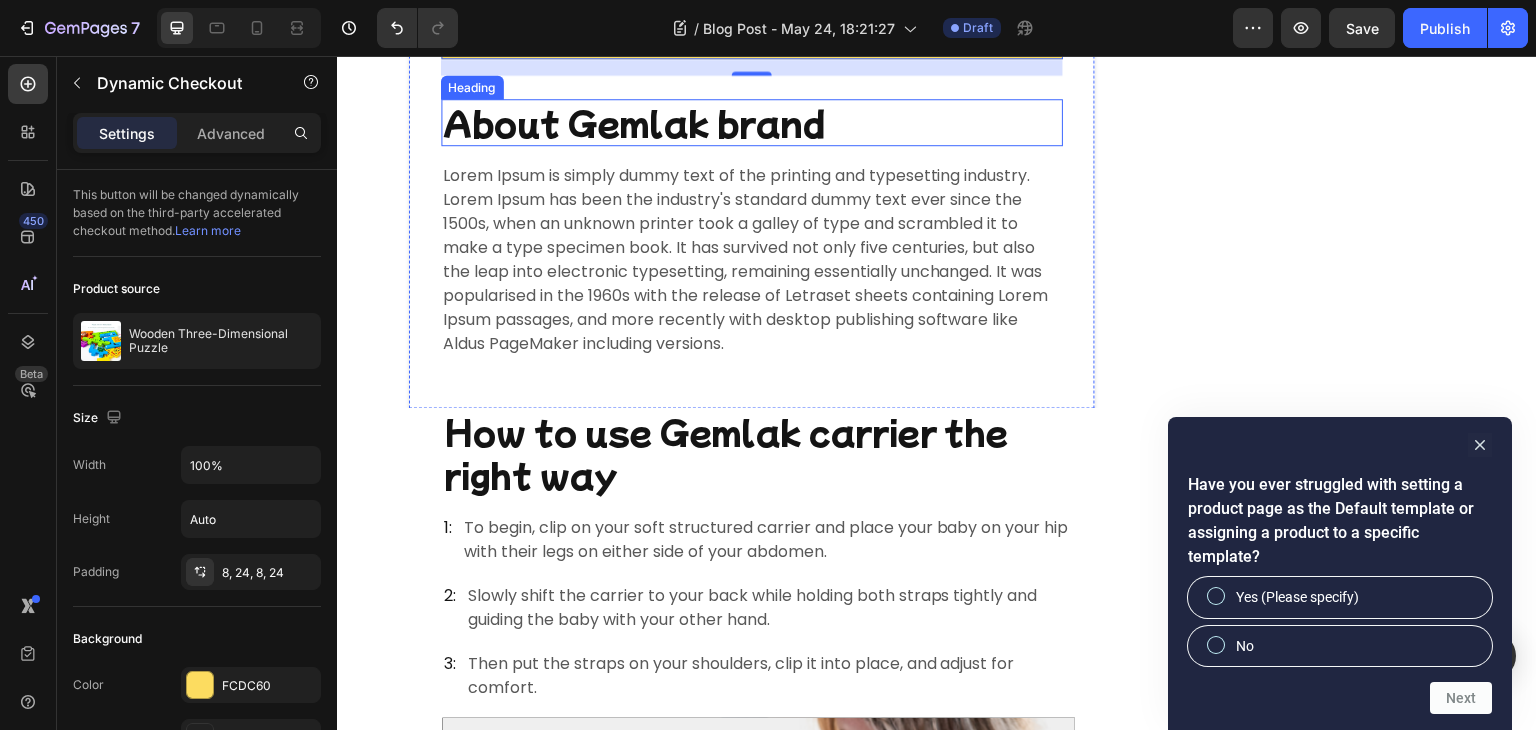 scroll, scrollTop: 6335, scrollLeft: 0, axis: vertical 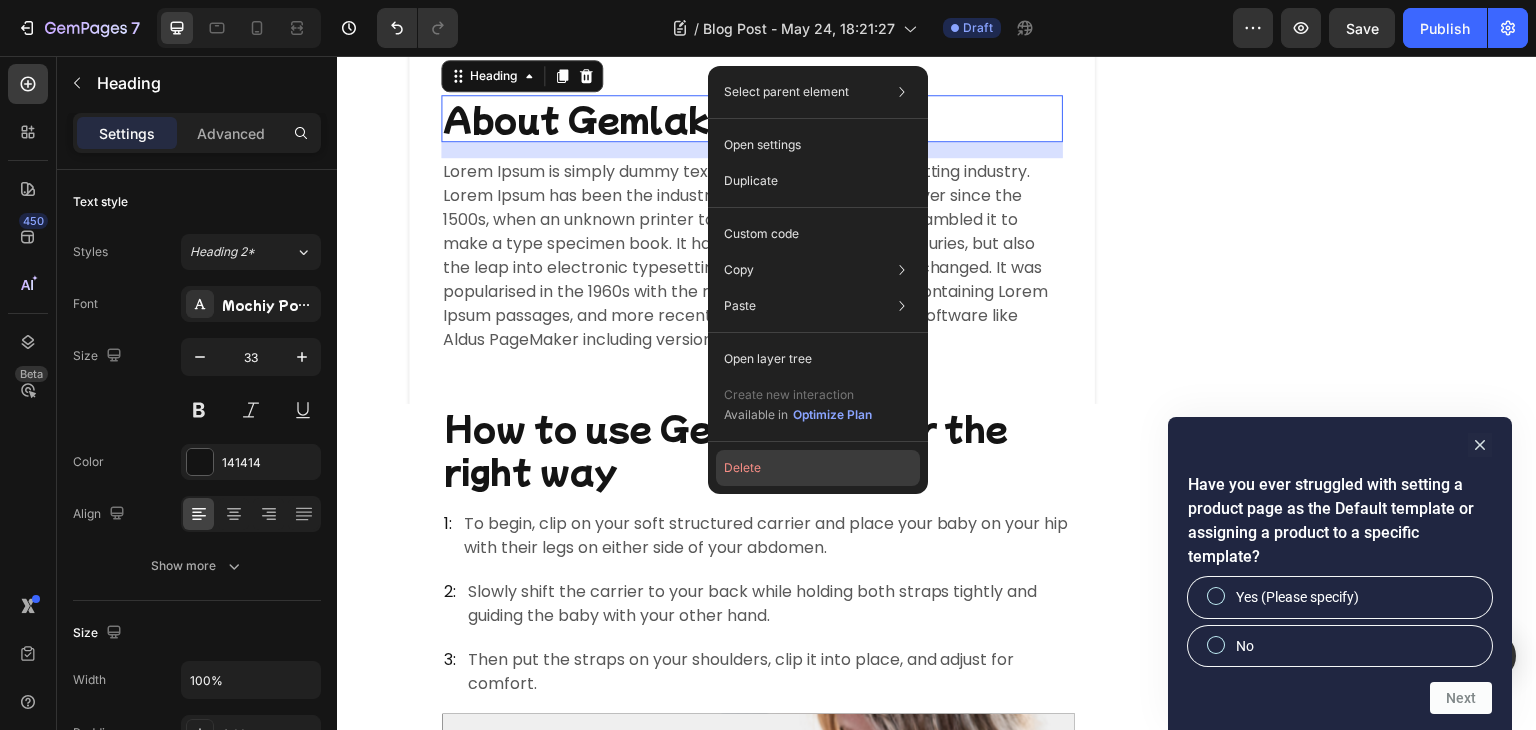 click on "Delete" 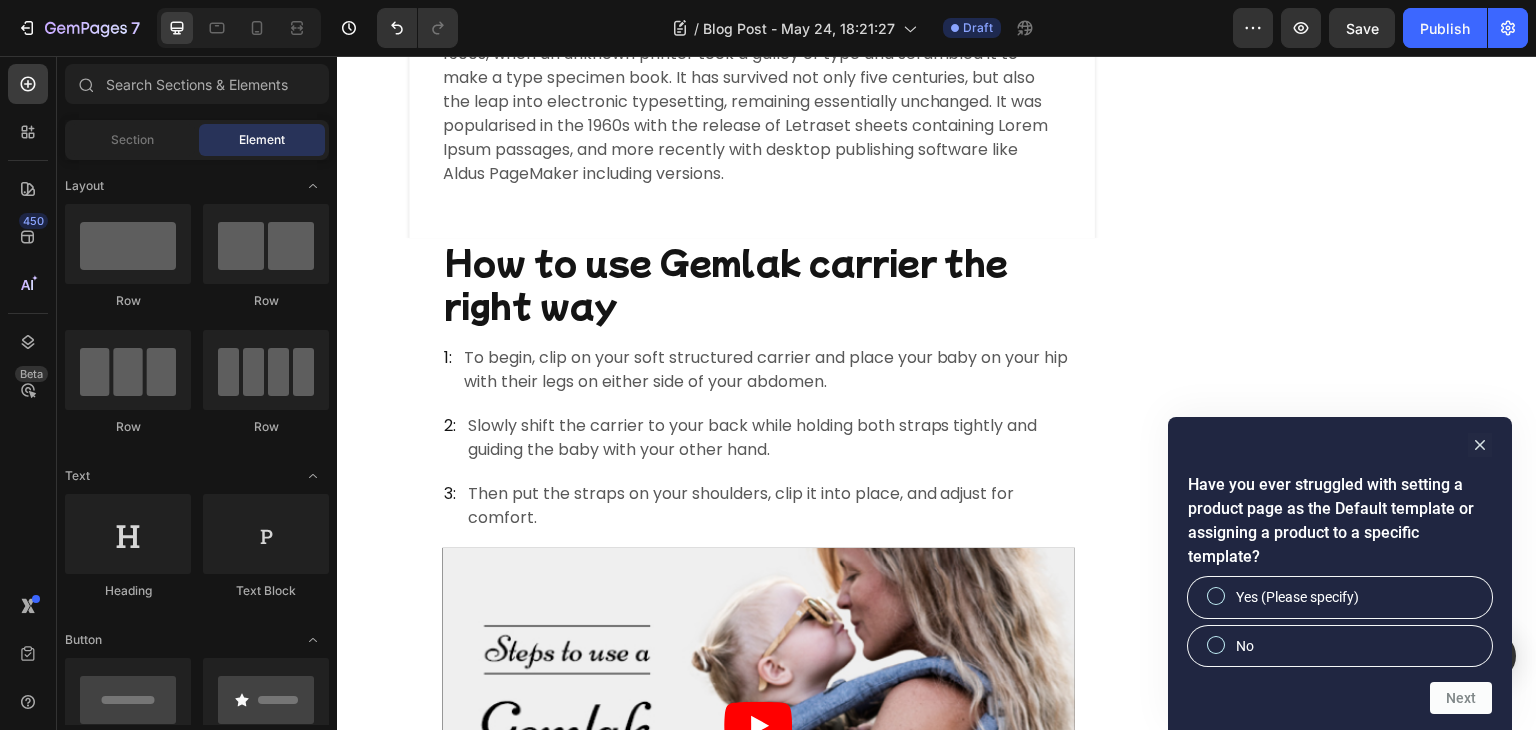 scroll, scrollTop: 6442, scrollLeft: 0, axis: vertical 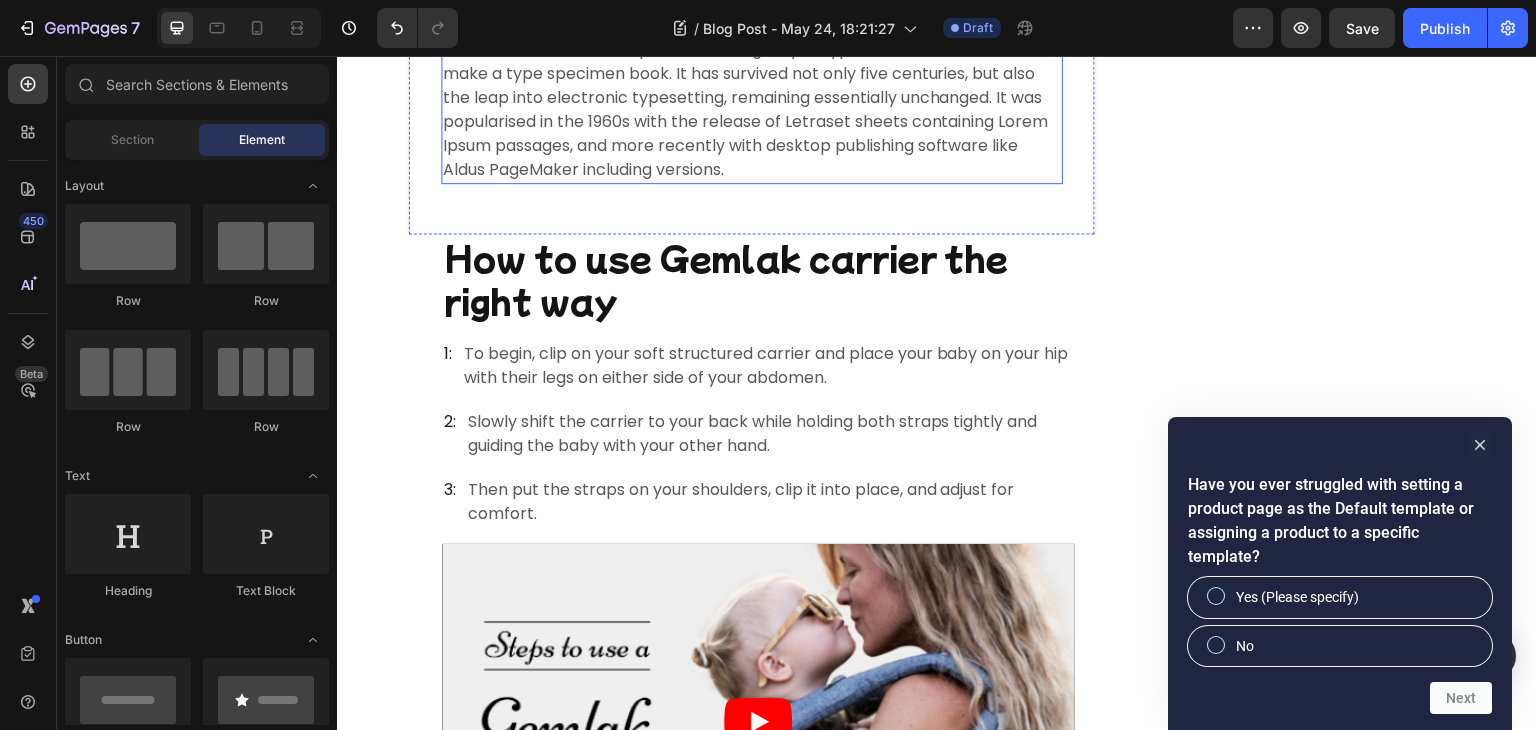 click on "Lorem Ipsum is simply dummy text of the printing and typesetting industry. Lorem Ipsum has been the industry's standard dummy text ever since the 1500s, when an unknown printer took a galley of type and scrambled it to make a type specimen book. It has survived not only five centuries, but also the leap into electronic typesetting, remaining essentially unchanged. It was popularised in the 1960s with the release of Letraset sheets containing Lorem Ipsum passages, and more recently with desktop publishing software like Aldus PageMaker including versions." at bounding box center (752, 86) 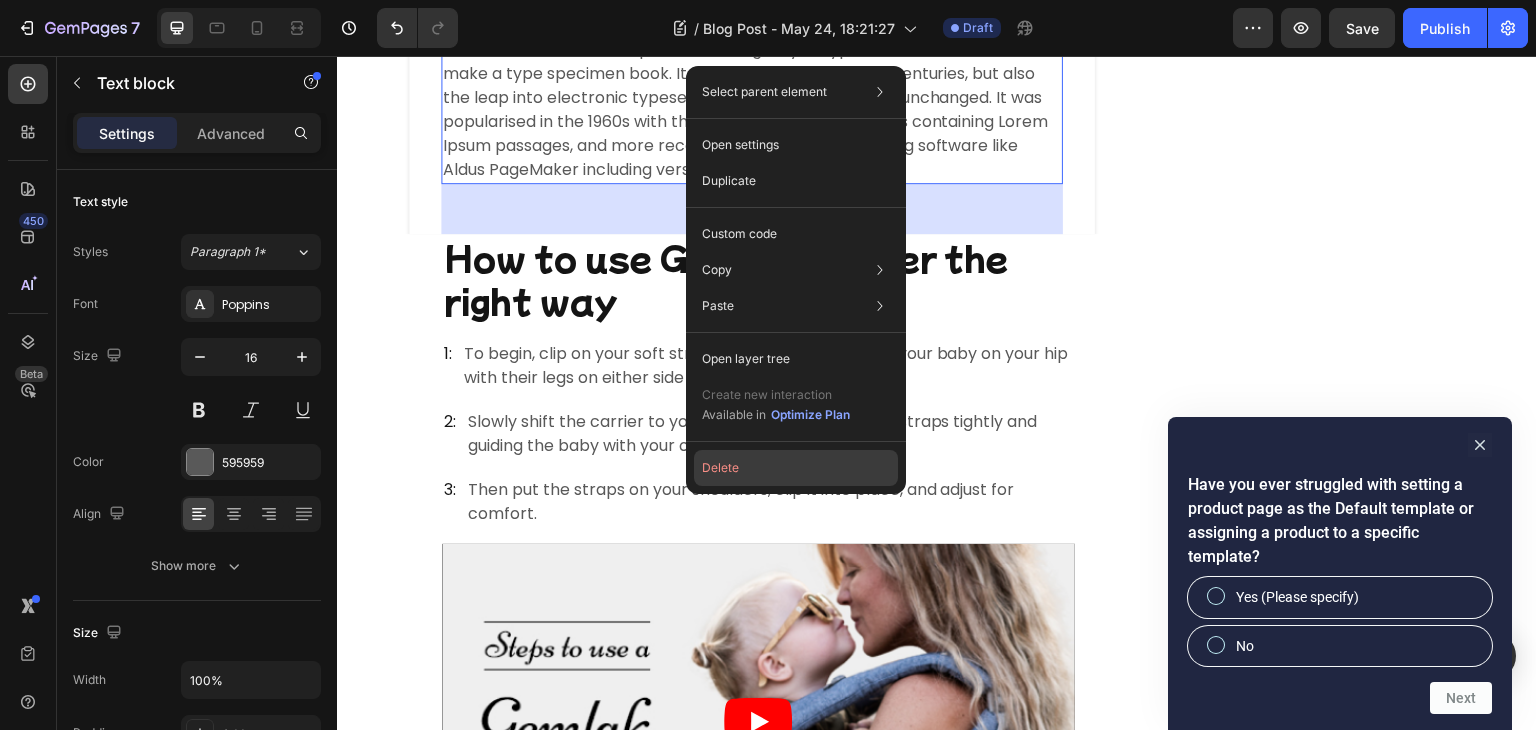 click on "Delete" 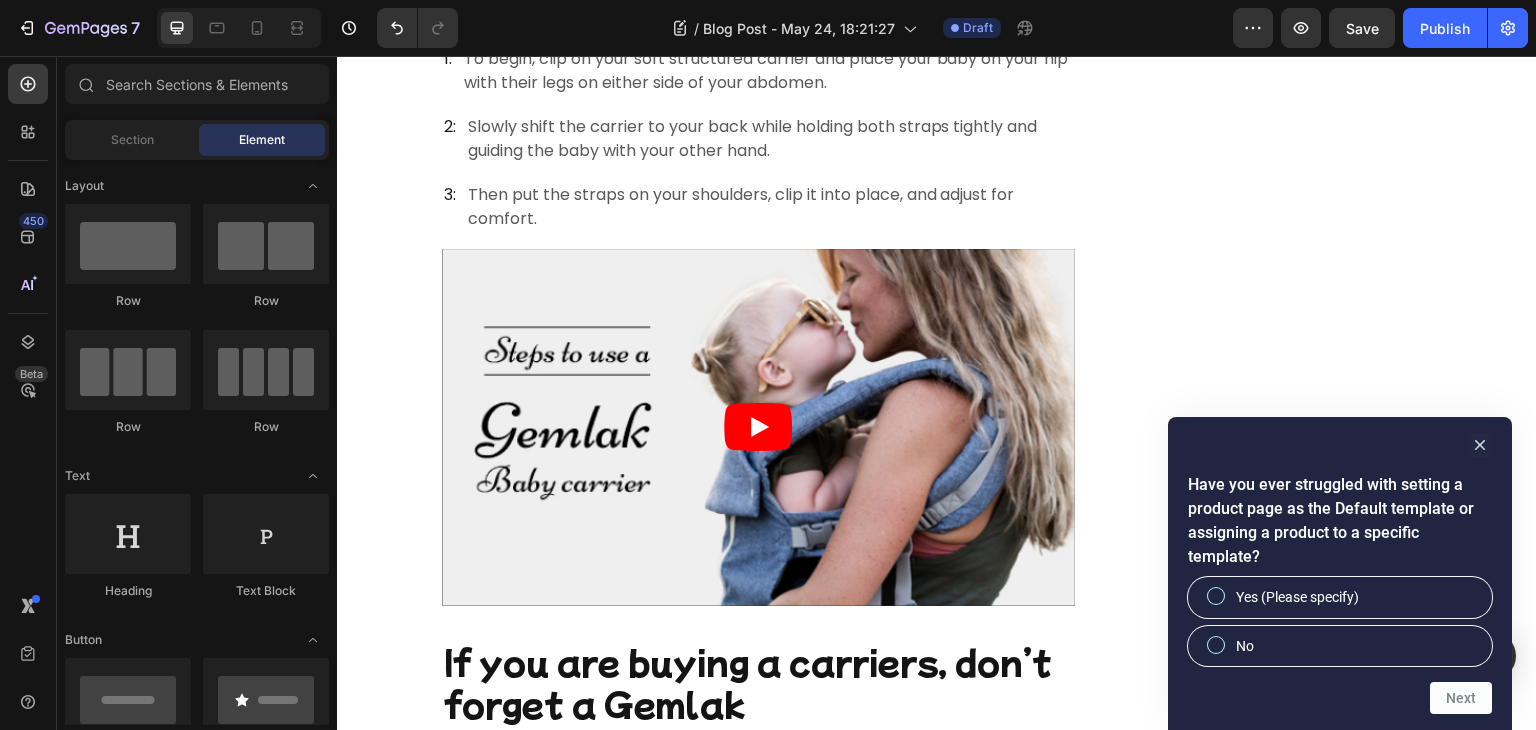 scroll, scrollTop: 6492, scrollLeft: 0, axis: vertical 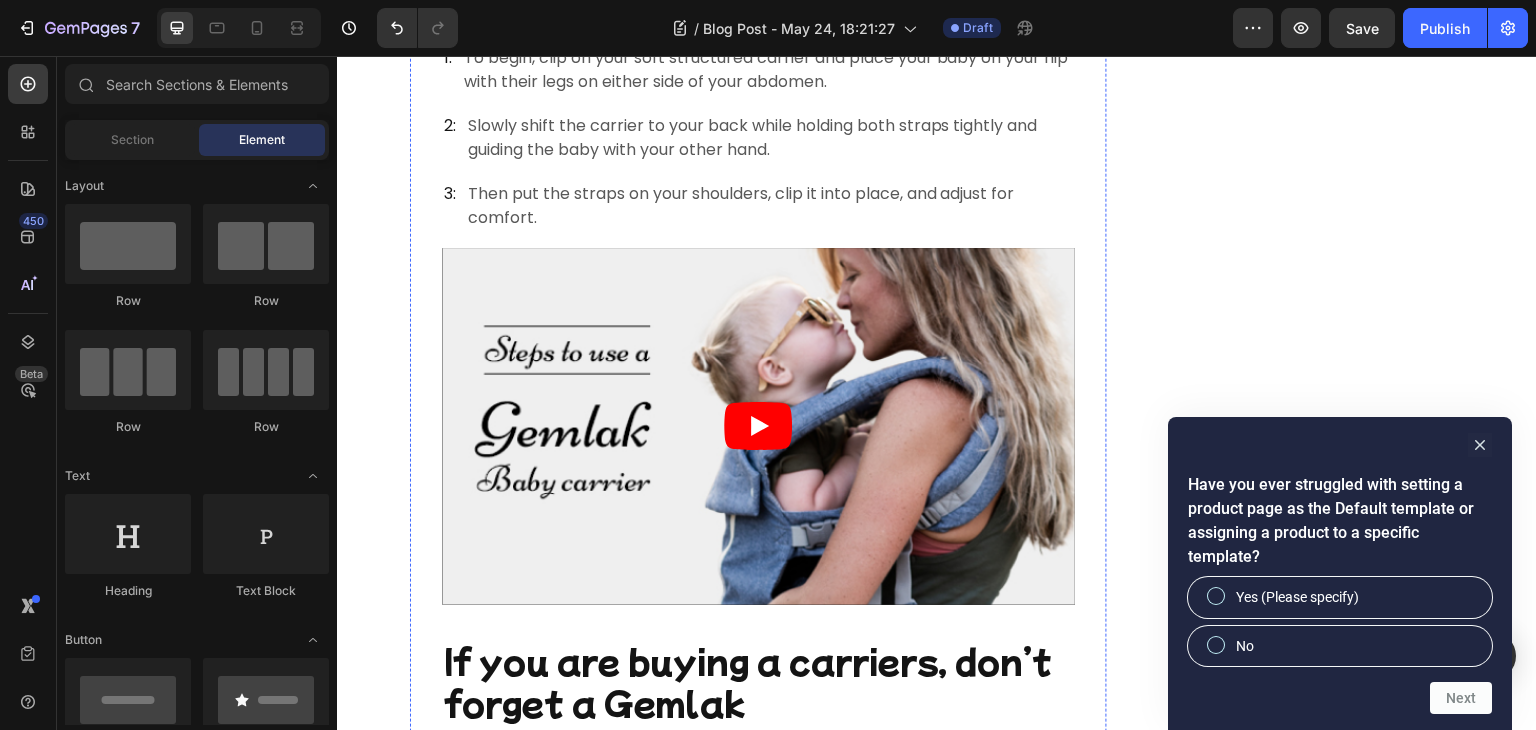 click on "How to use Gemlak carrier the right way" at bounding box center (759, -17) 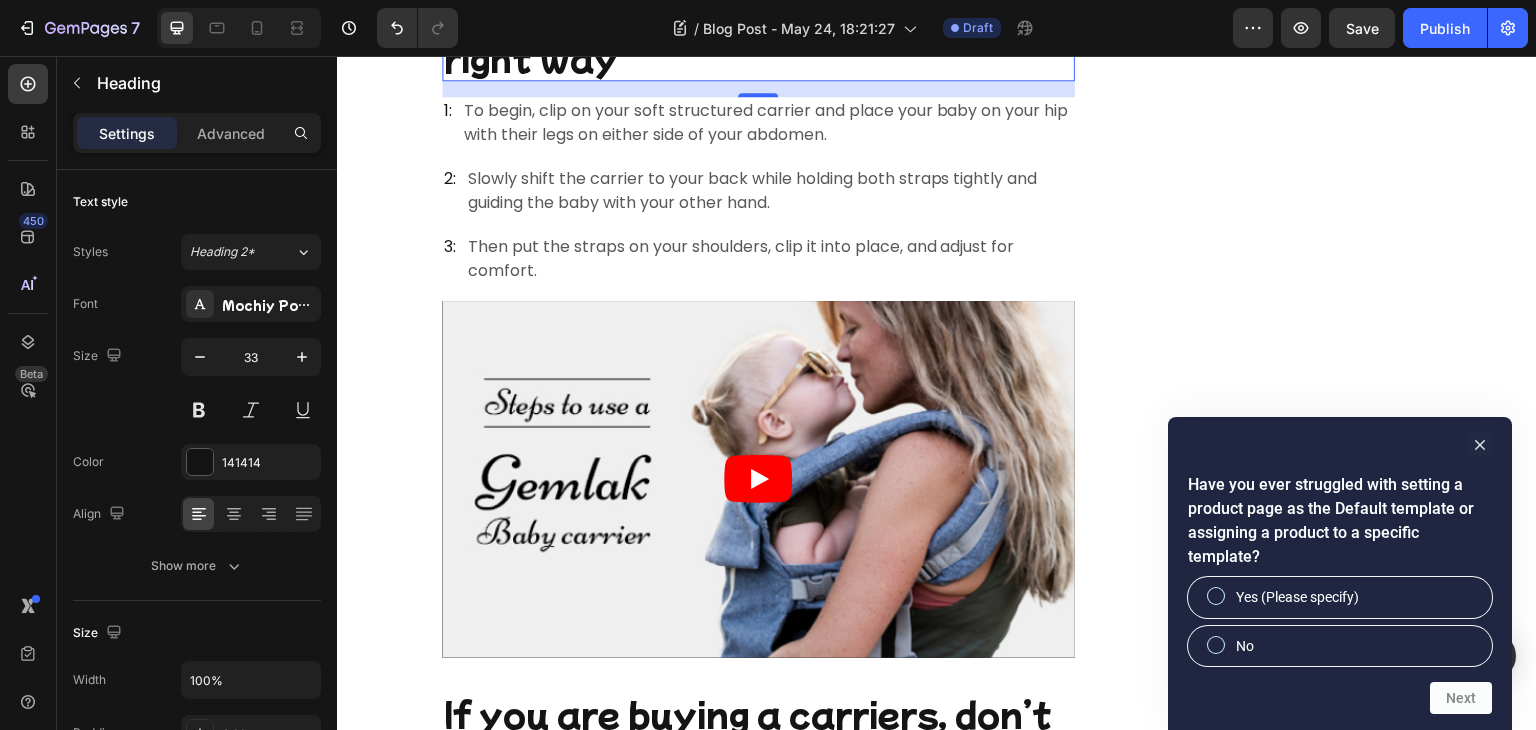 scroll, scrollTop: 6436, scrollLeft: 0, axis: vertical 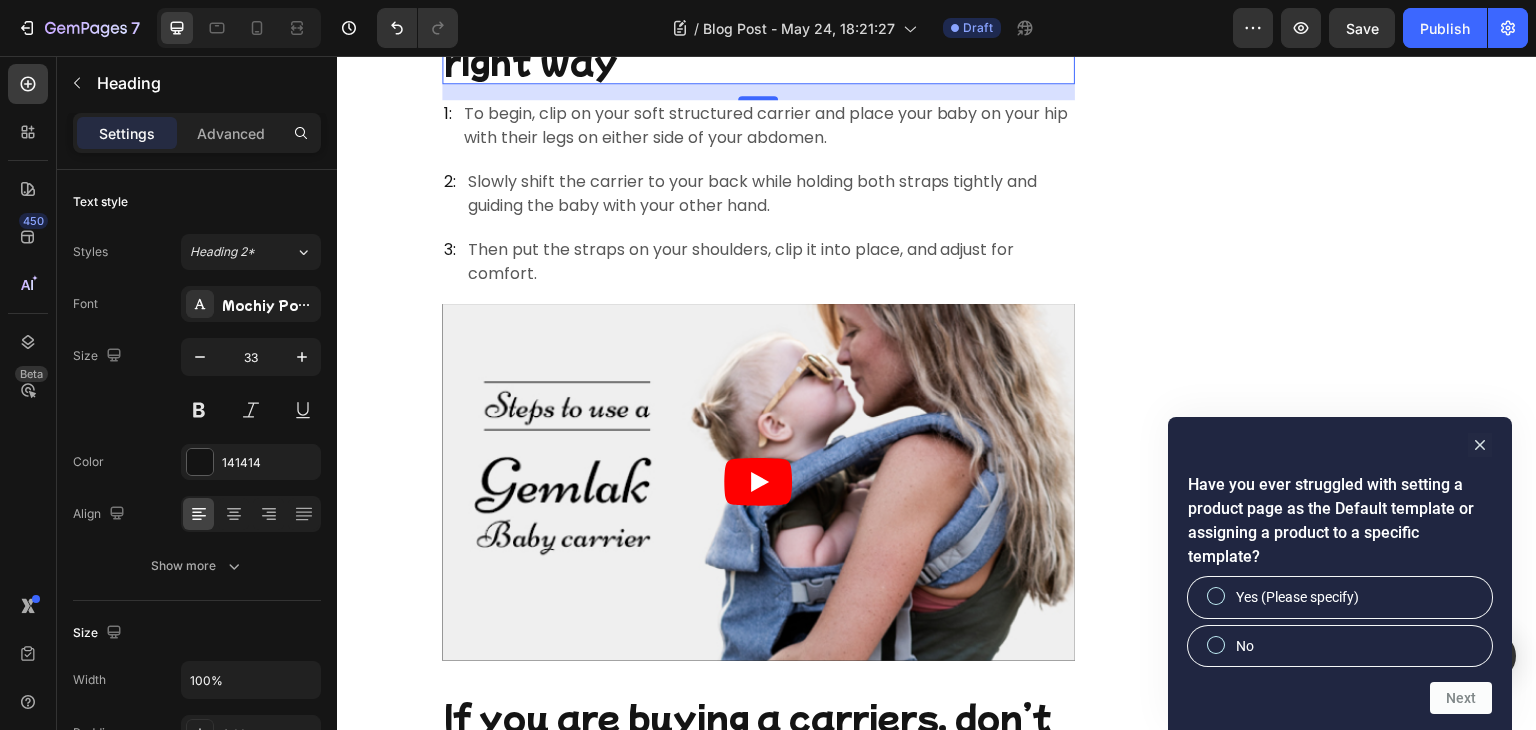click on "Add to cart" at bounding box center (752, -130) 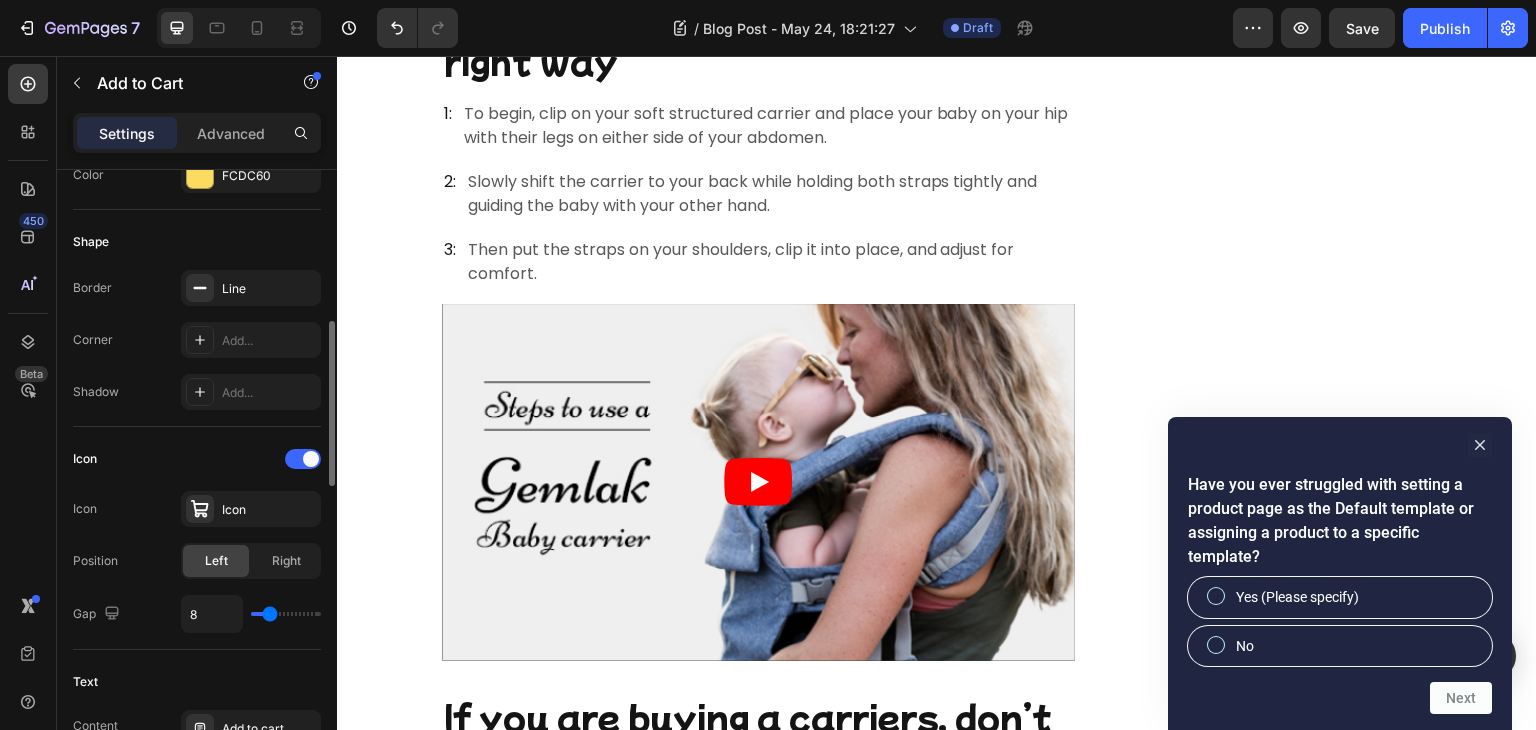 scroll, scrollTop: 564, scrollLeft: 0, axis: vertical 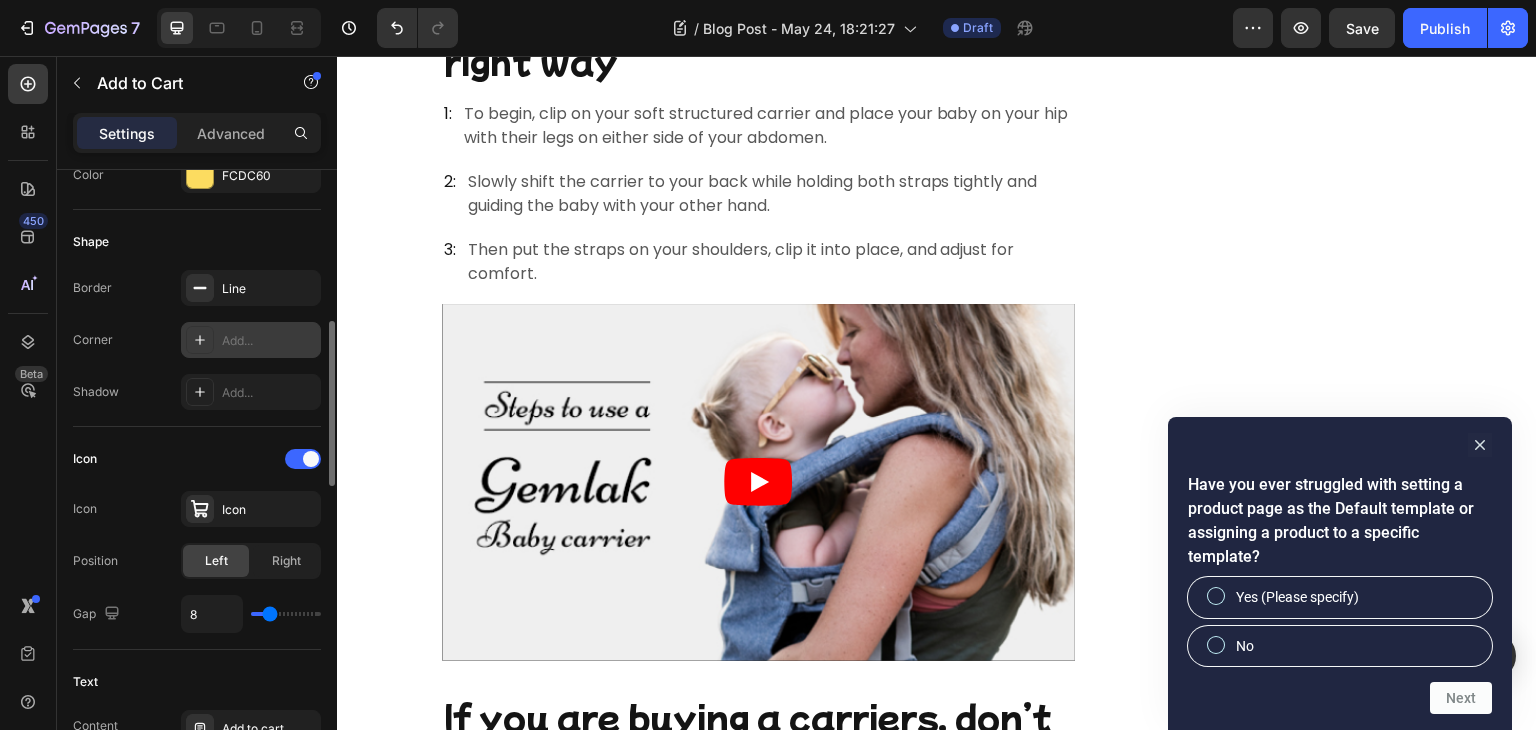 click on "Add..." at bounding box center (269, 341) 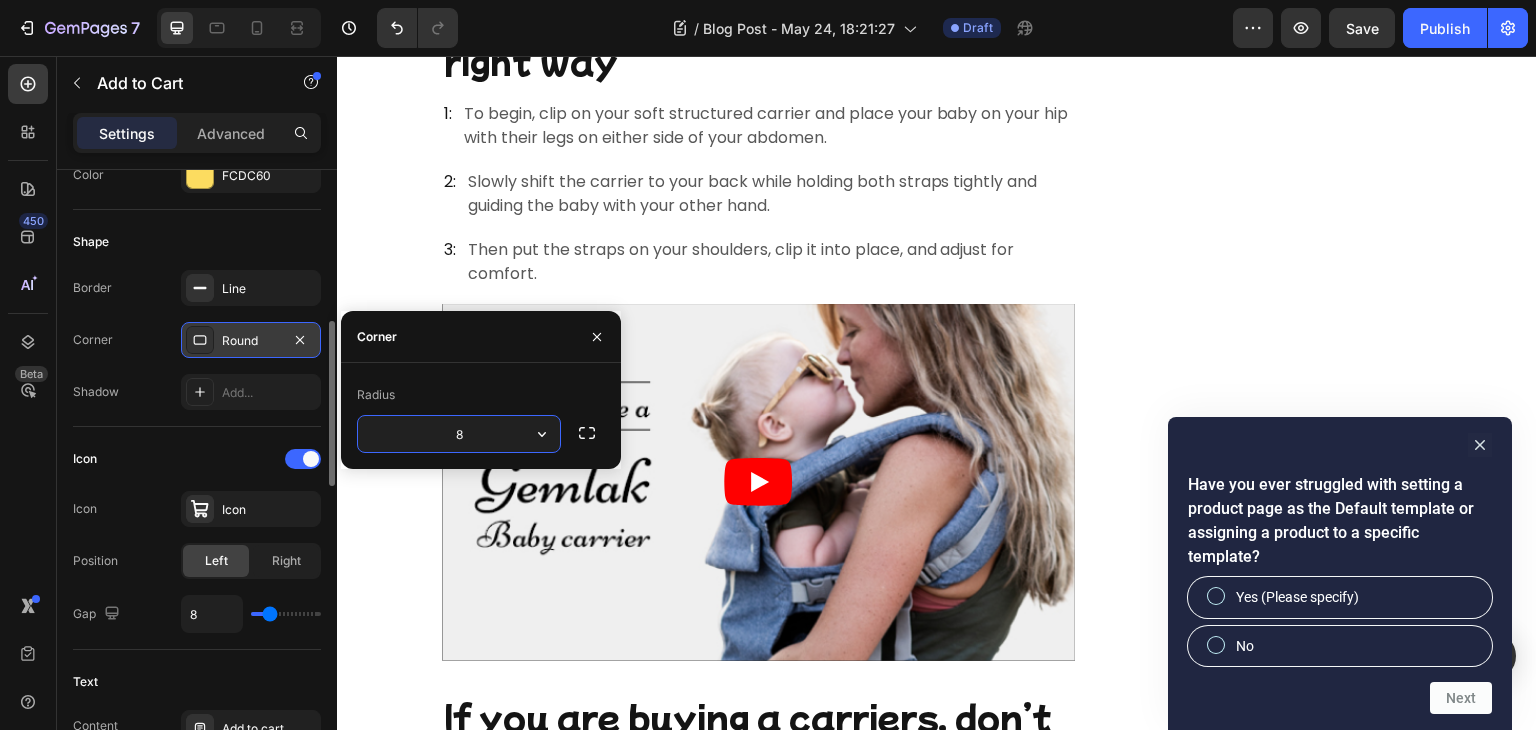 click on "Round" at bounding box center [251, 341] 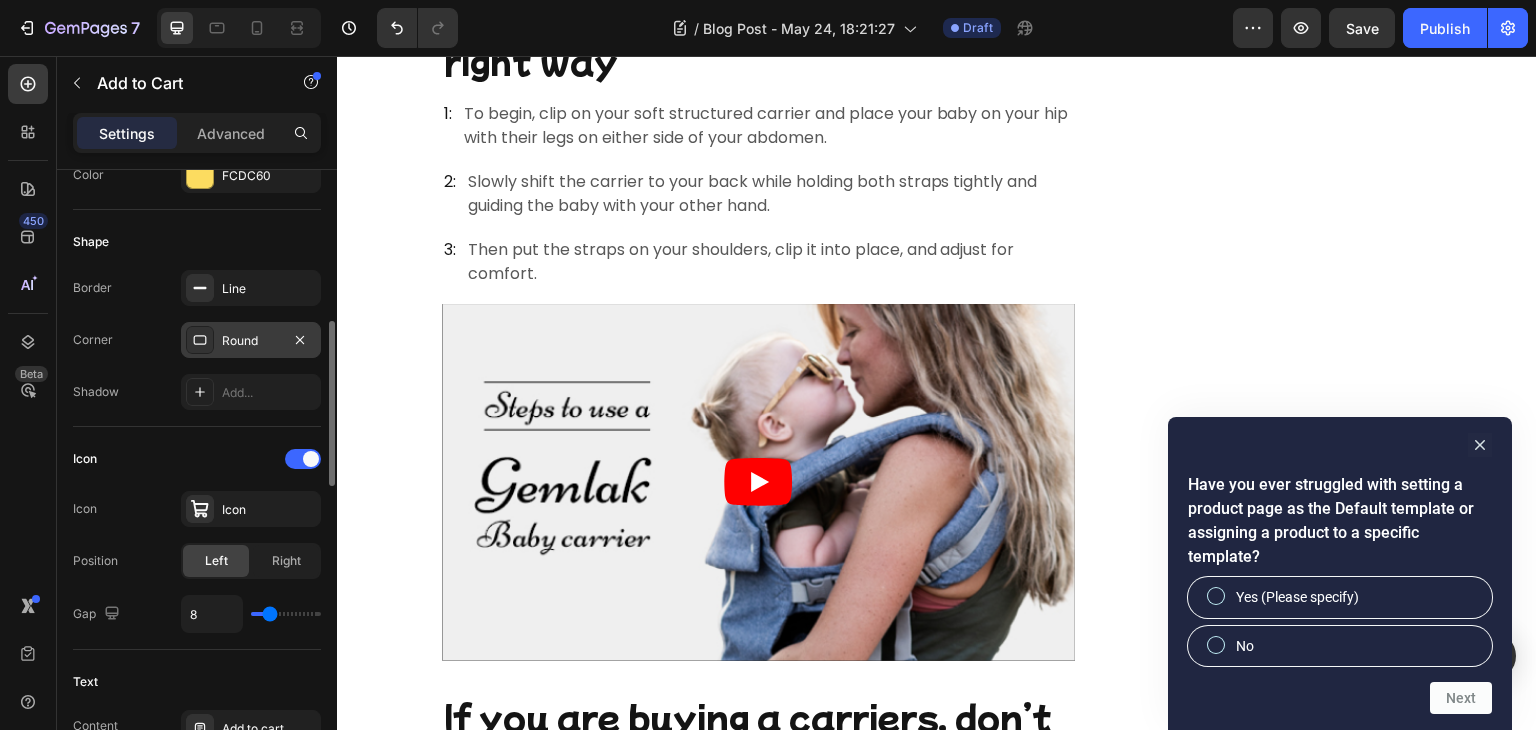 click on "Round" at bounding box center [251, 341] 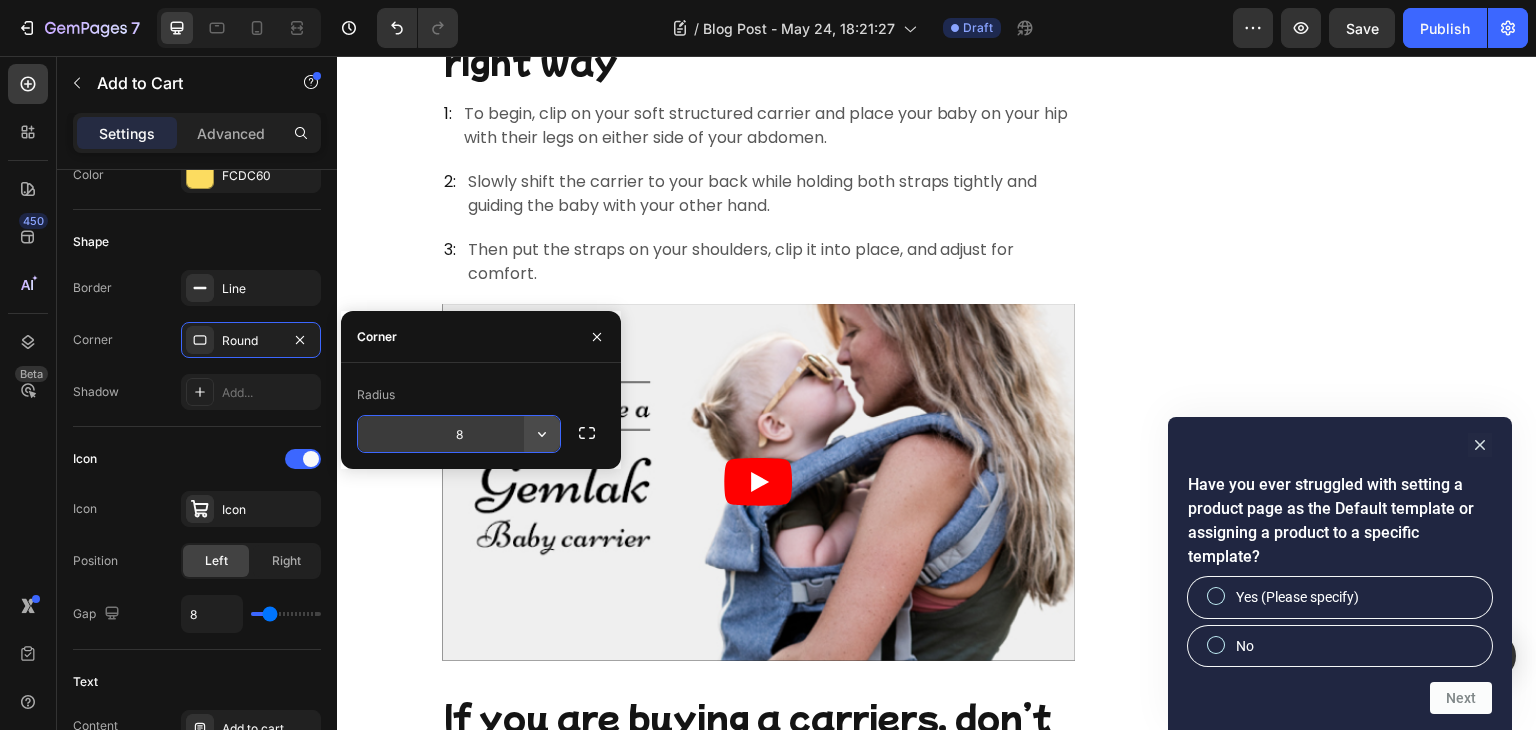 click 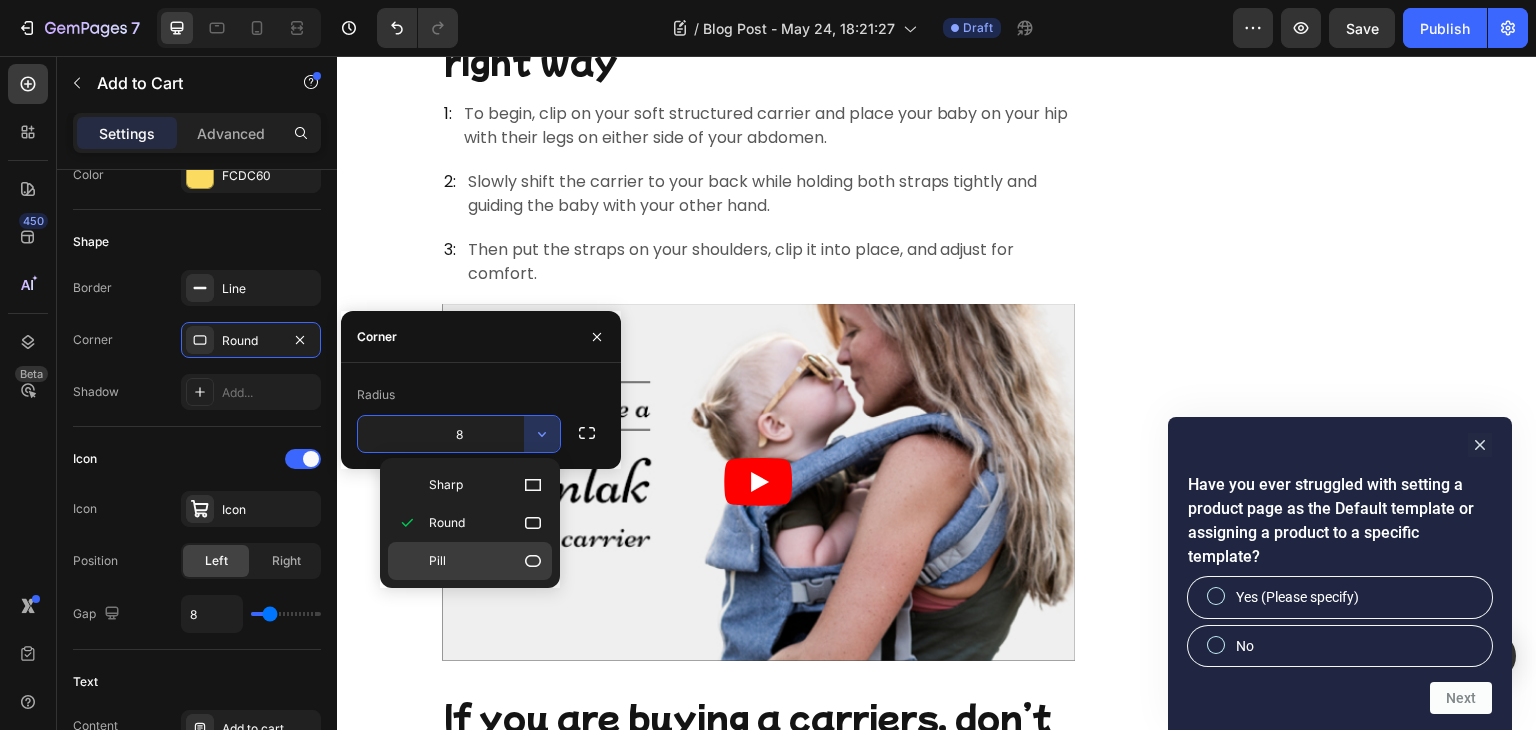 click on "Pill" at bounding box center (486, 561) 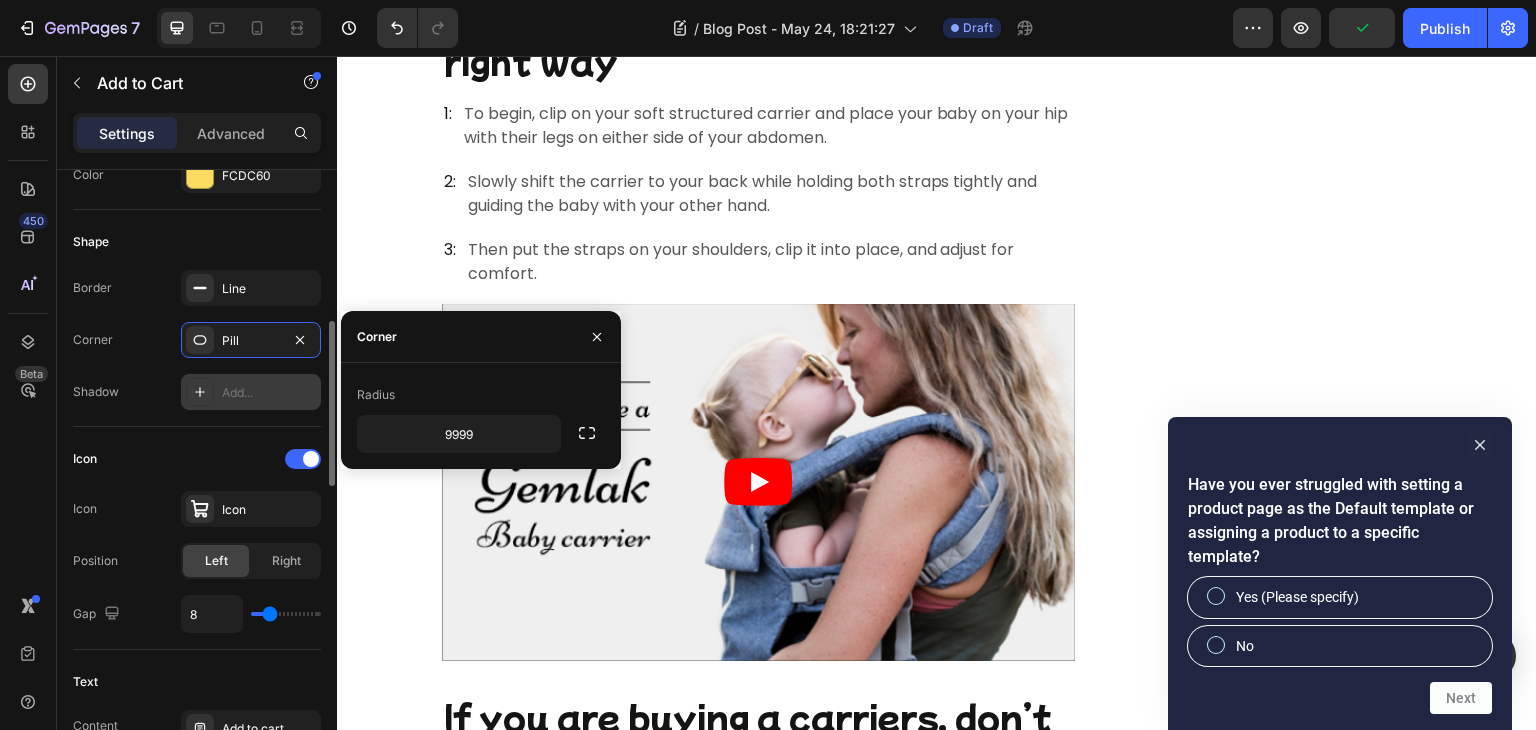 click on "Add..." at bounding box center [269, 393] 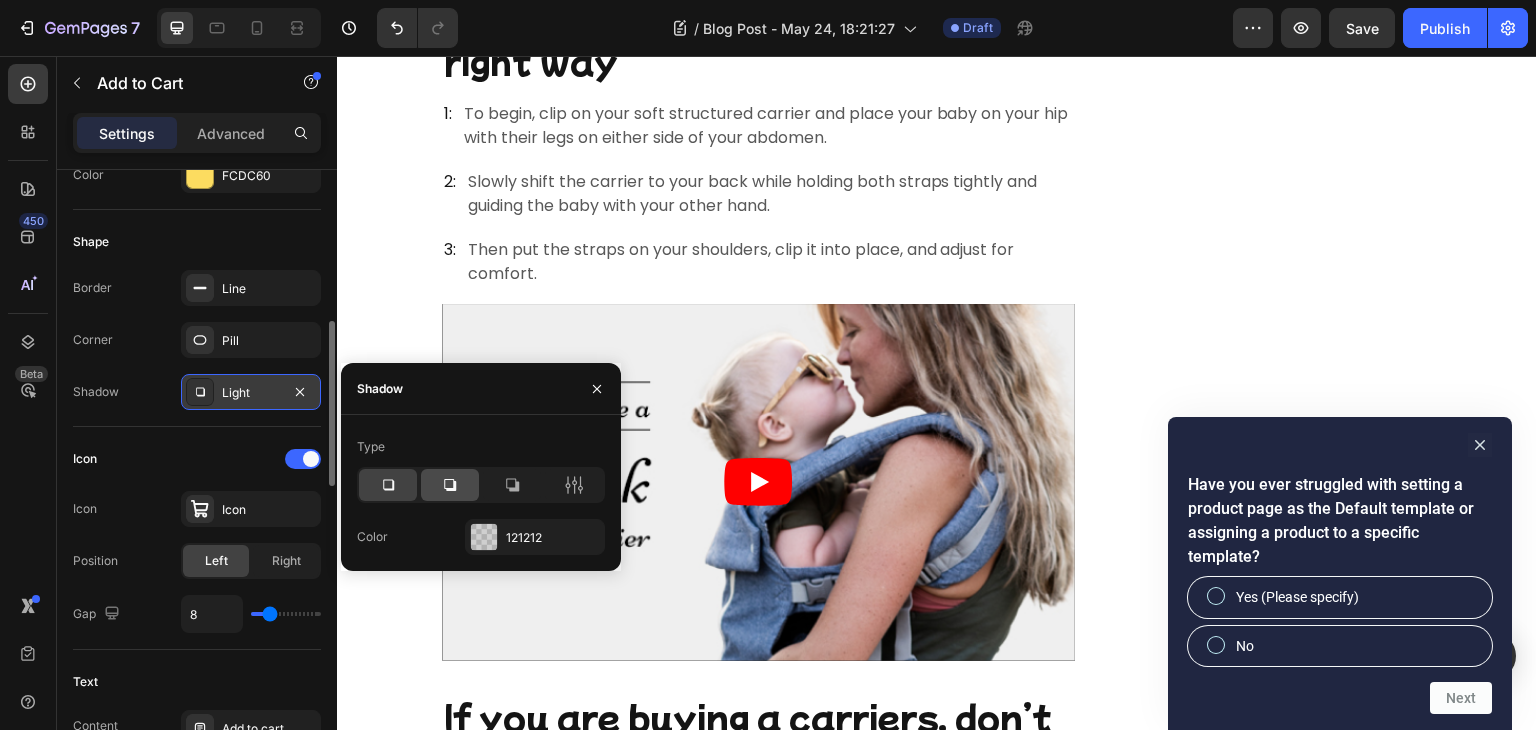 click 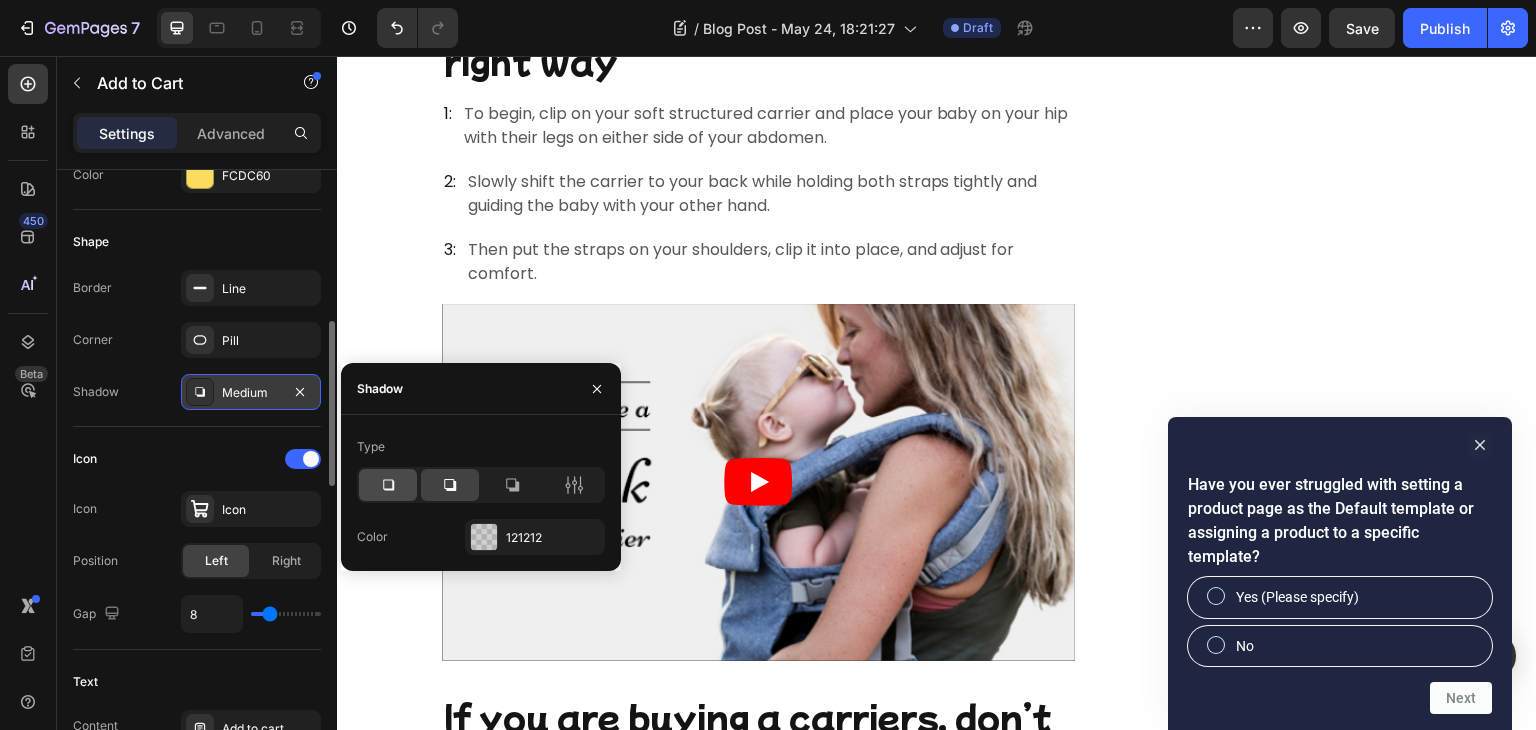 click 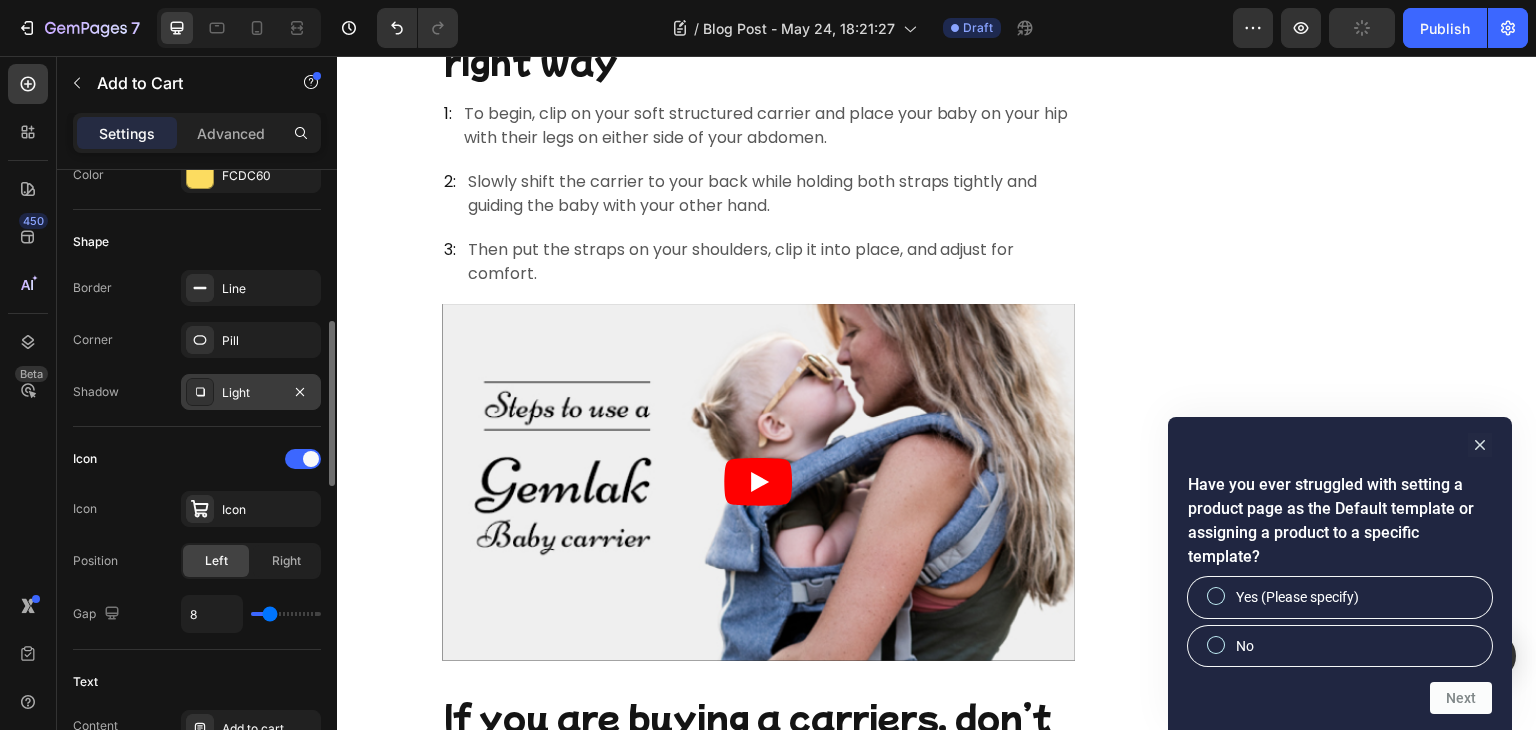 click on "Shape Border Line Corner Pill Shadow Light" 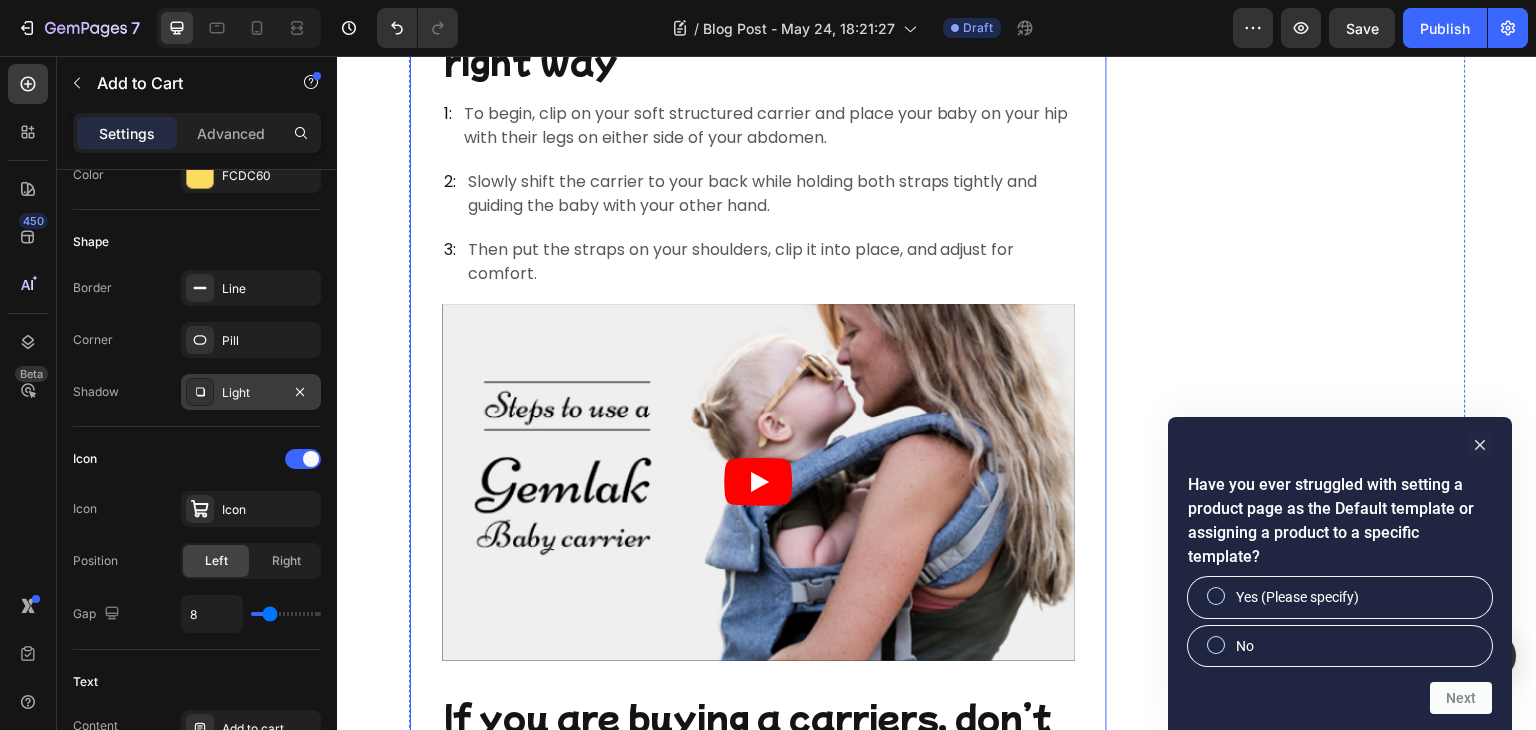 click on "How to use Gemlak carrier the right way Heading 1: Text block To begin, clip on your soft structured carrier and place your baby on your hip with their legs on either side of your abdomen. Text block Row 2: Text block Slowly shift the carrier to your back while holding both straps tightly and guiding the baby with your other hand. Text block Row 3: Text block Then put the straps on your shoulders, clip it into place, and adjust for comfort. Text block Row Video If you are buying a carriers, don’t forget a Gemlak Heading Text block No discount   Not be displayed when published Product Tag Product Images Row Talking Flash Cards Product Title Image The best carriers Text block Row Rs.1,490.00 Product Price Product Price No compare price Product Price Row
Icon
Icon
Icon
Icon
Icon Icon List Hoz (345 ratings) Text block Row
1
Product Quantity Get It Now Product Cart Button Row Text block Row Product Title" at bounding box center [759, 798] 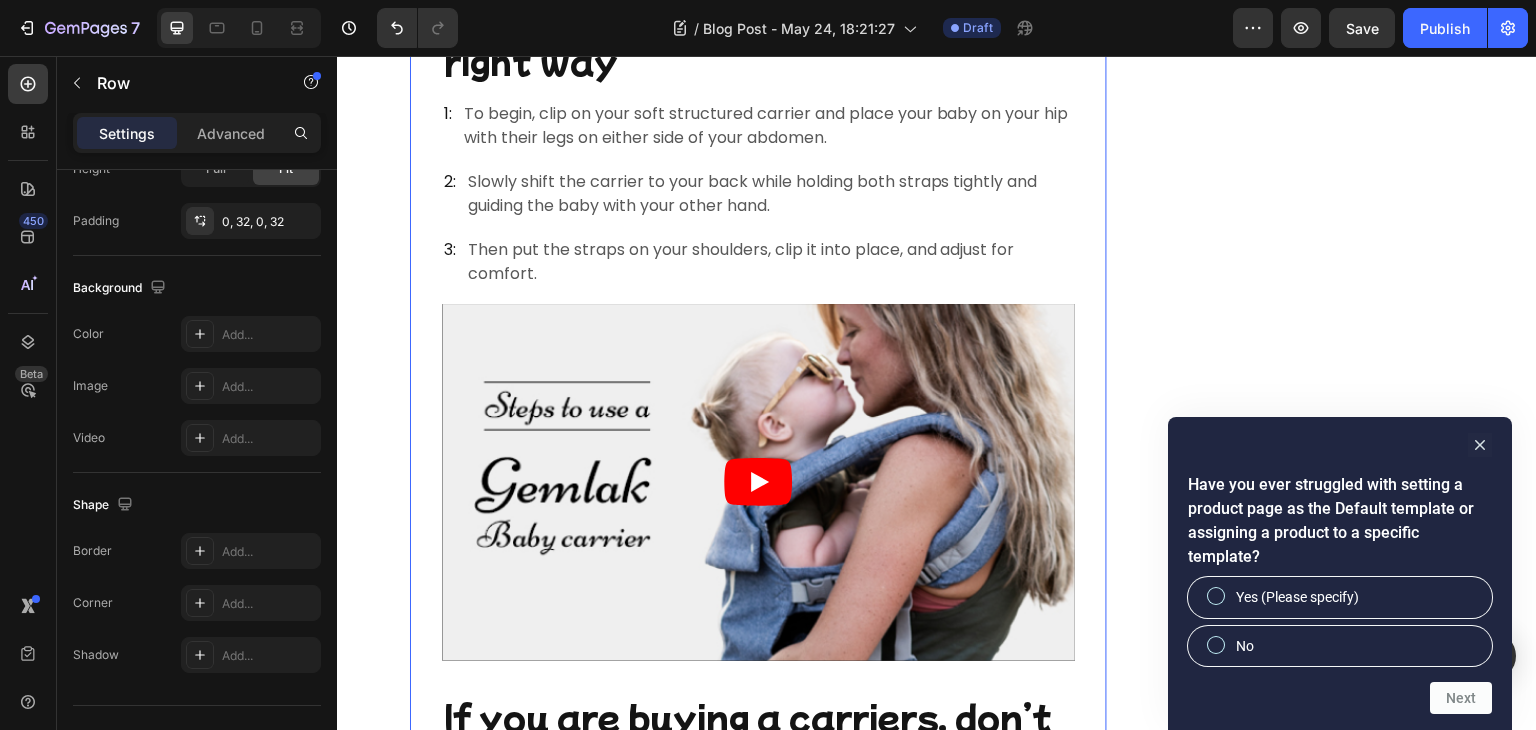 scroll, scrollTop: 0, scrollLeft: 0, axis: both 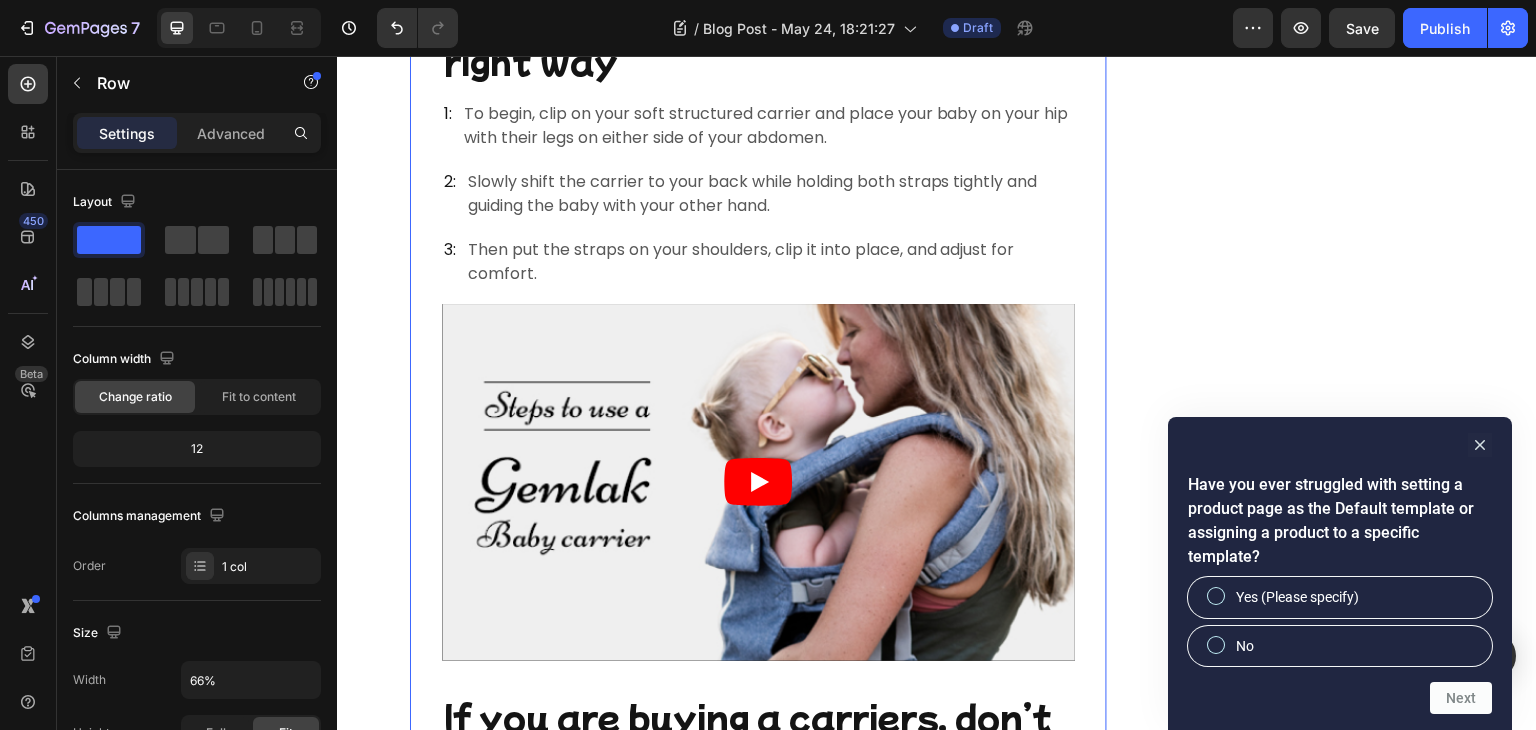 click on "Add to cart" at bounding box center [752, -130] 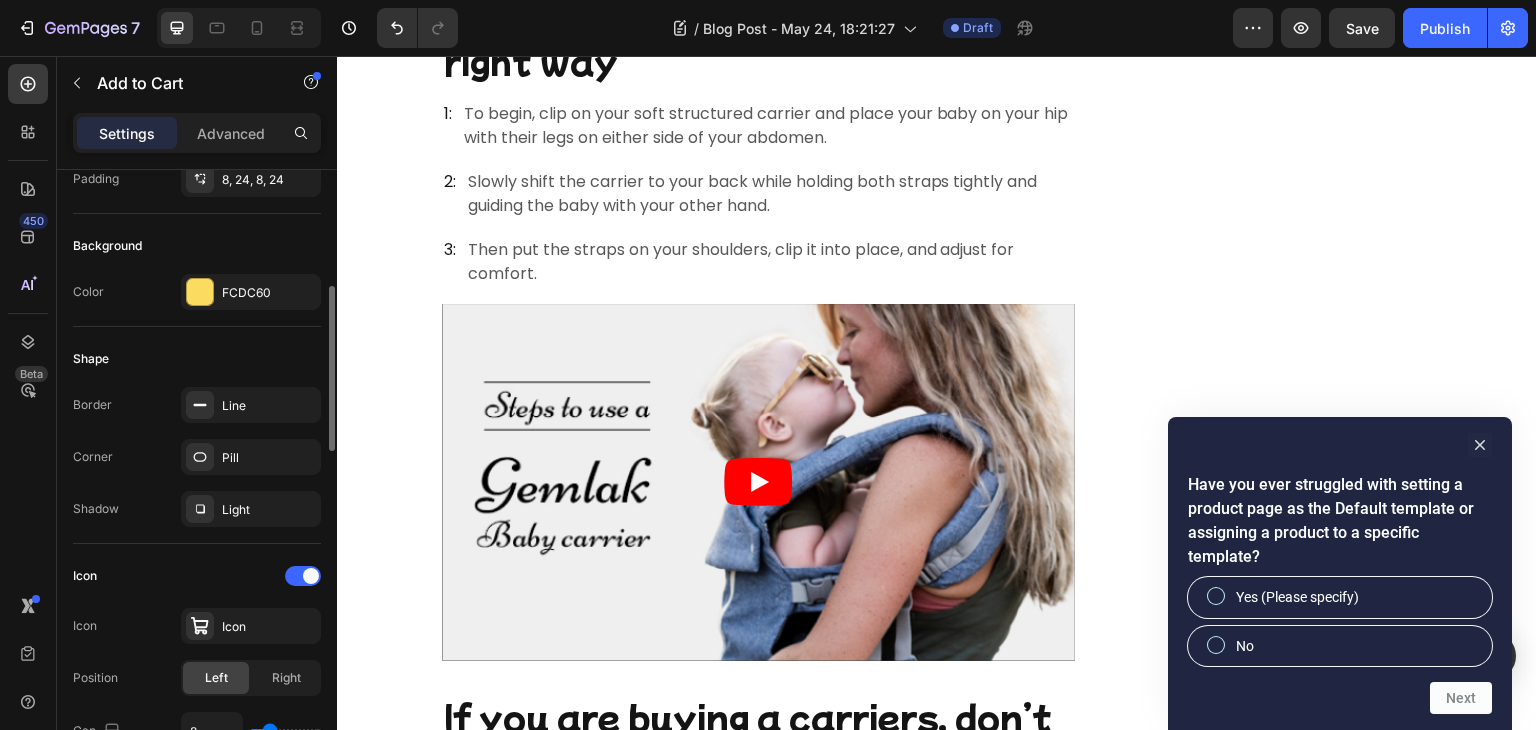 scroll, scrollTop: 464, scrollLeft: 0, axis: vertical 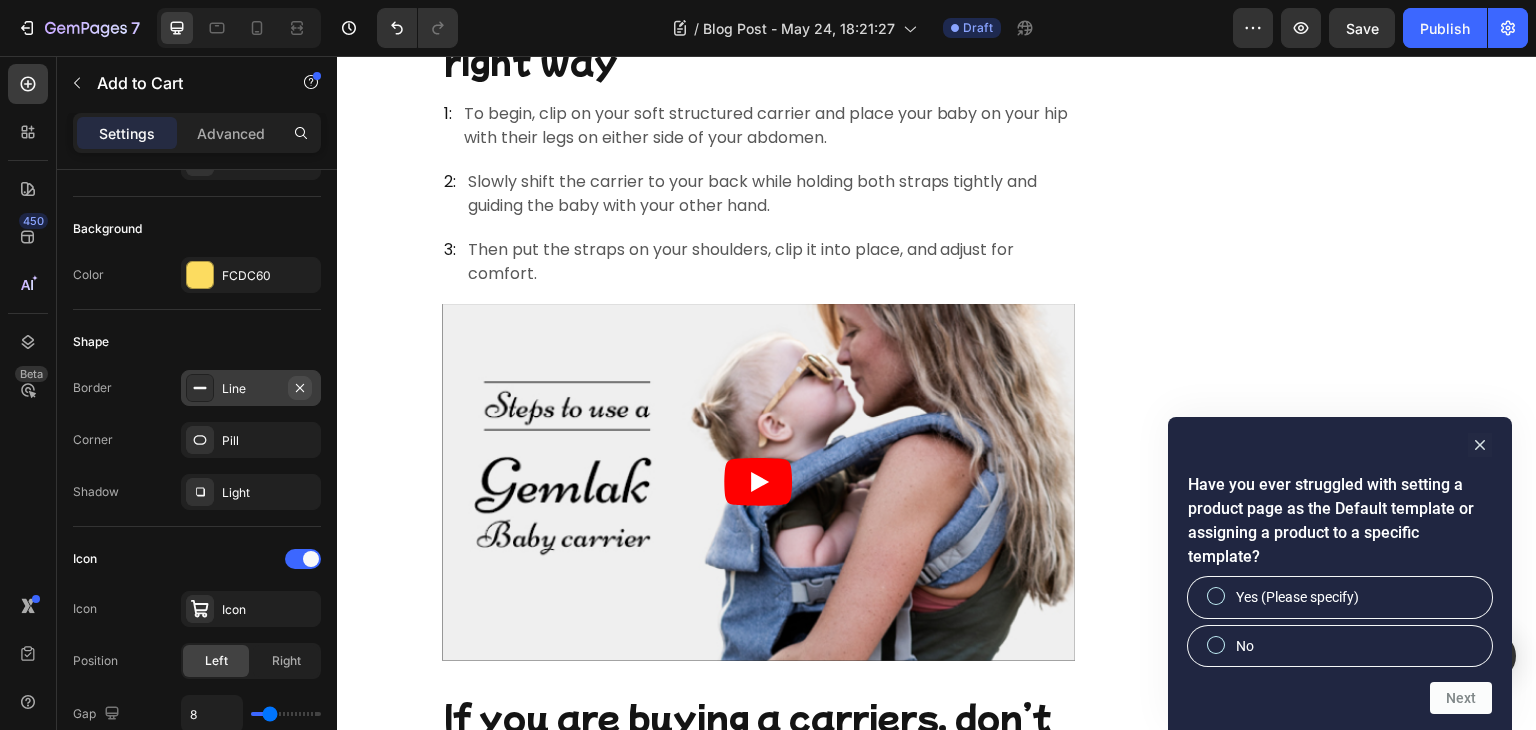 click 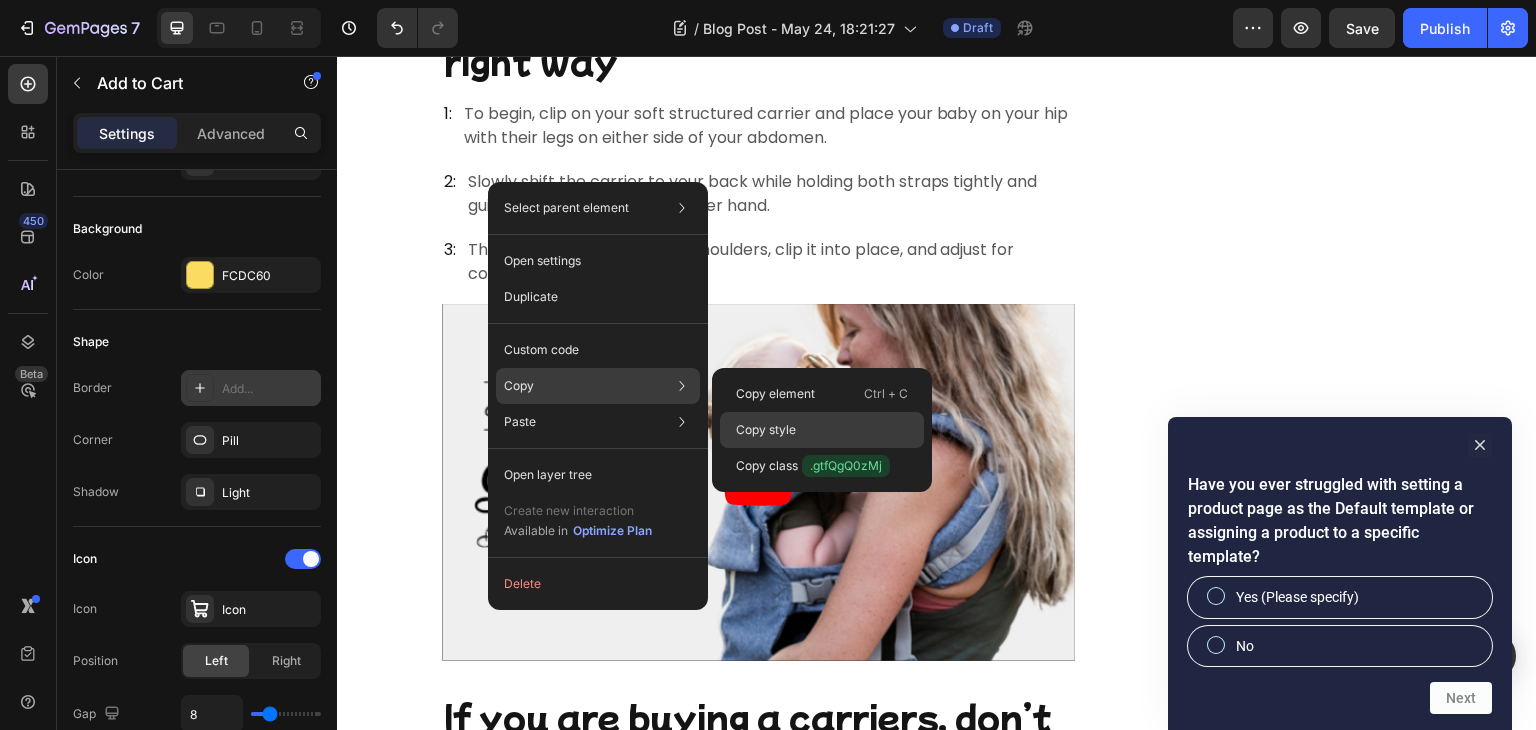click on "Copy style" 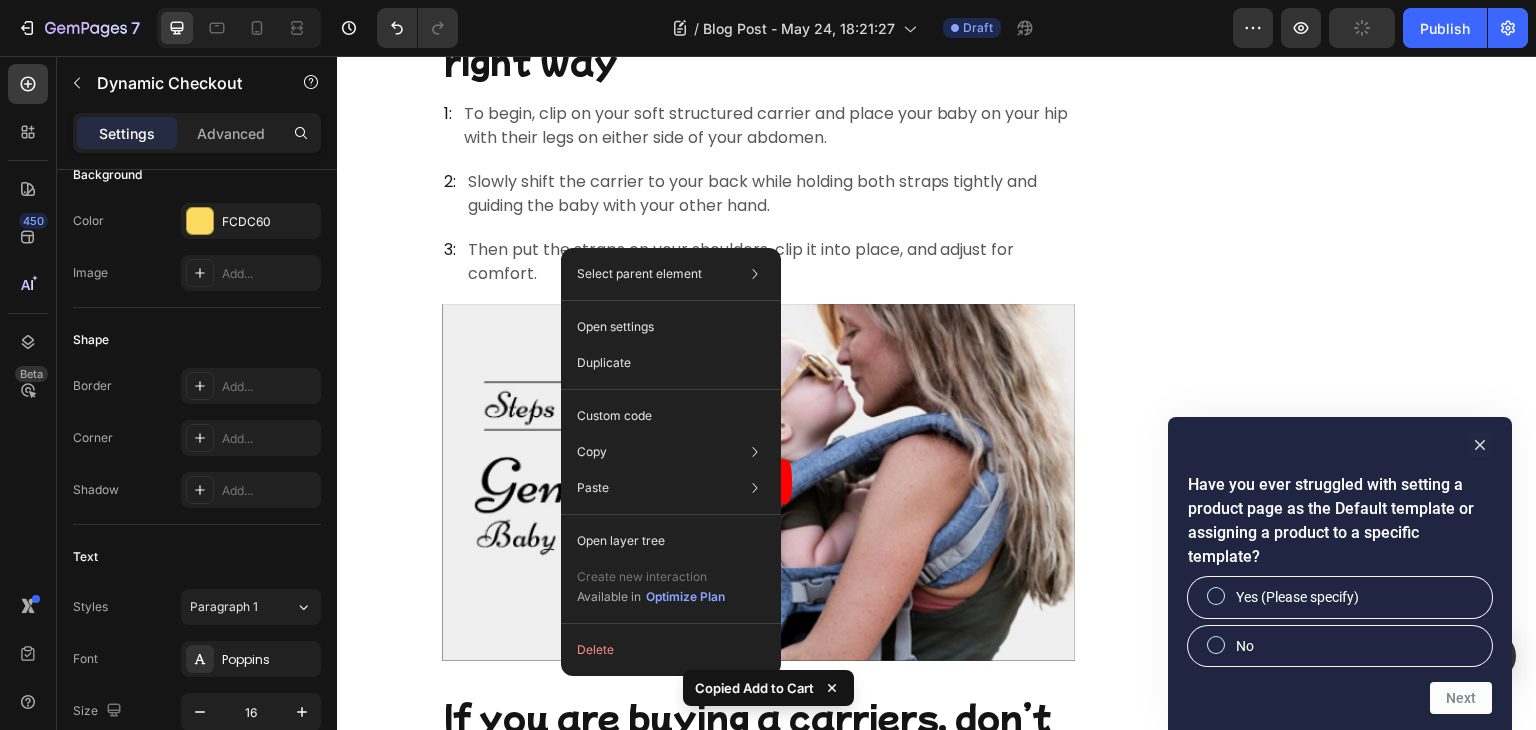 scroll, scrollTop: 0, scrollLeft: 0, axis: both 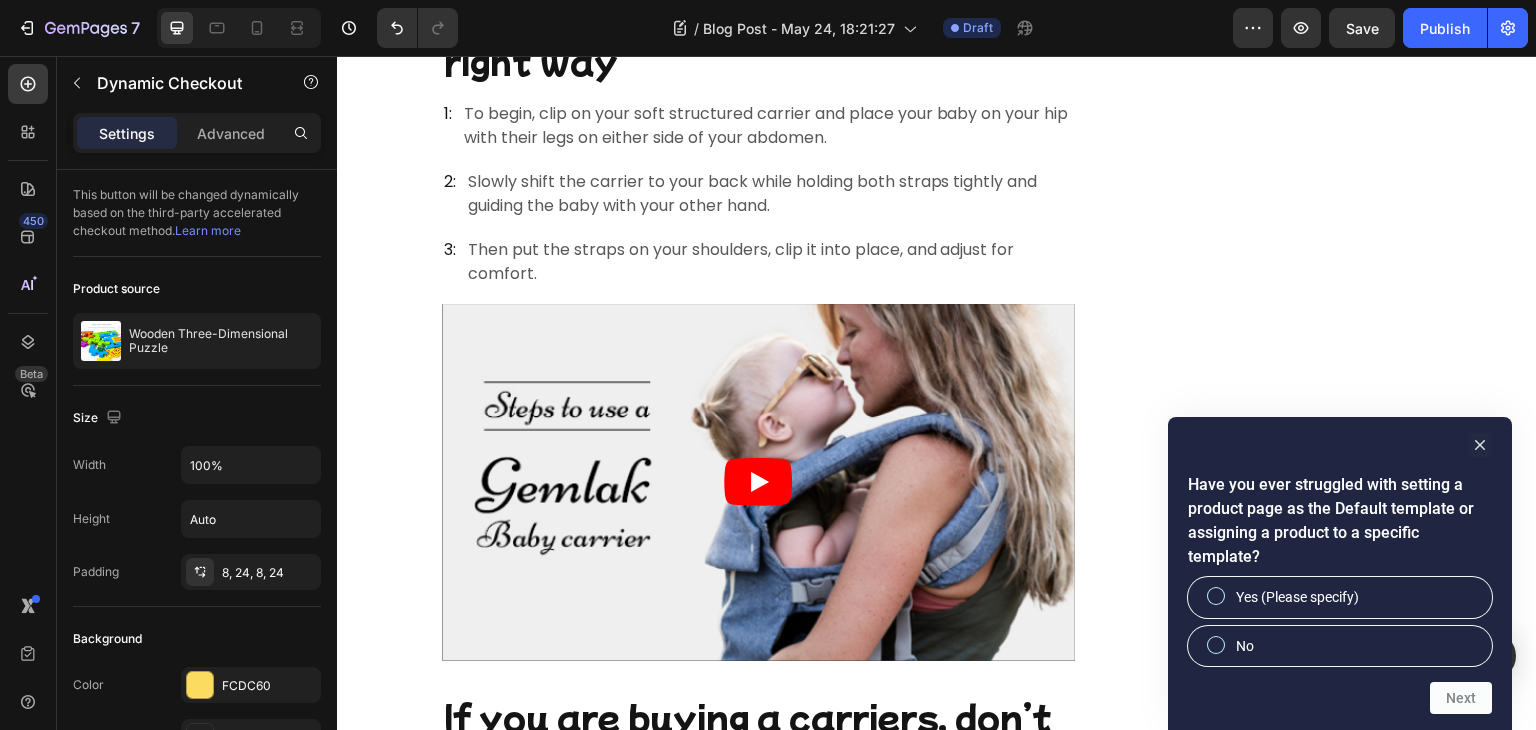 click on "Buy it now" at bounding box center [752, -69] 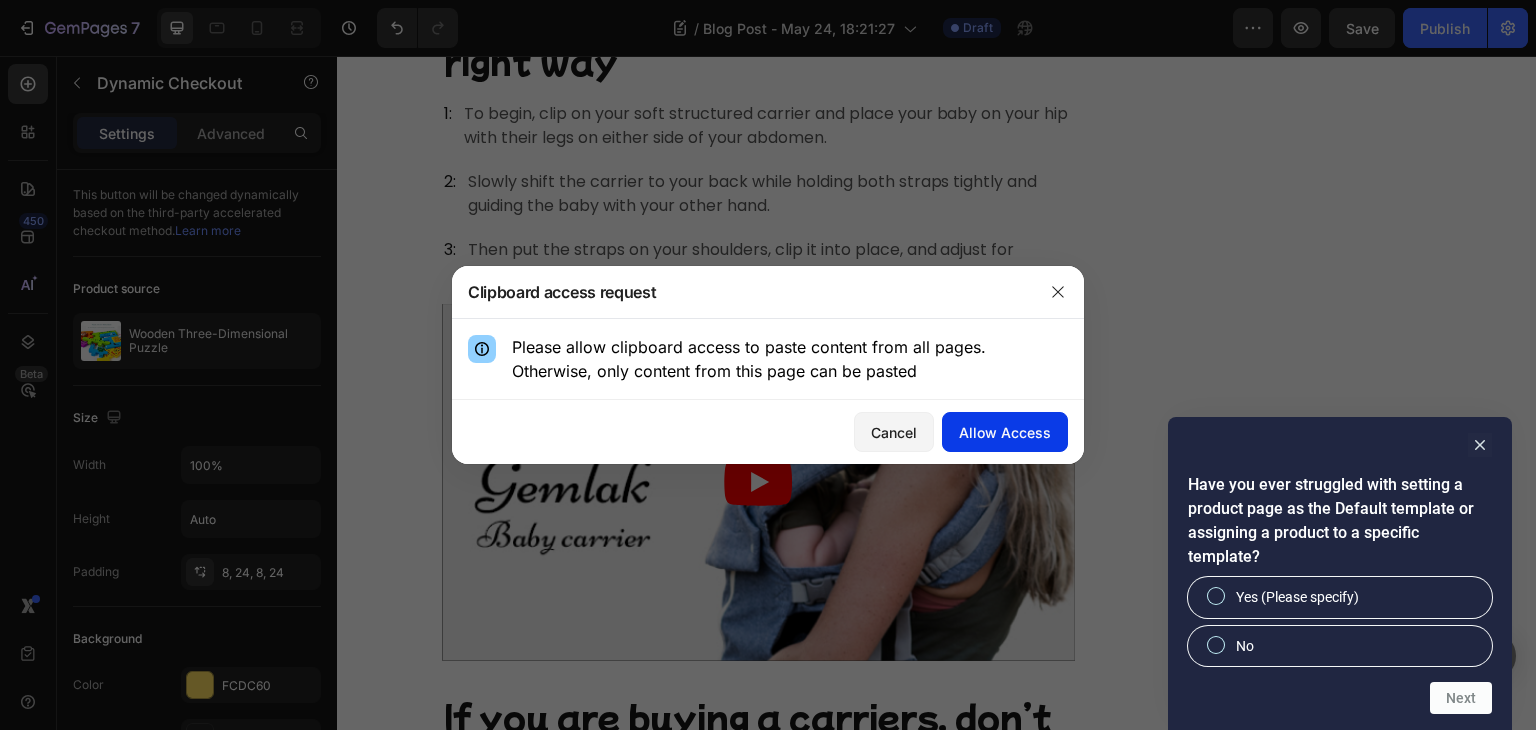 click on "Allow Access" at bounding box center [1005, 432] 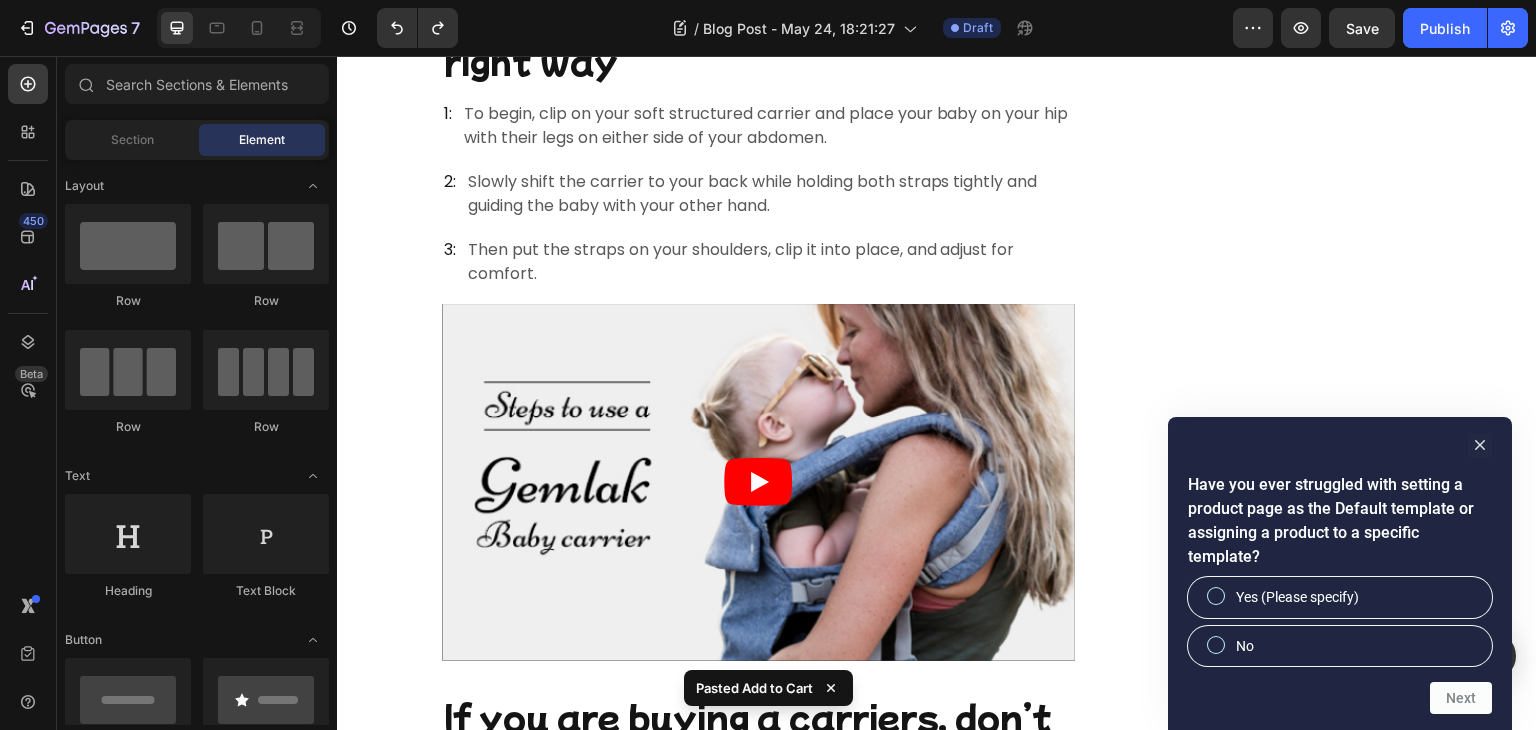 click on "Buy it now" at bounding box center [752, -69] 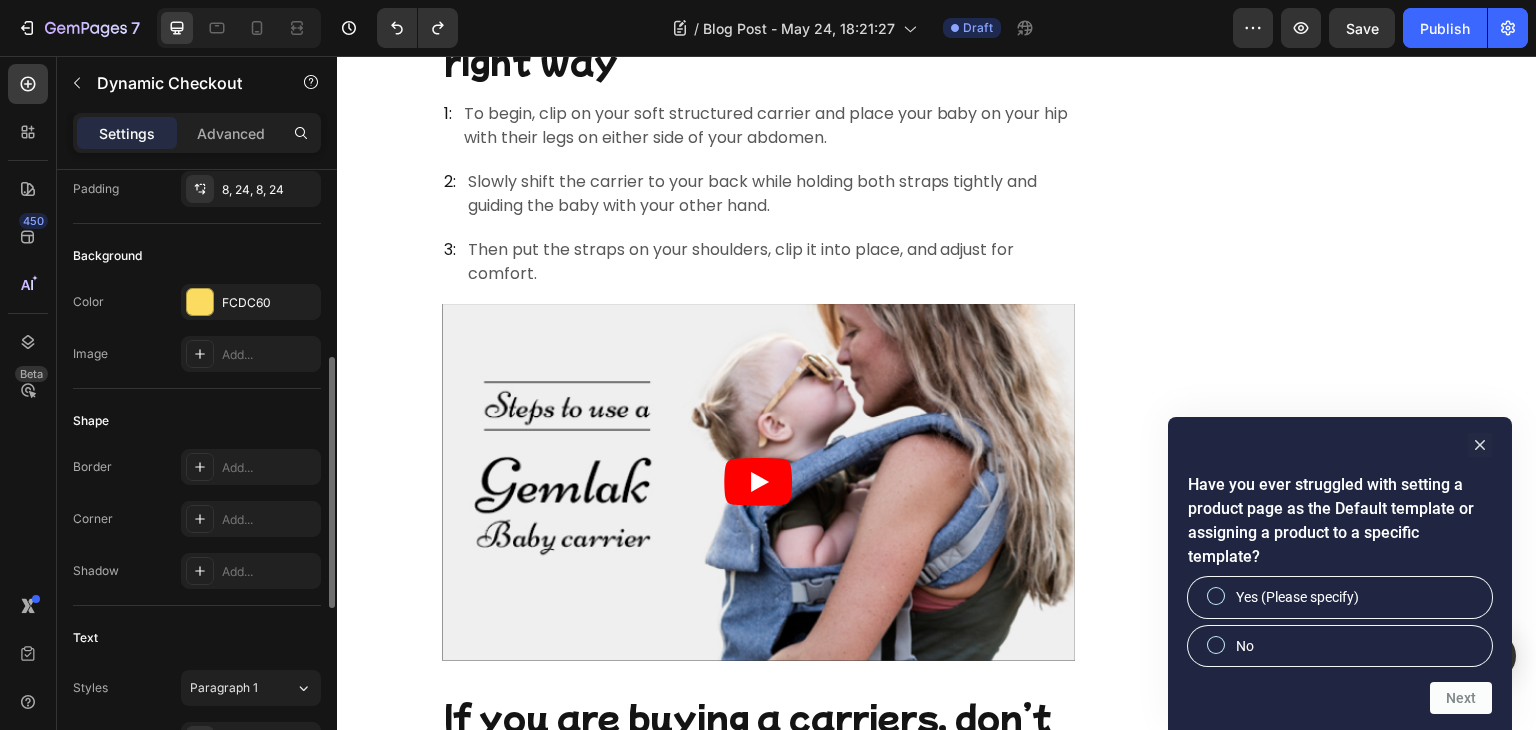 scroll, scrollTop: 410, scrollLeft: 0, axis: vertical 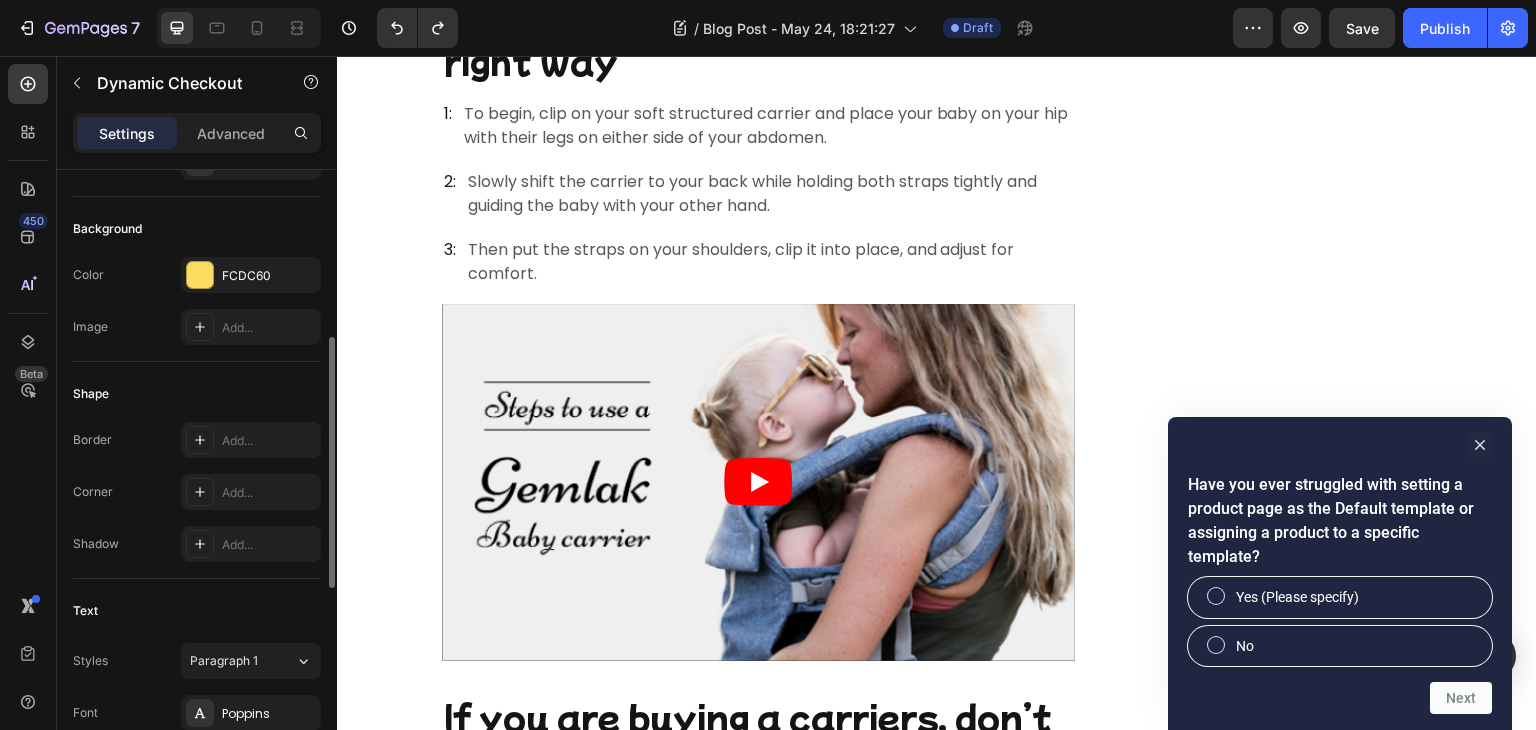 click on "Add..." at bounding box center (269, 493) 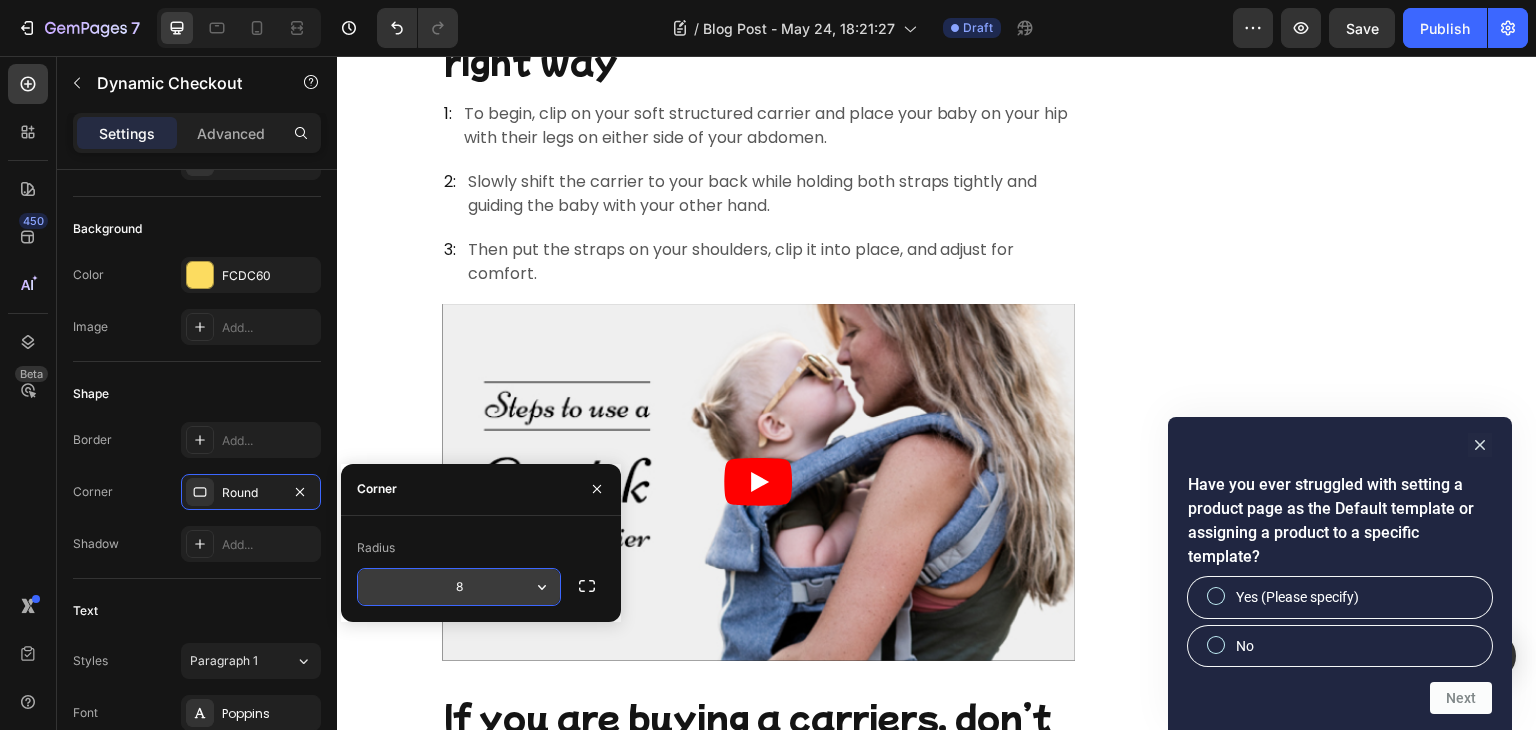click 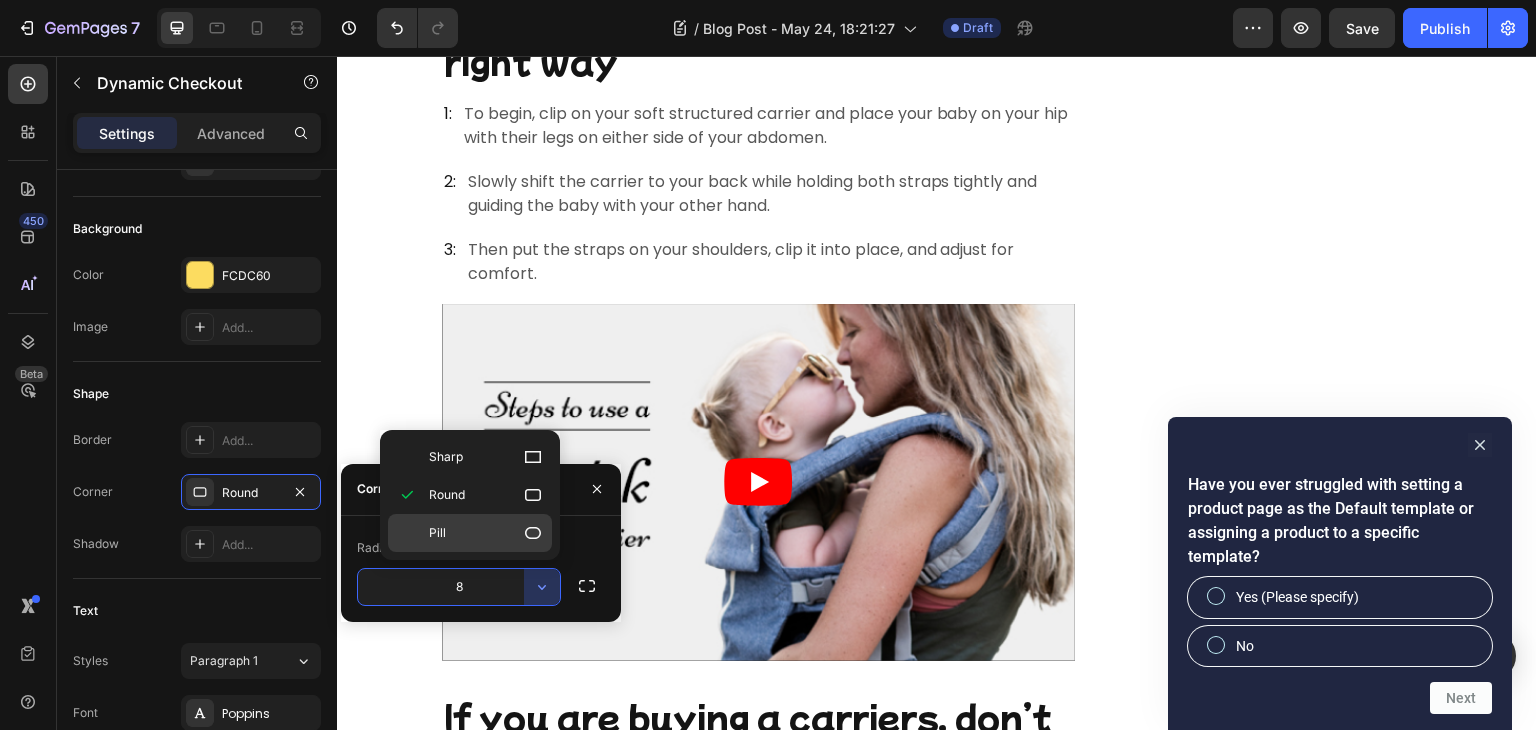click on "Pill" at bounding box center (486, 533) 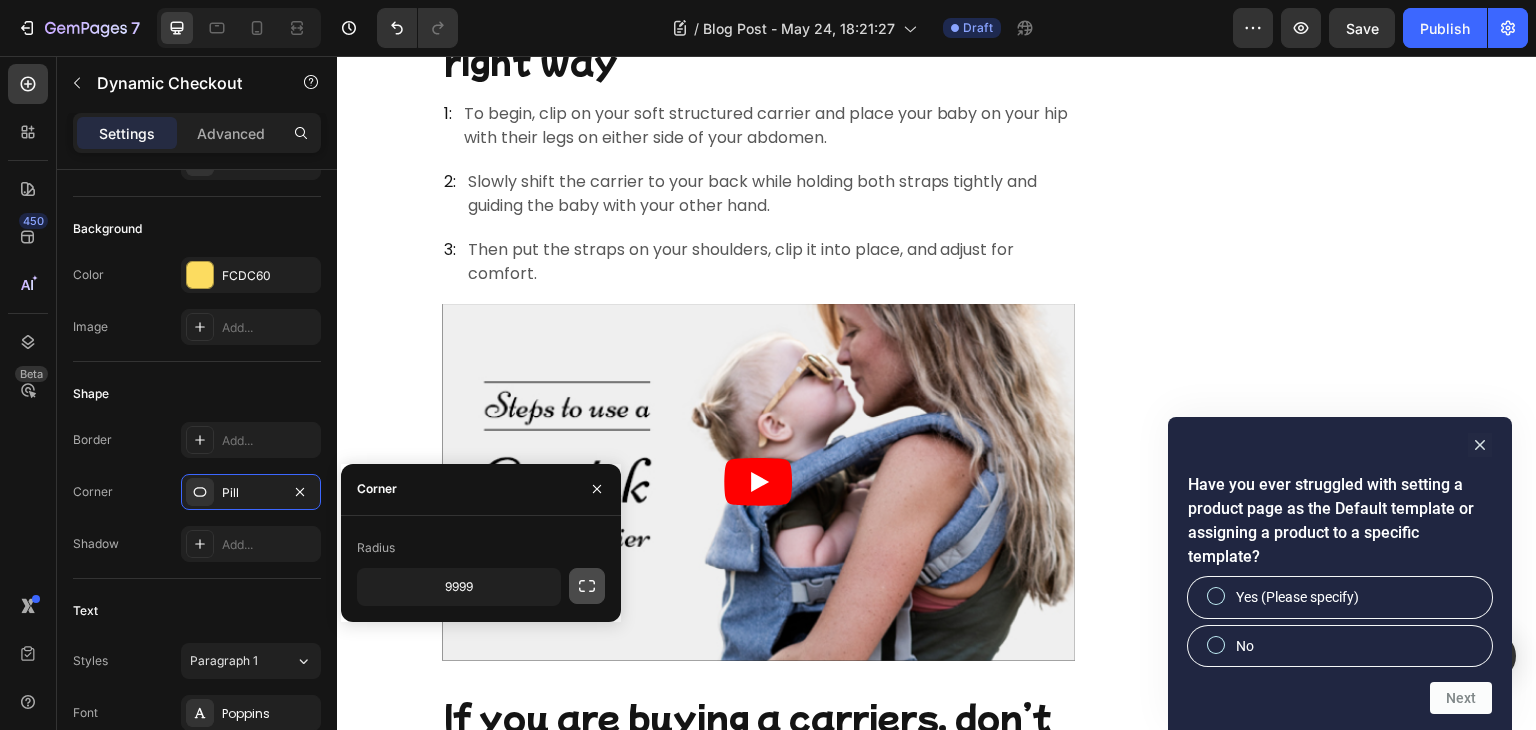 click 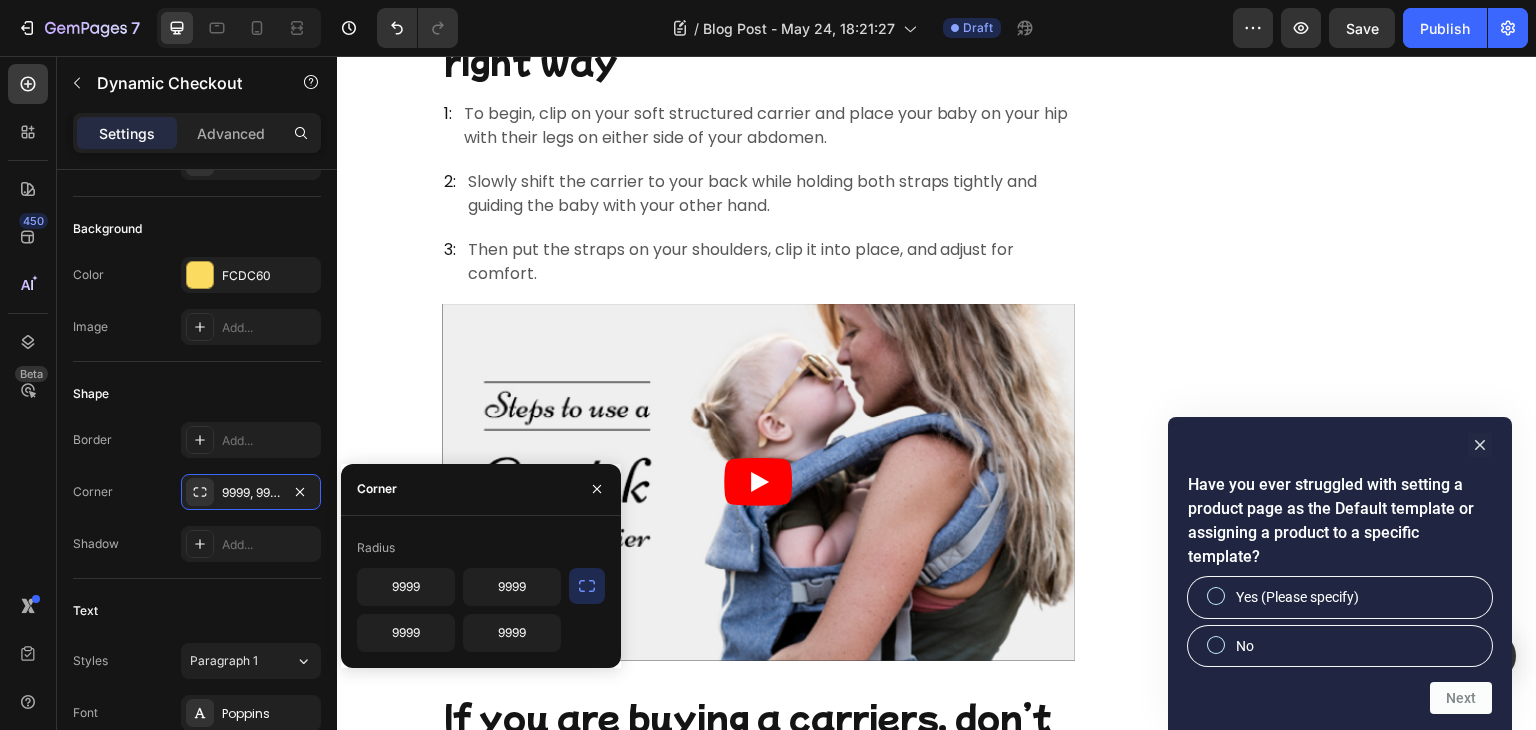 click 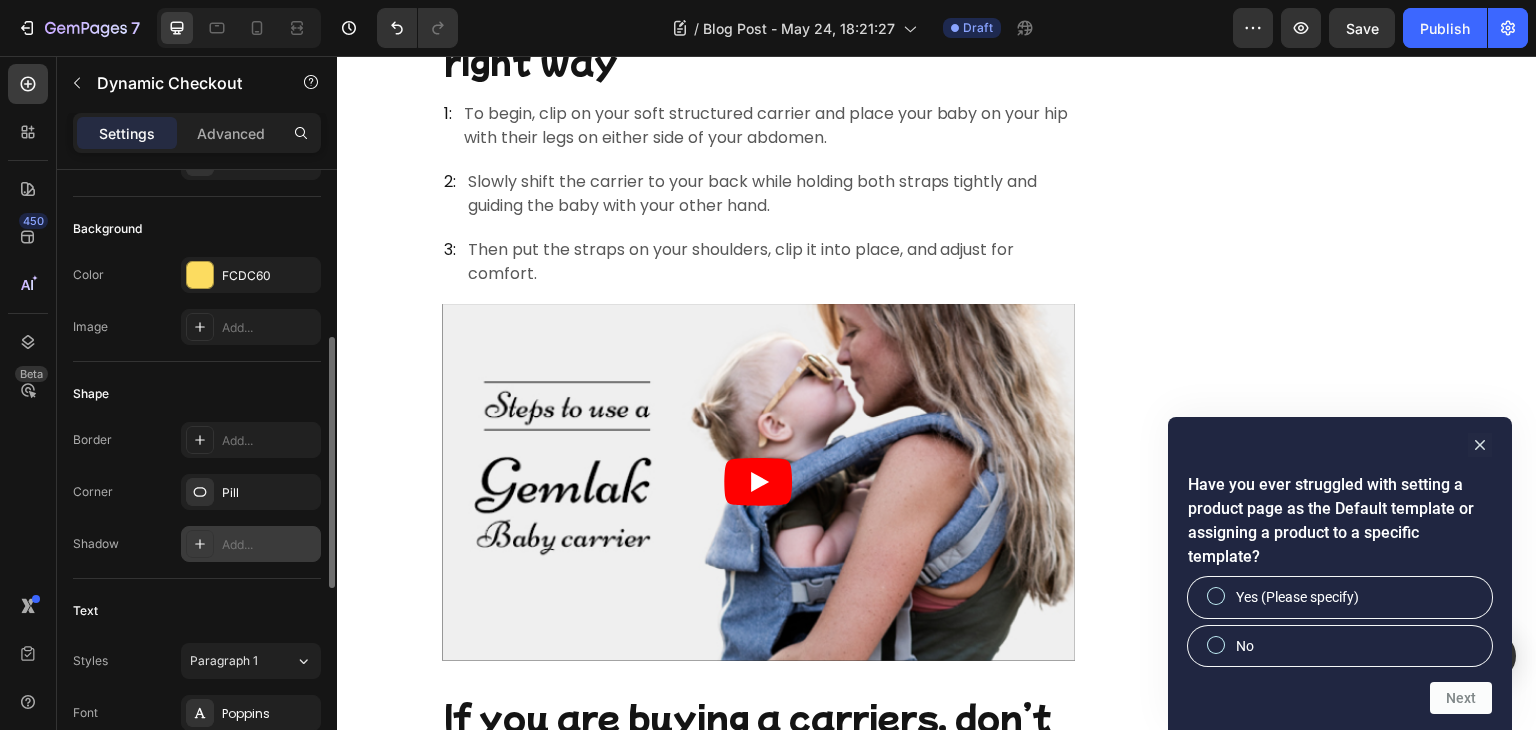click on "Add..." at bounding box center (269, 545) 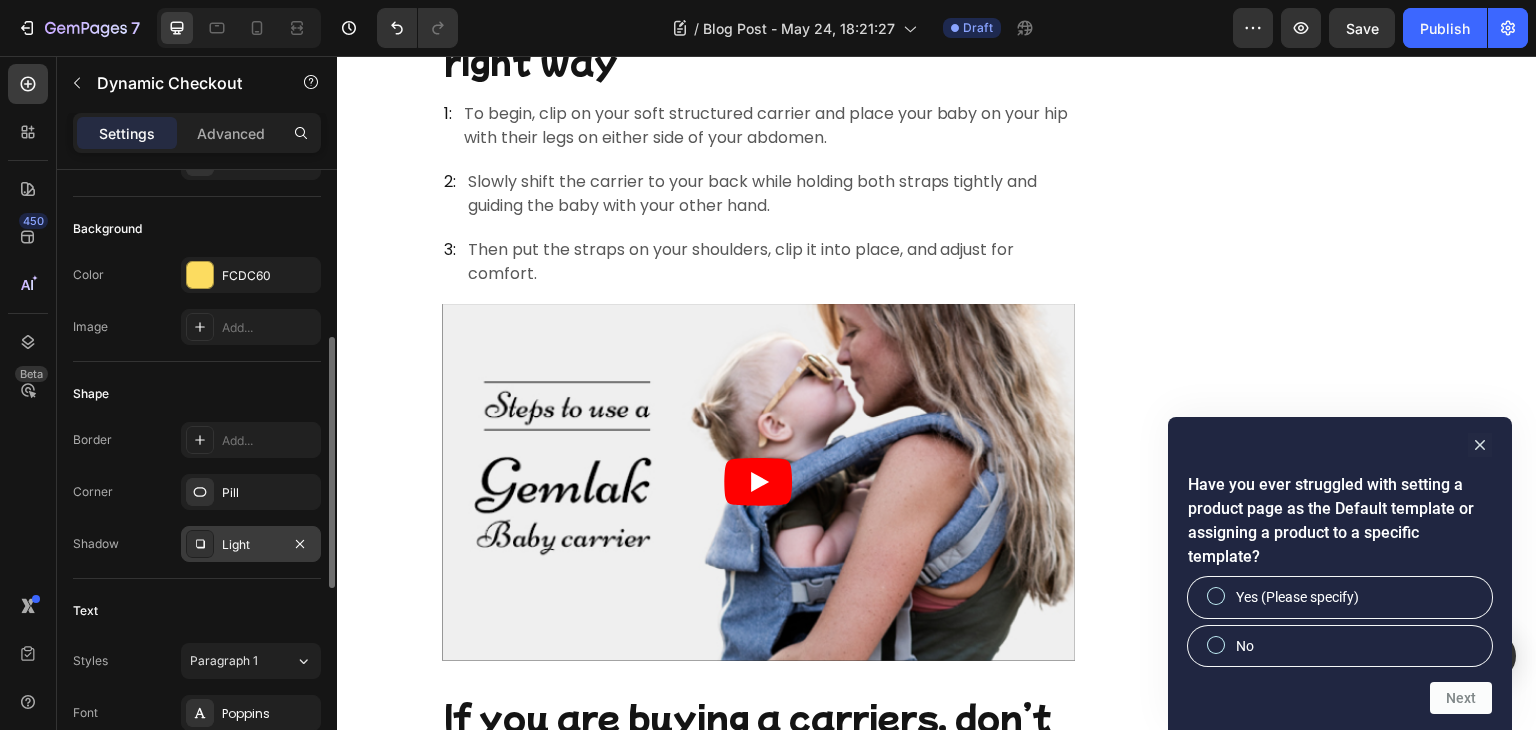 click on "Shape" at bounding box center [197, 394] 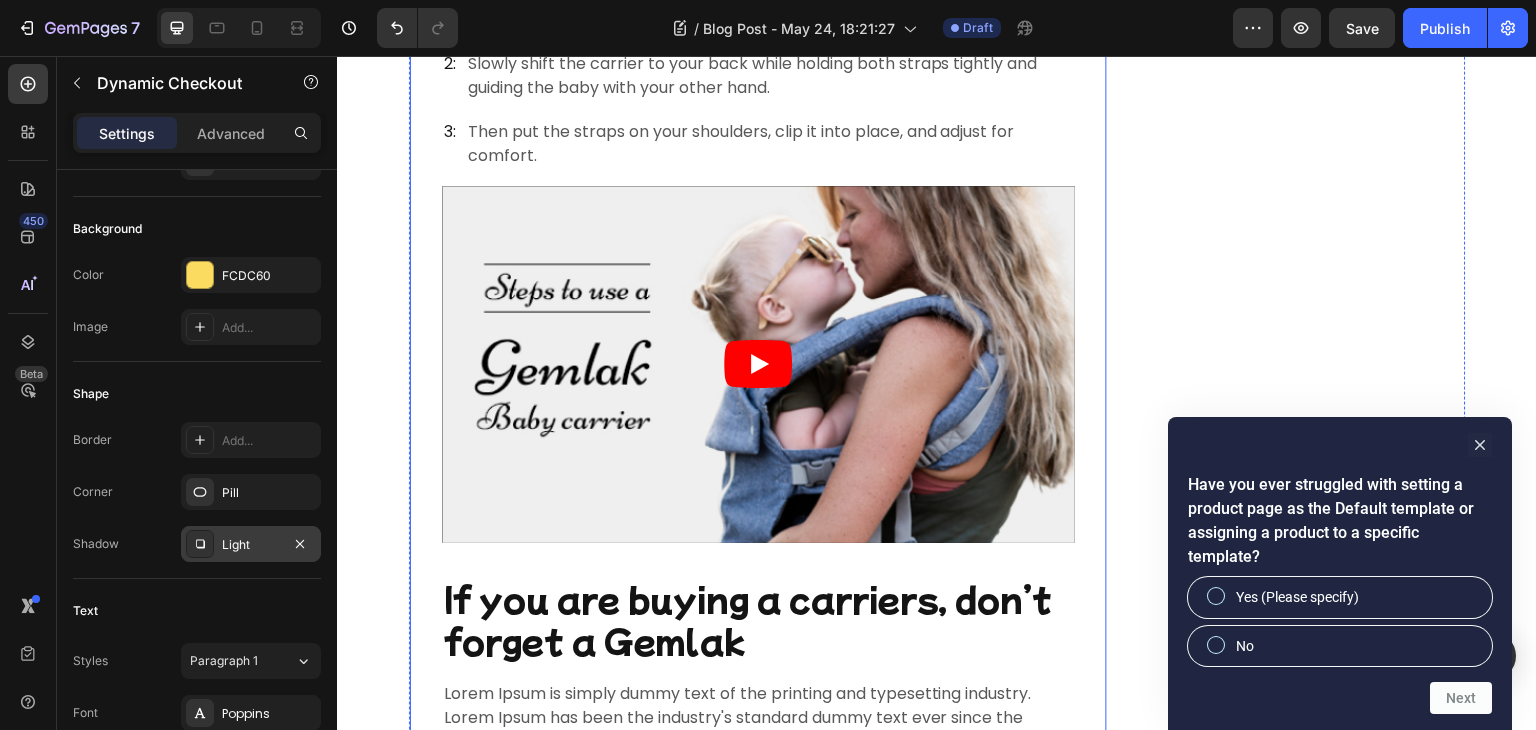 scroll, scrollTop: 6553, scrollLeft: 0, axis: vertical 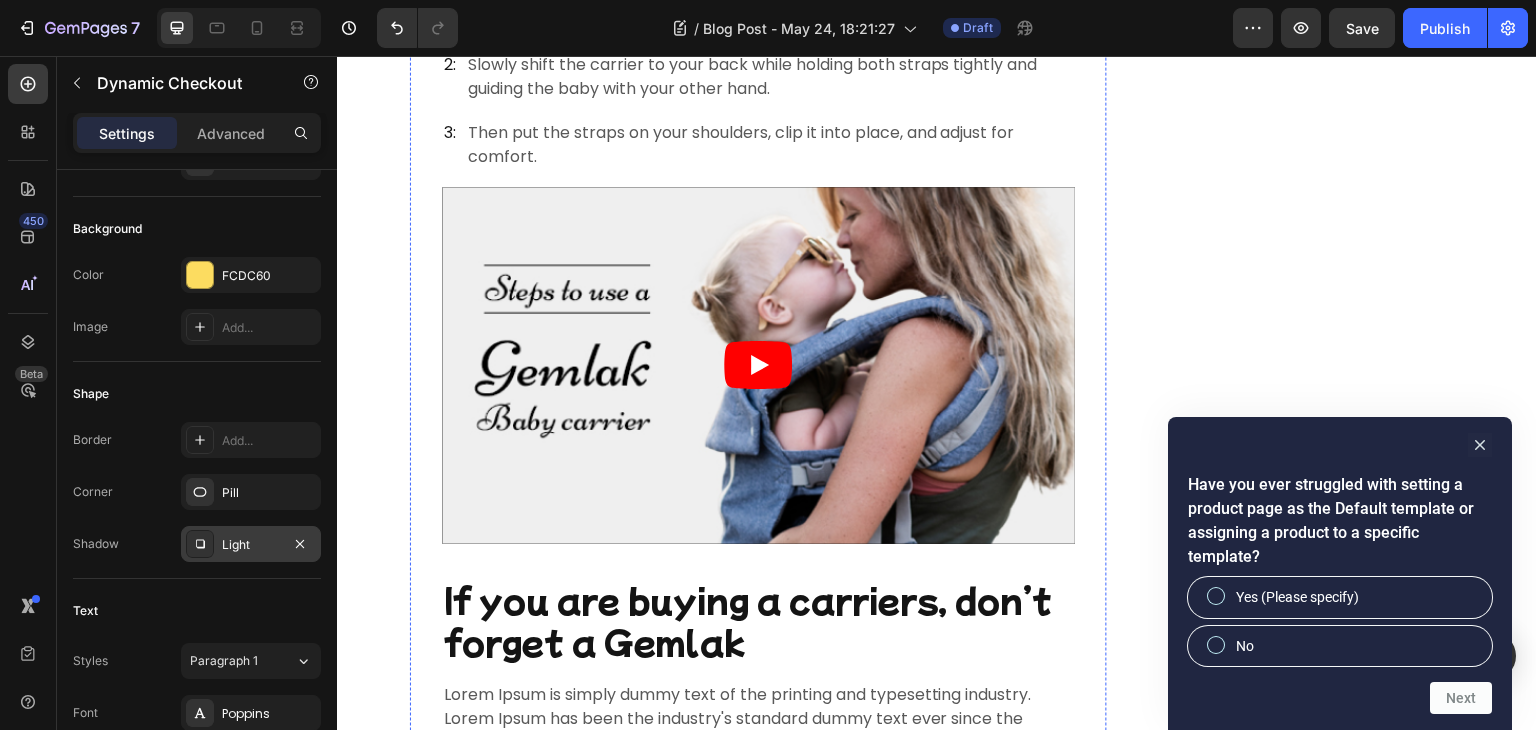 click on "How to use Gemlak carrier the right way" at bounding box center (759, -78) 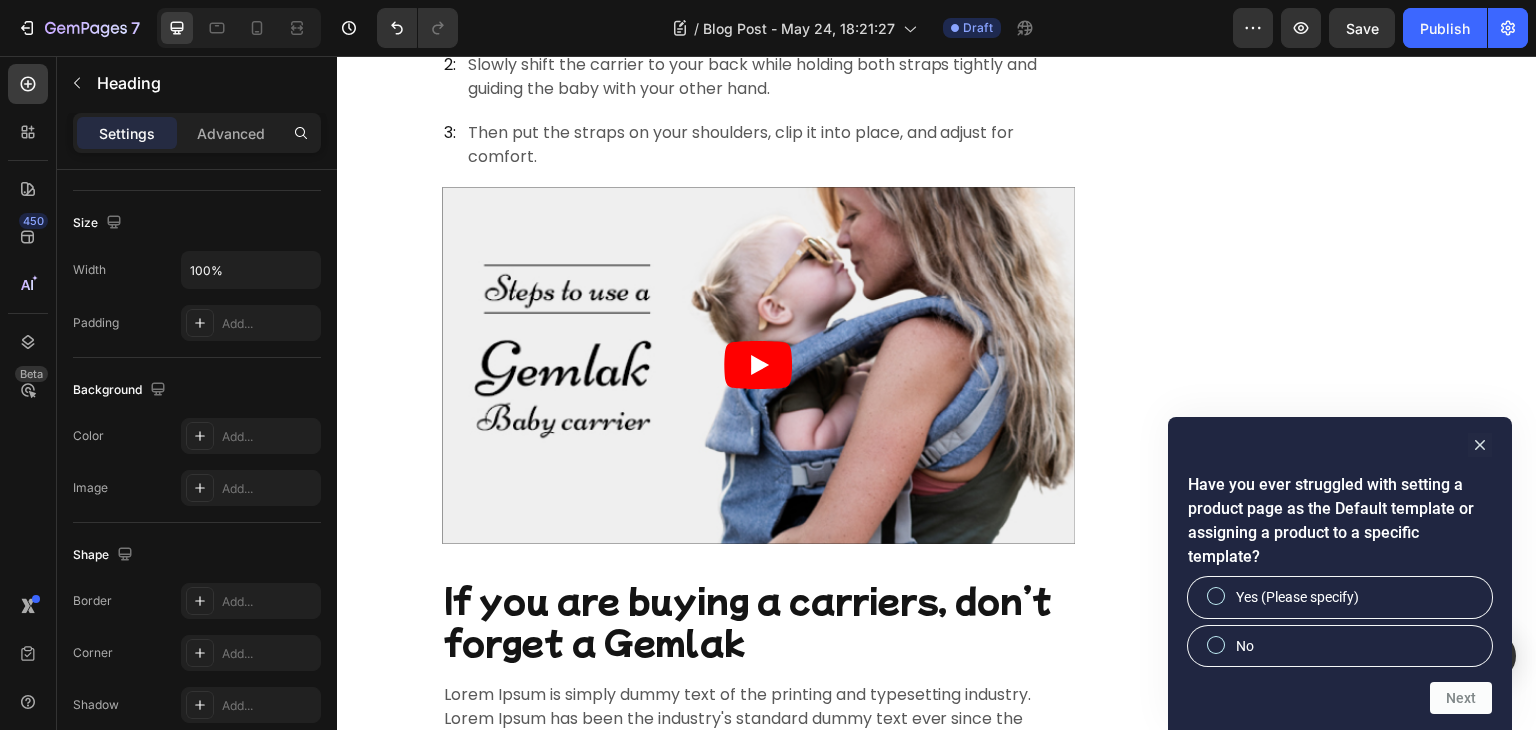 scroll, scrollTop: 0, scrollLeft: 0, axis: both 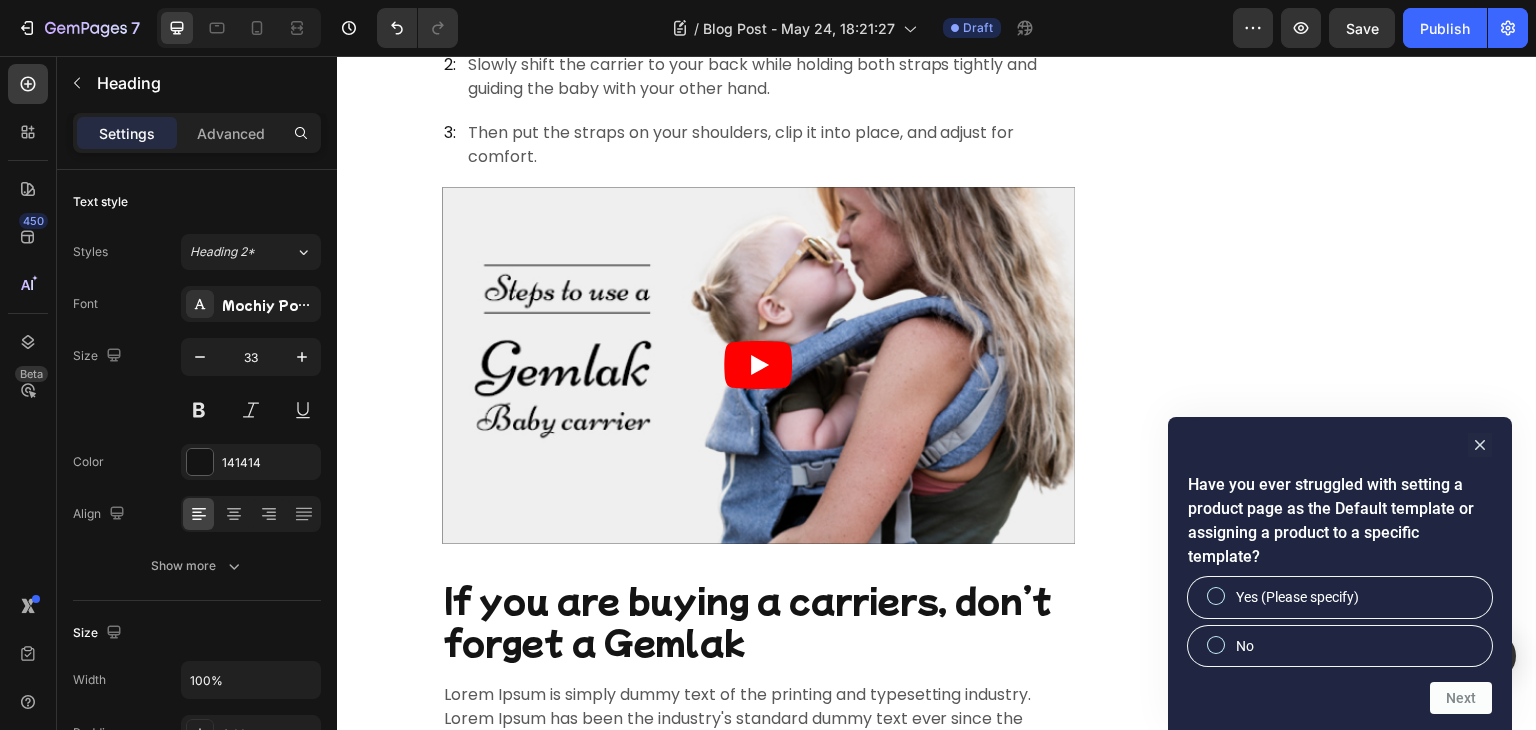 click on "How to use Gemlak carrier the right way" at bounding box center [759, -78] 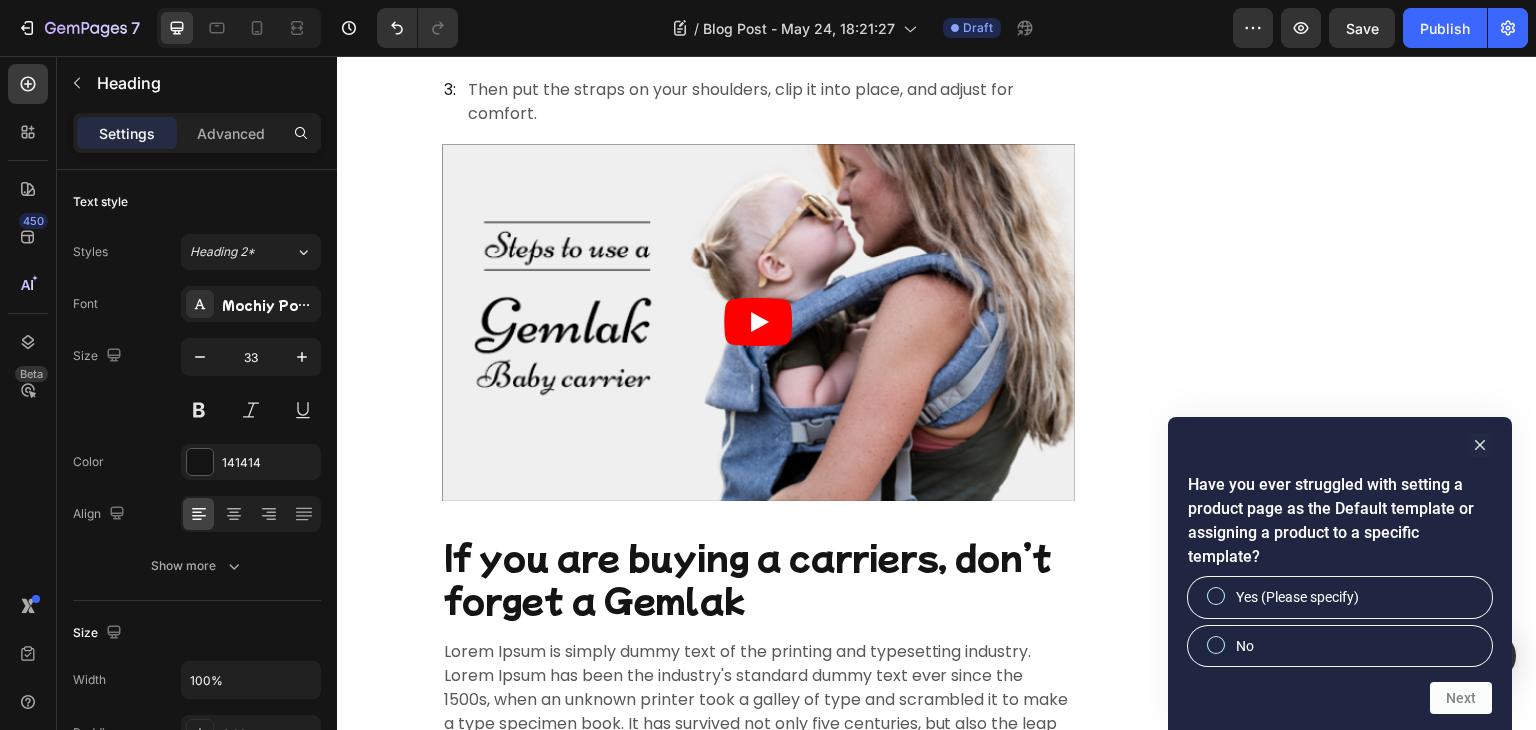 click on "To begin, clip on your soft structured carrier and place your baby on your hip with their legs on either side of your abdomen." at bounding box center (769, -34) 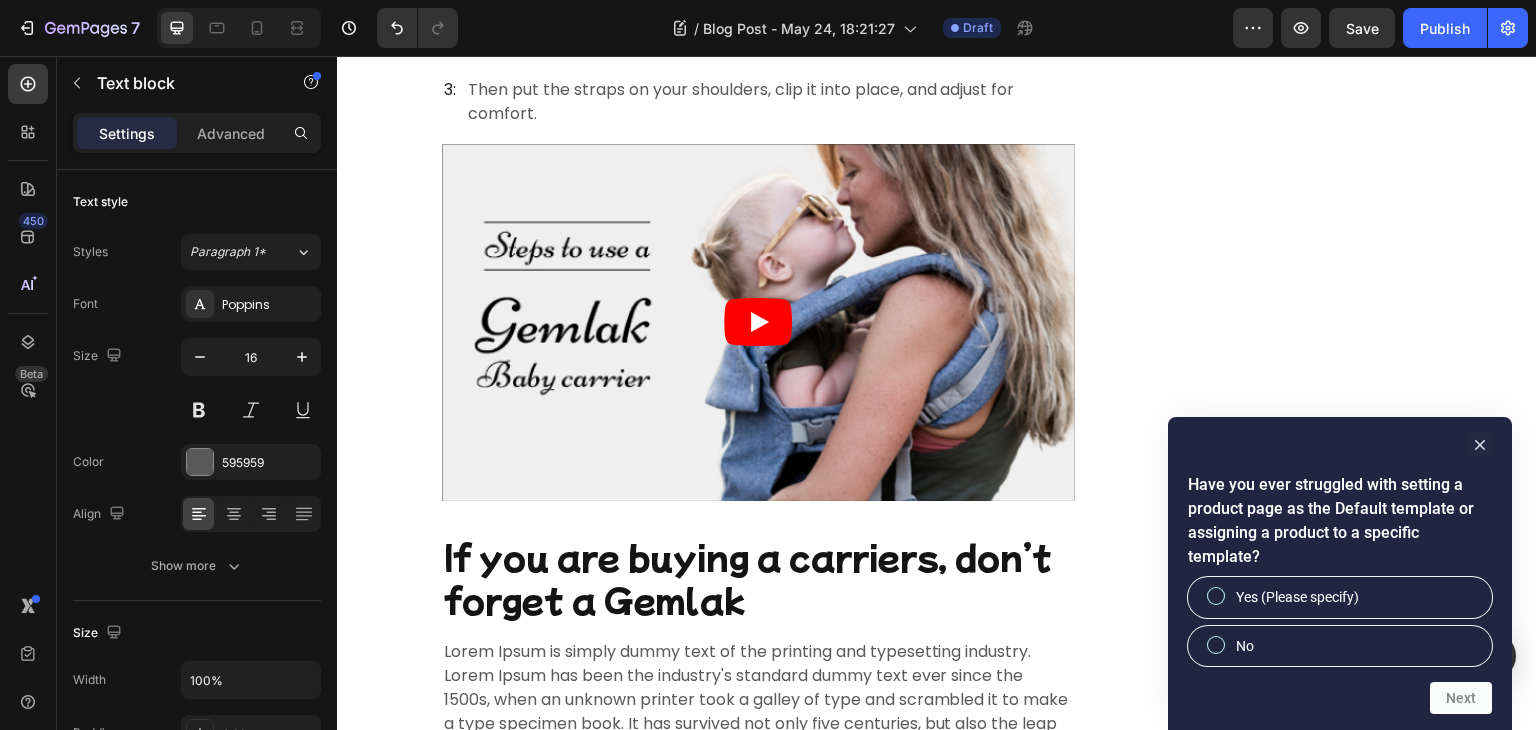 click on "To begin, clip on your soft structured carrier and place your baby on your hip with their legs on either side of your abdomen." at bounding box center (769, -34) 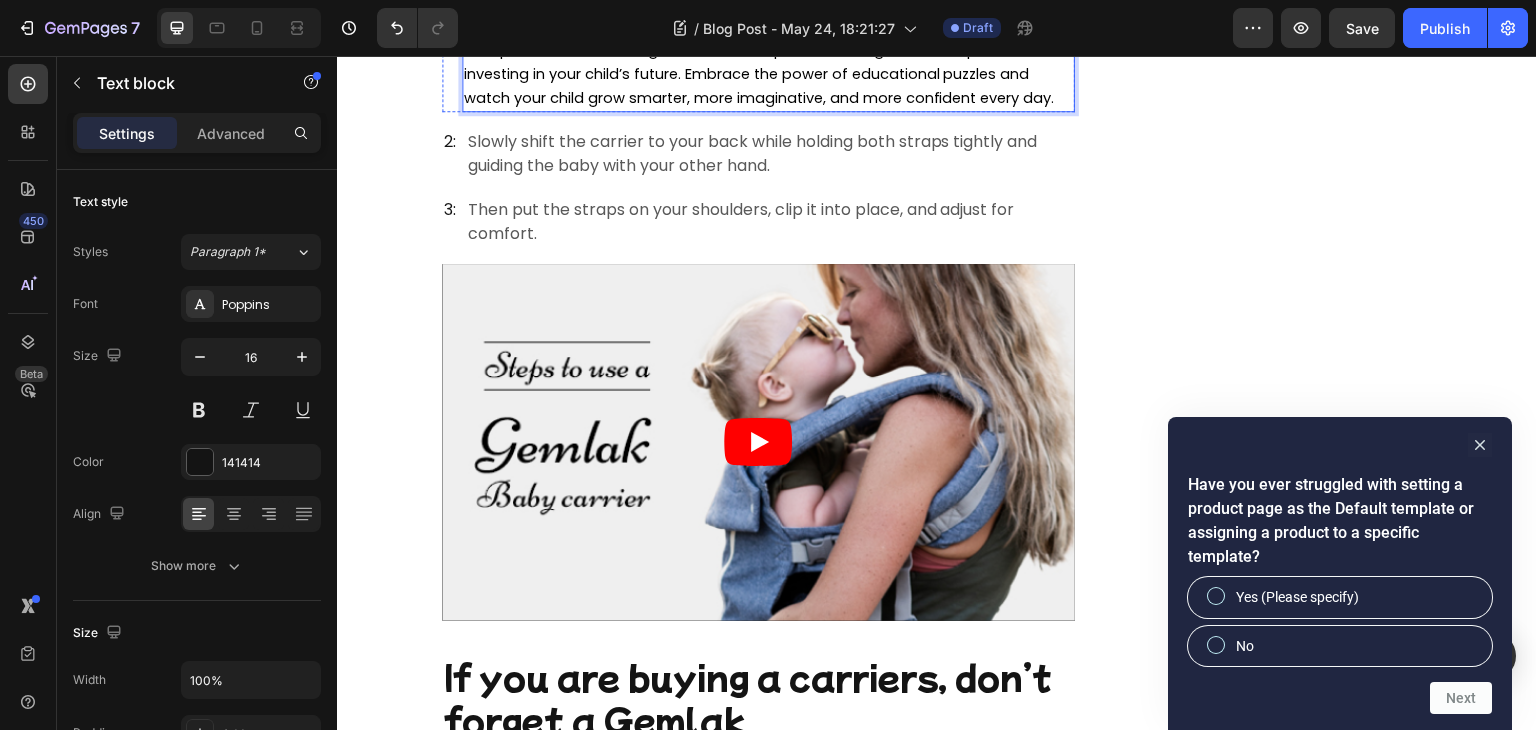 click on "1:" at bounding box center (448, -46) 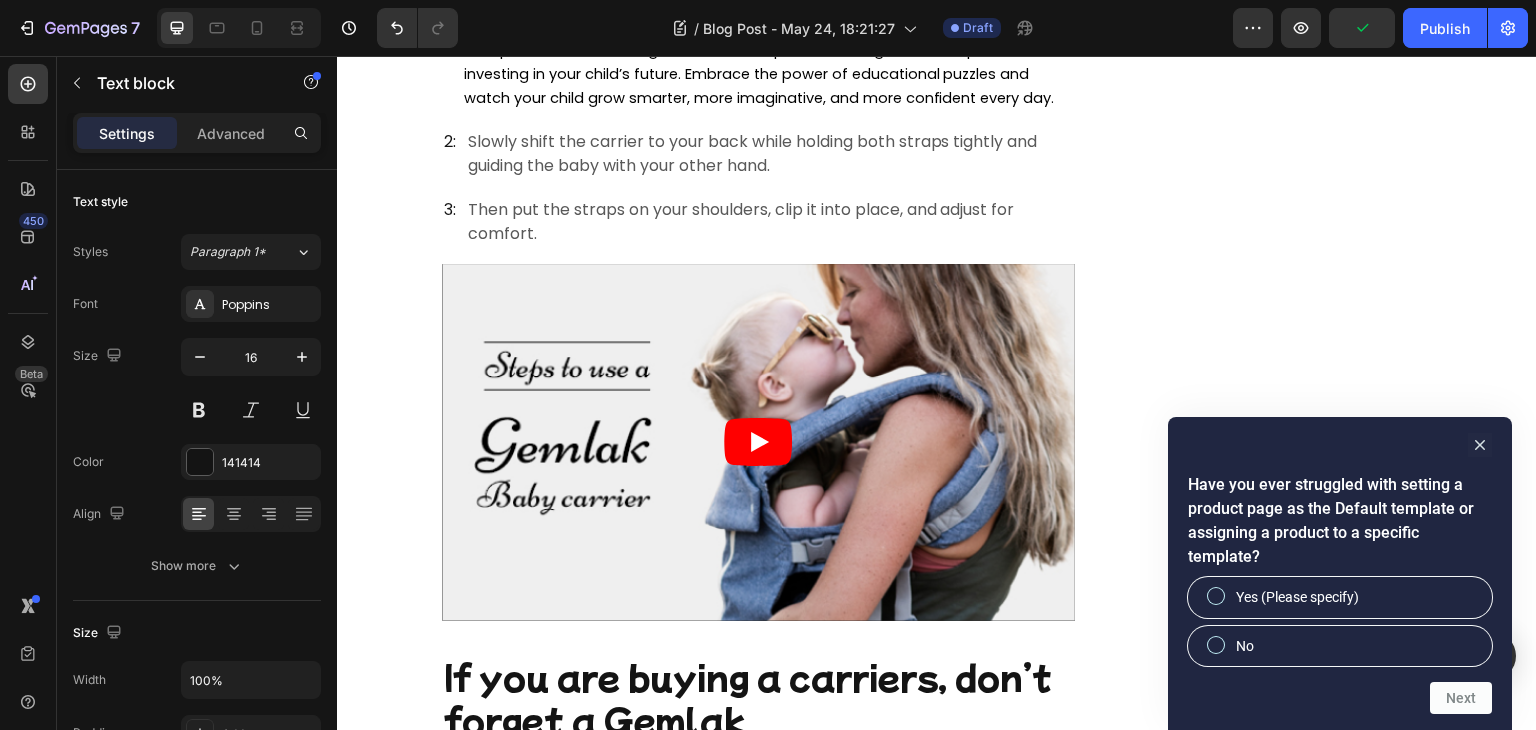 click 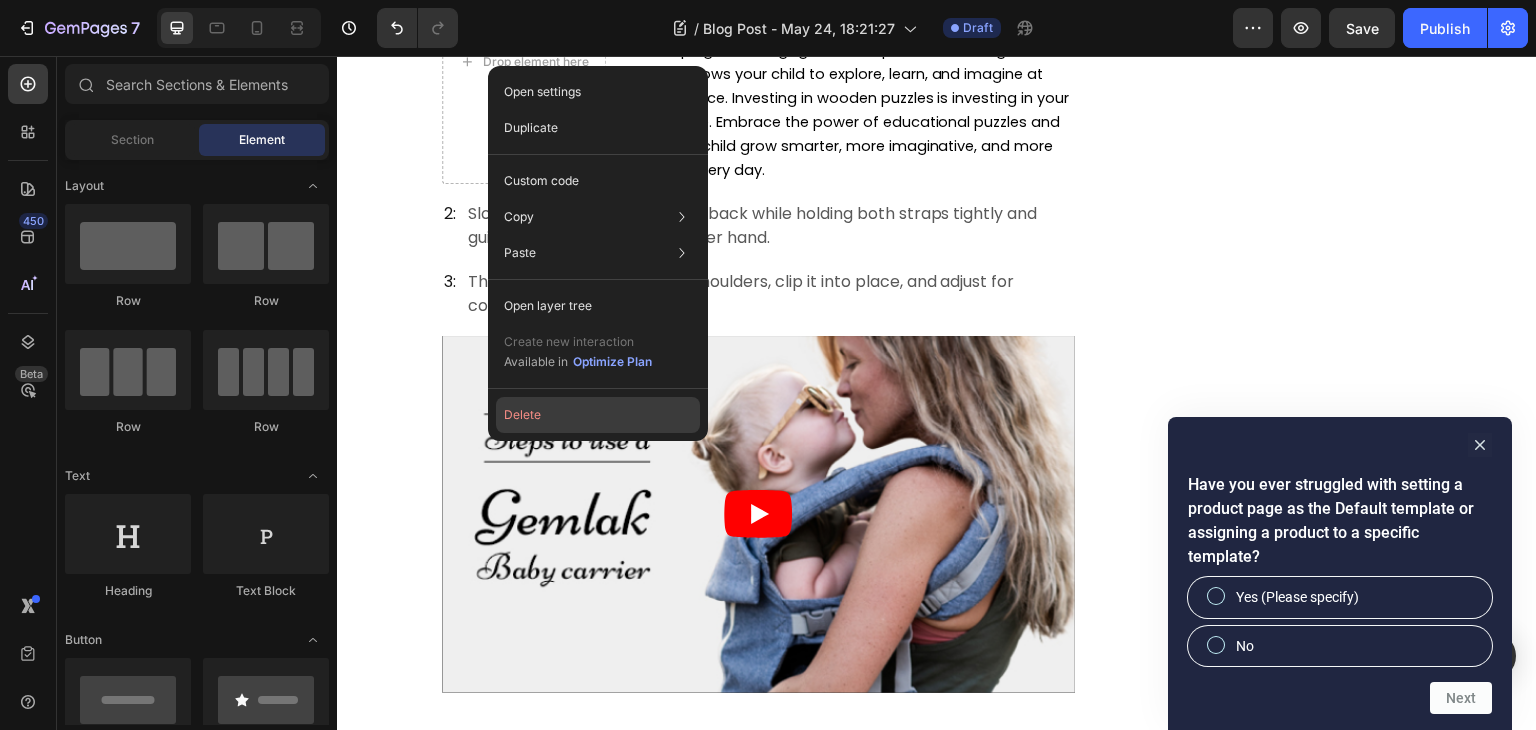click on "Delete" 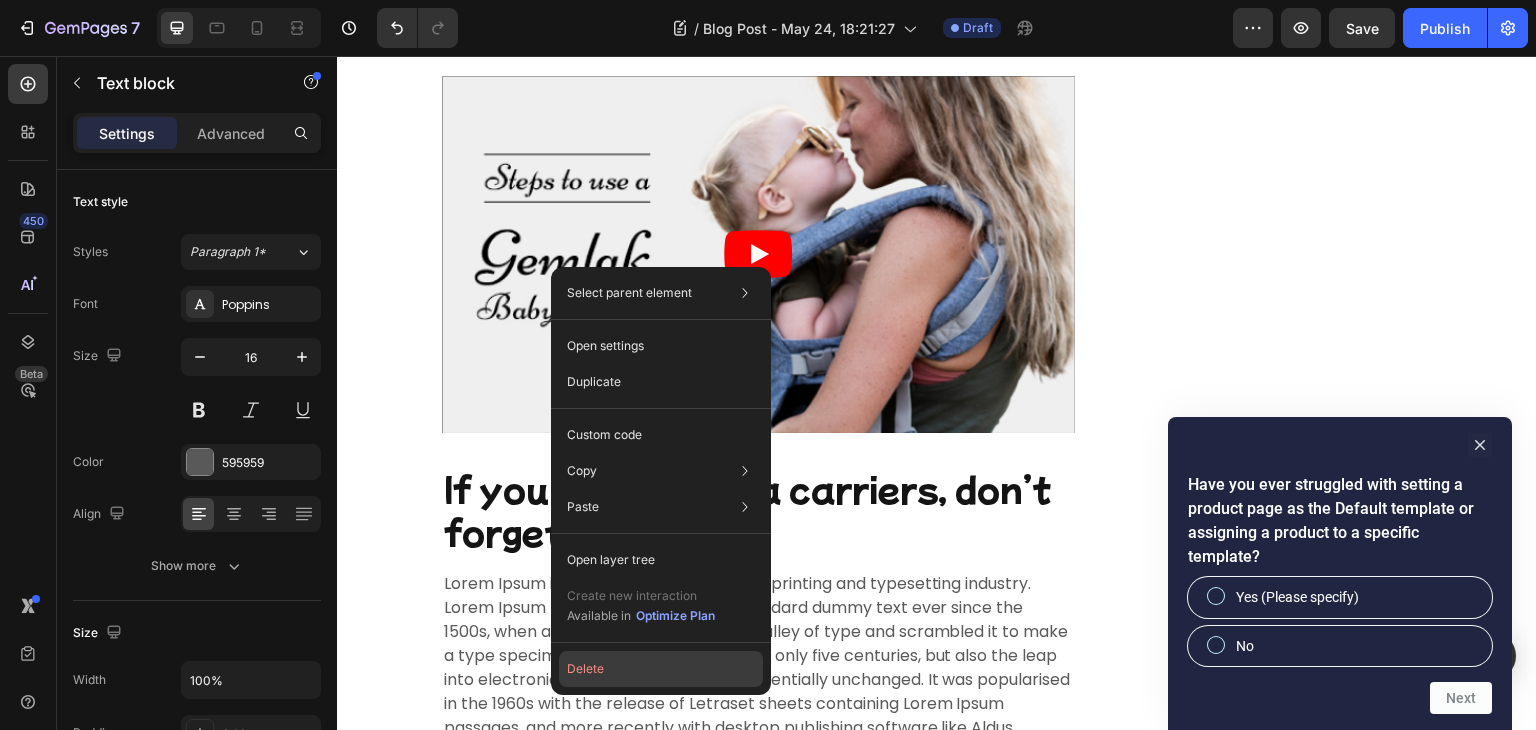 click on "Delete" 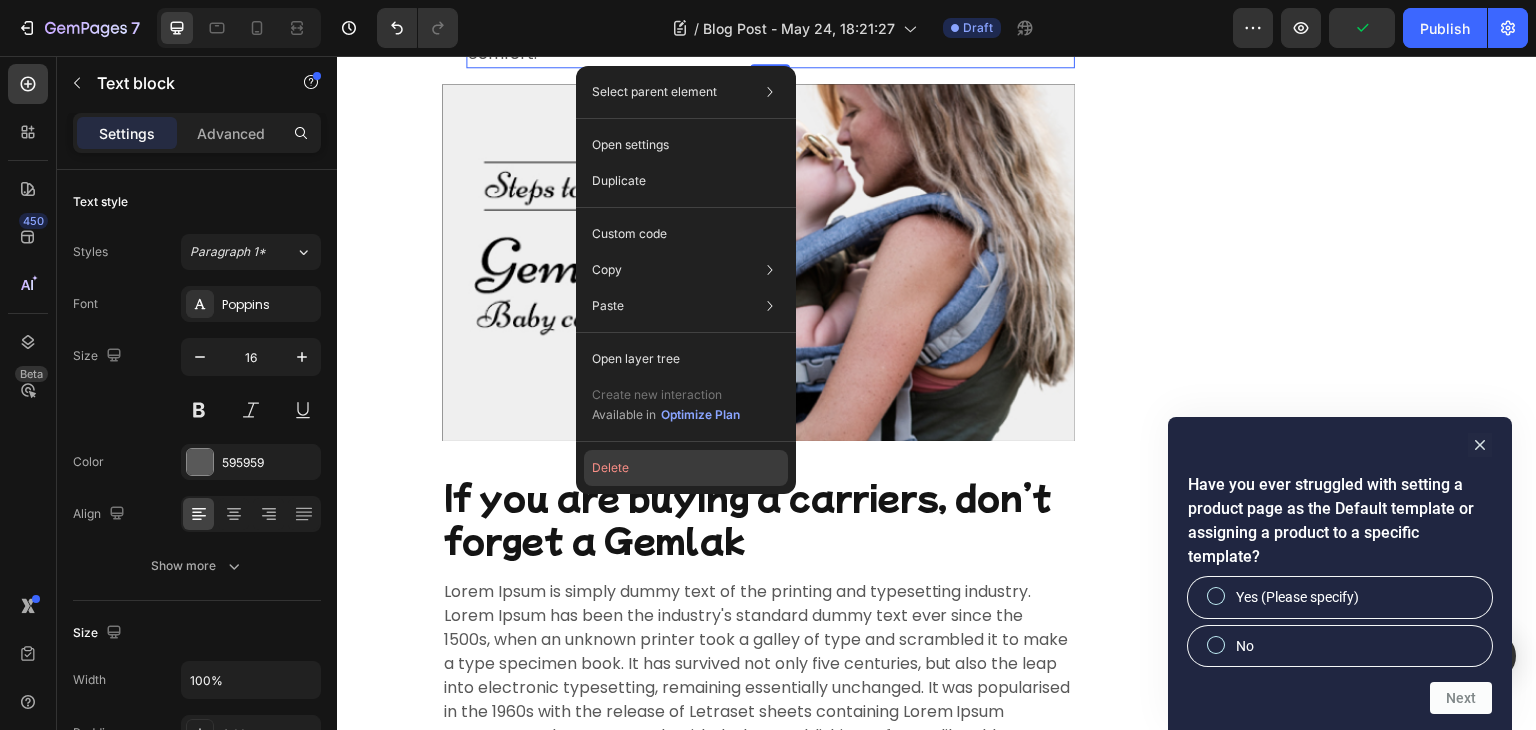 click on "Delete" 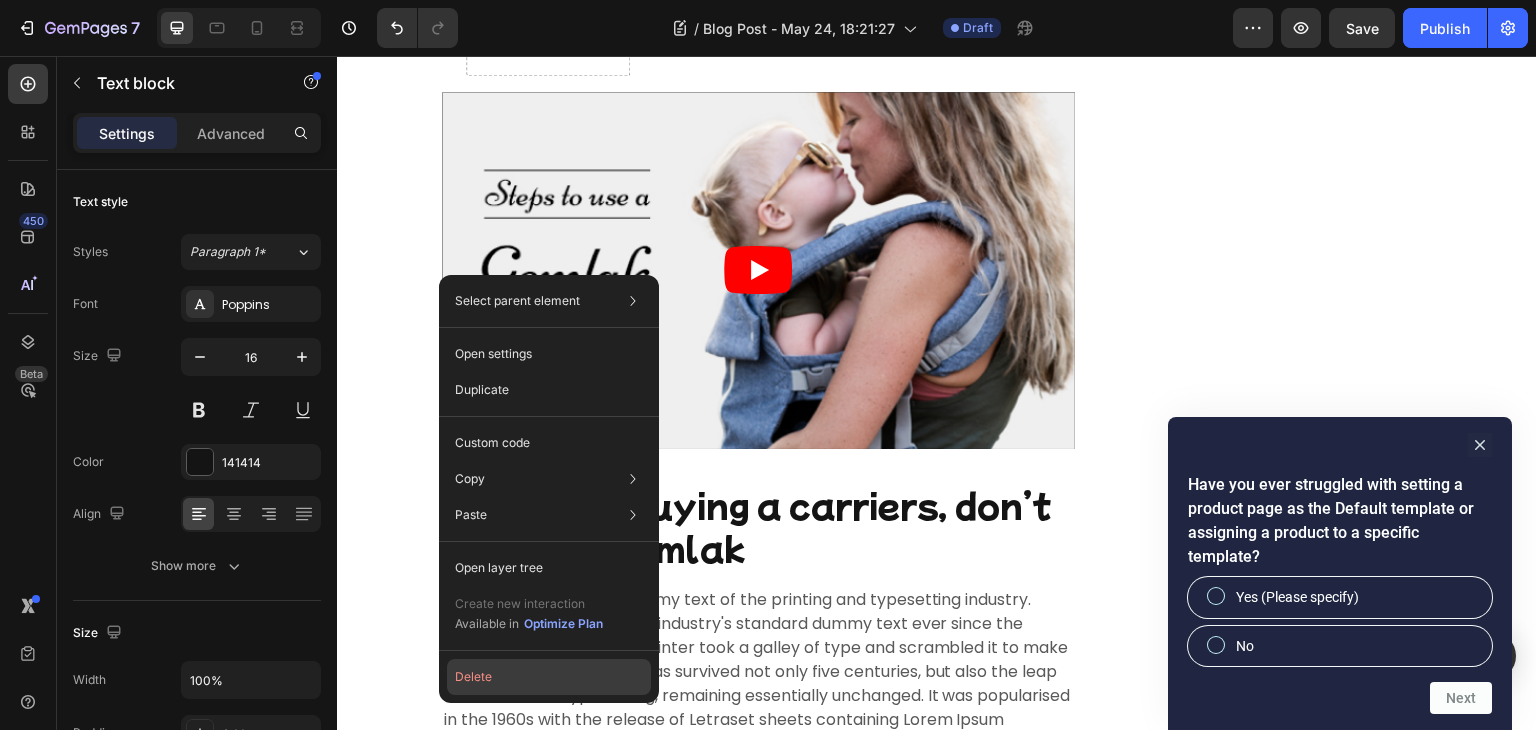 click on "Delete" 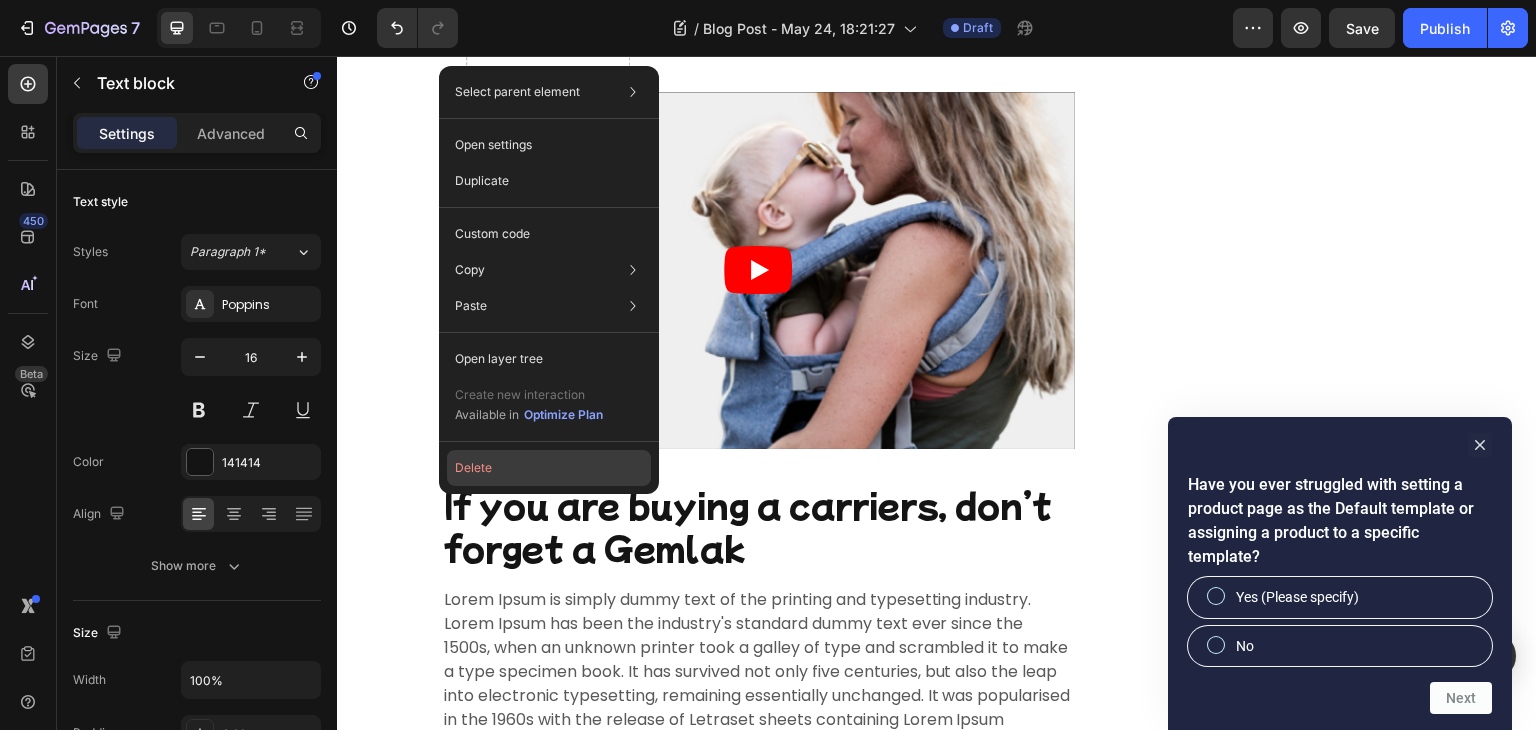click on "Delete" 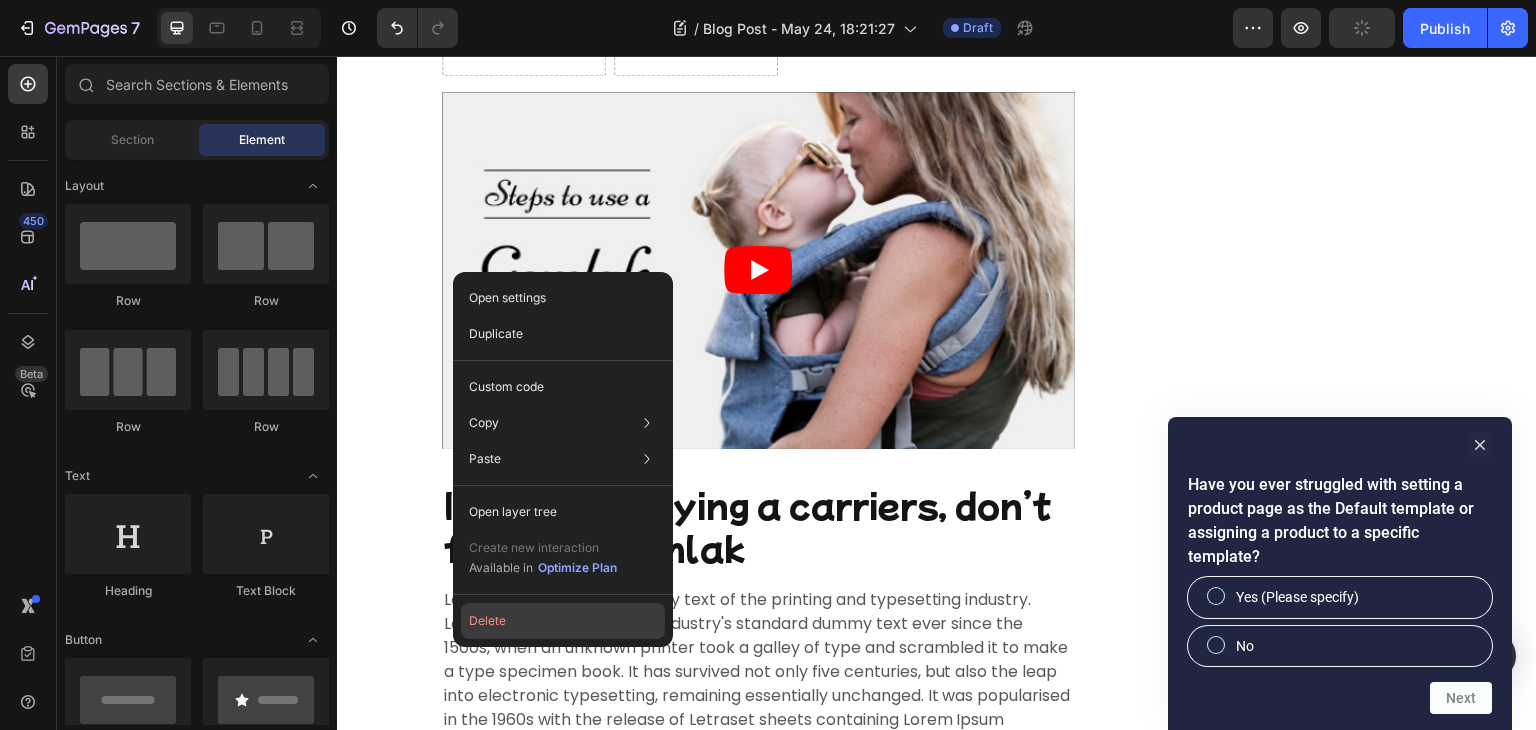 click on "Delete" 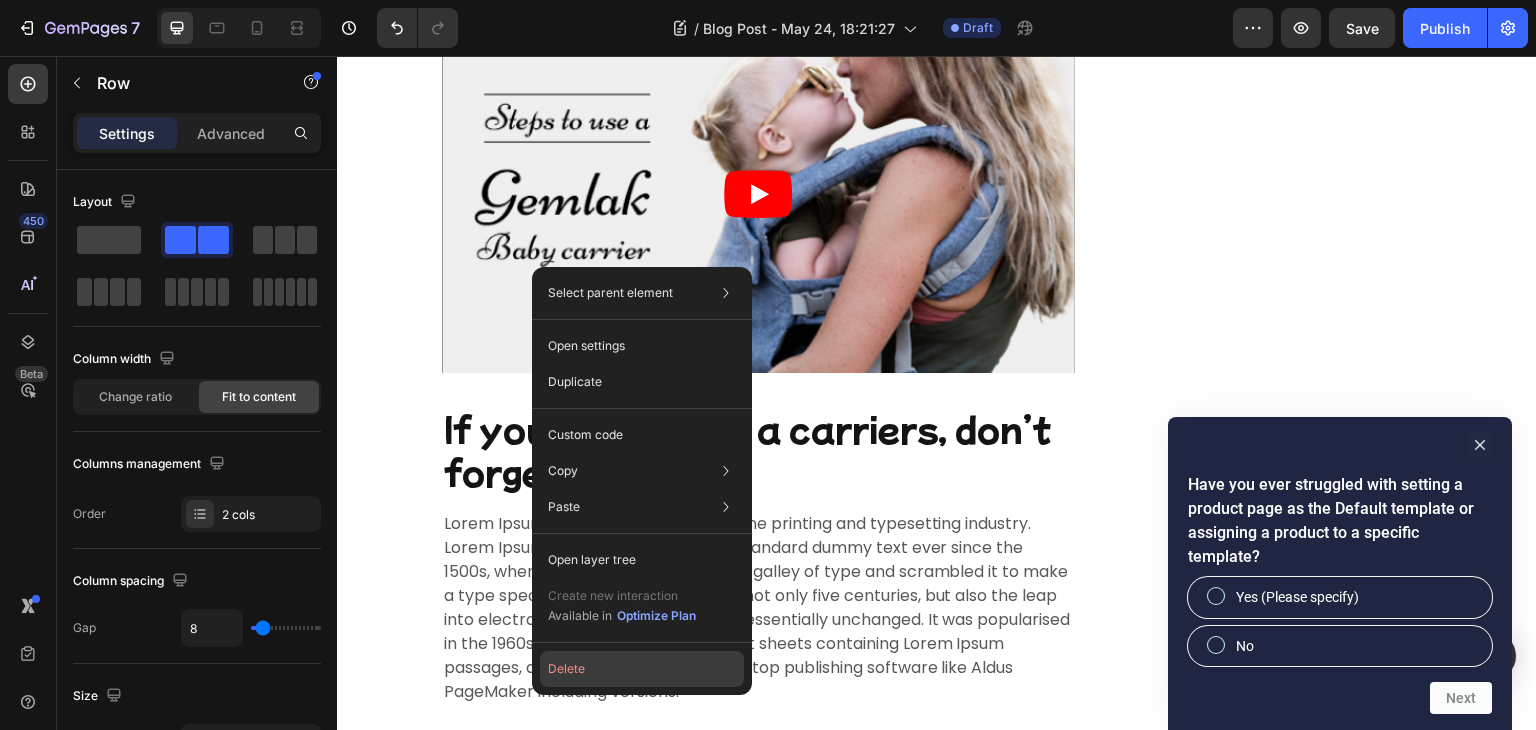 click on "Delete" 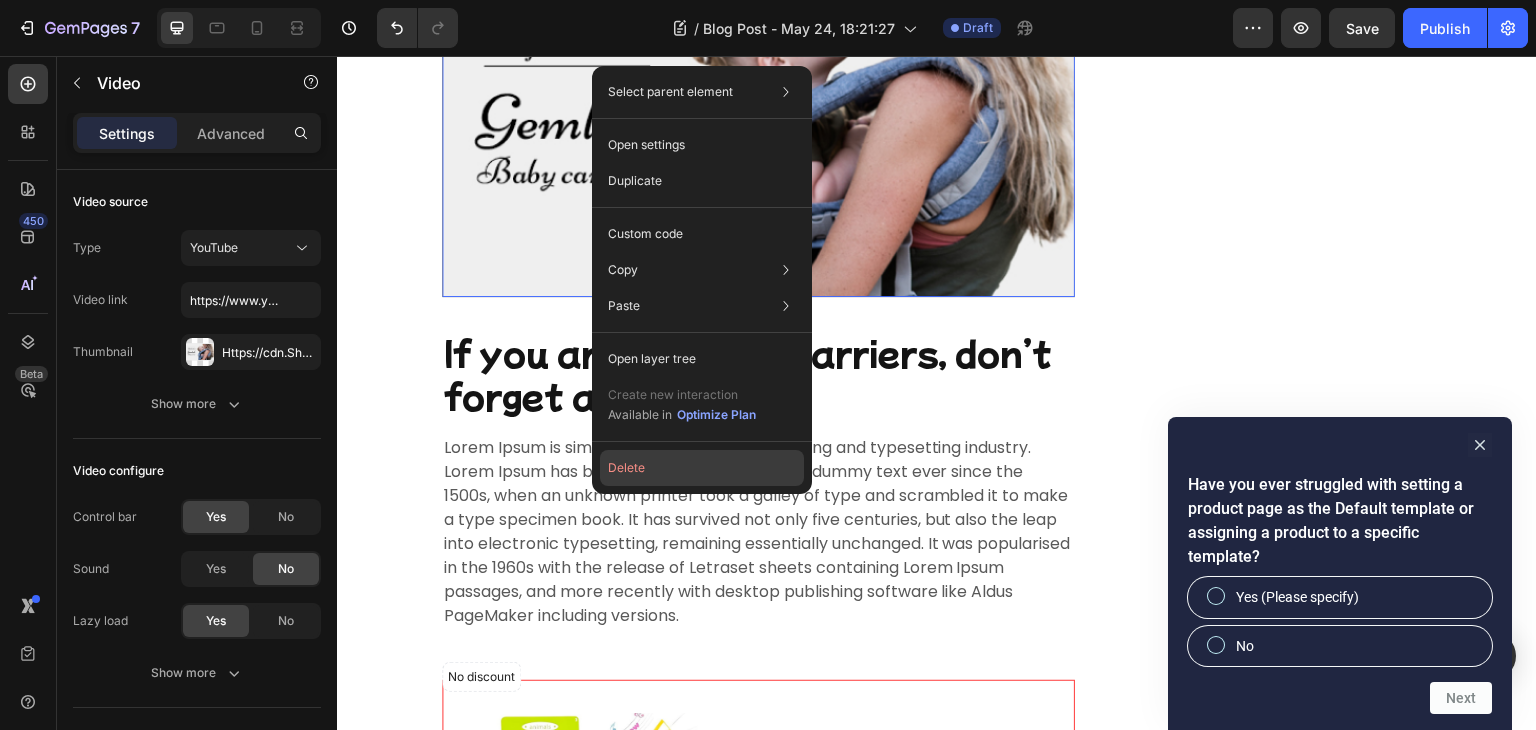 click on "Delete" 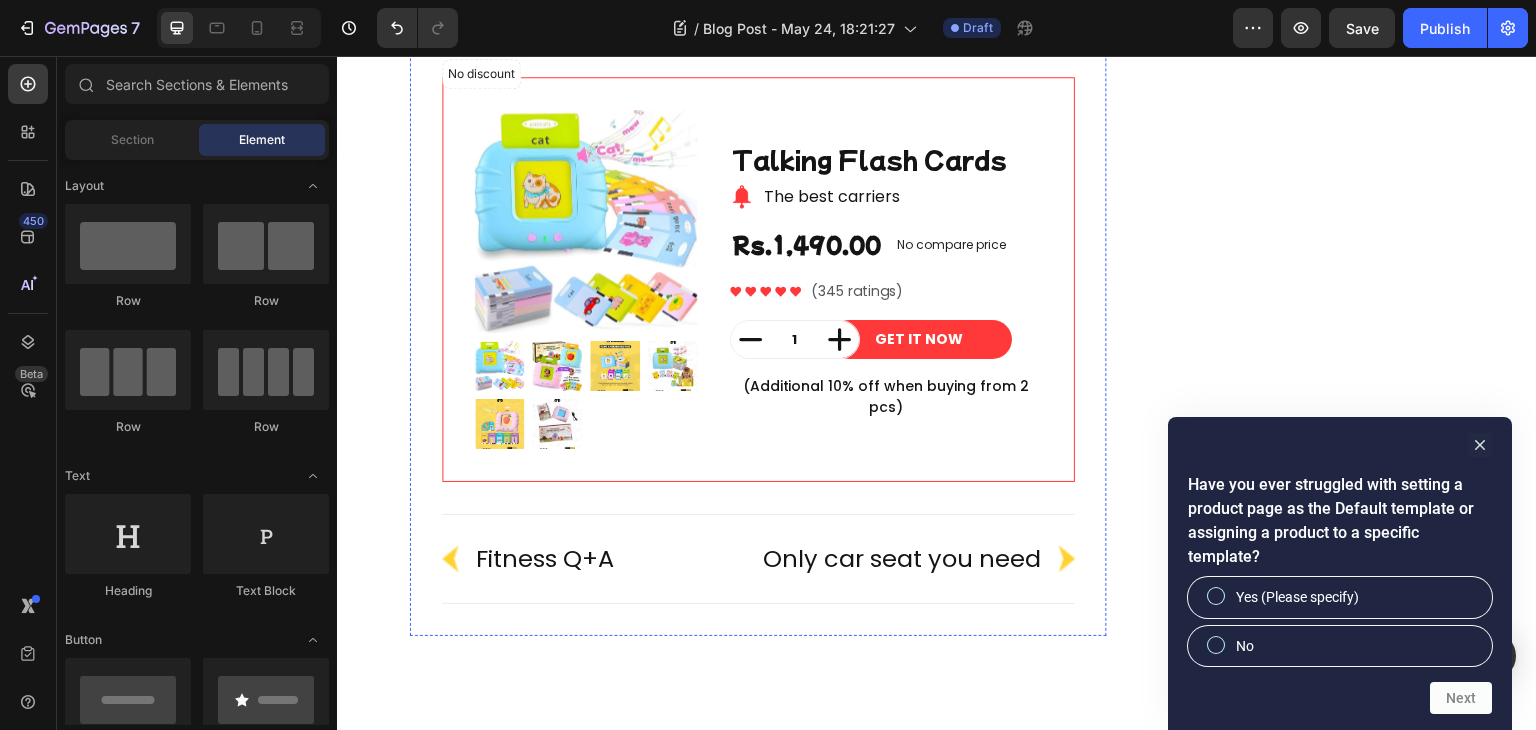 scroll, scrollTop: 6616, scrollLeft: 0, axis: vertical 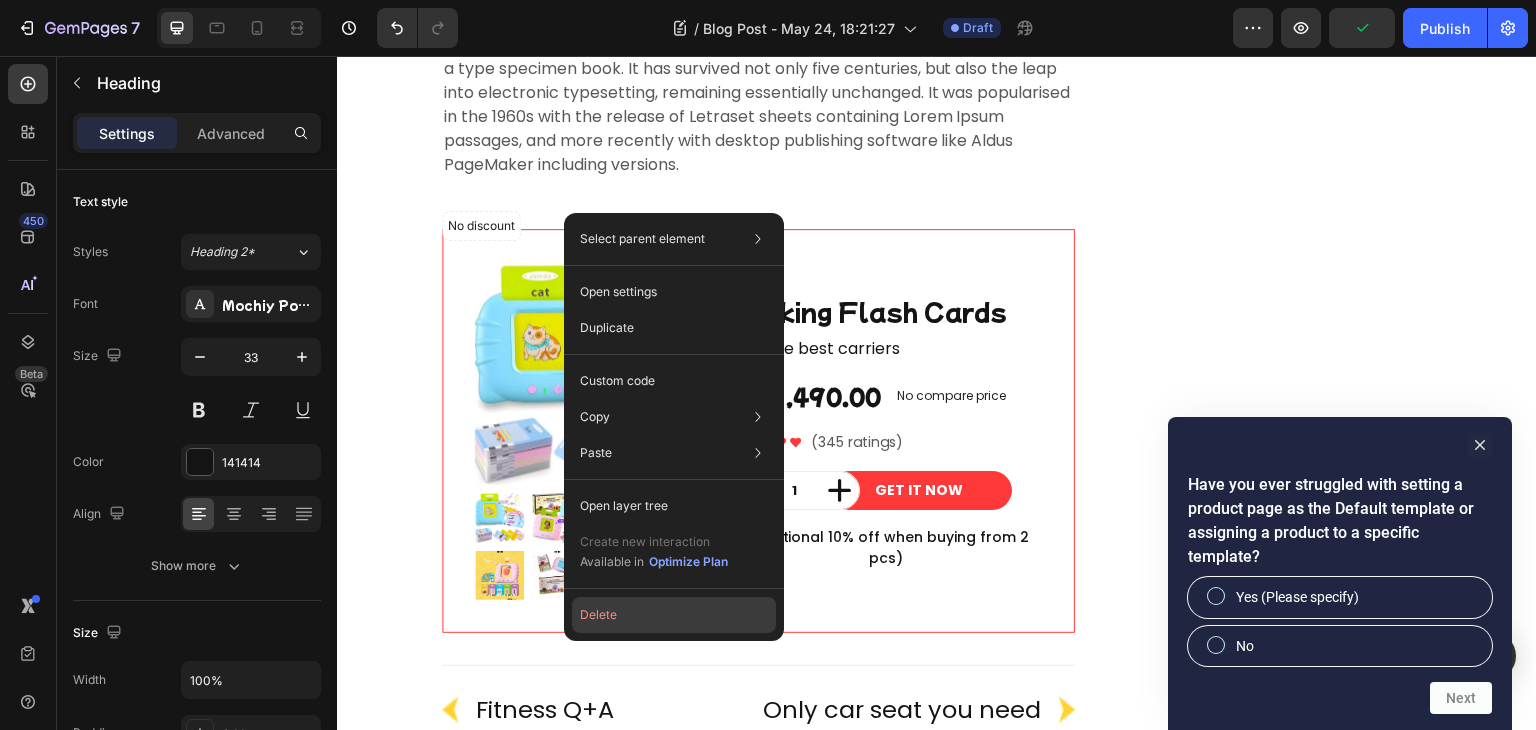 click on "Delete" 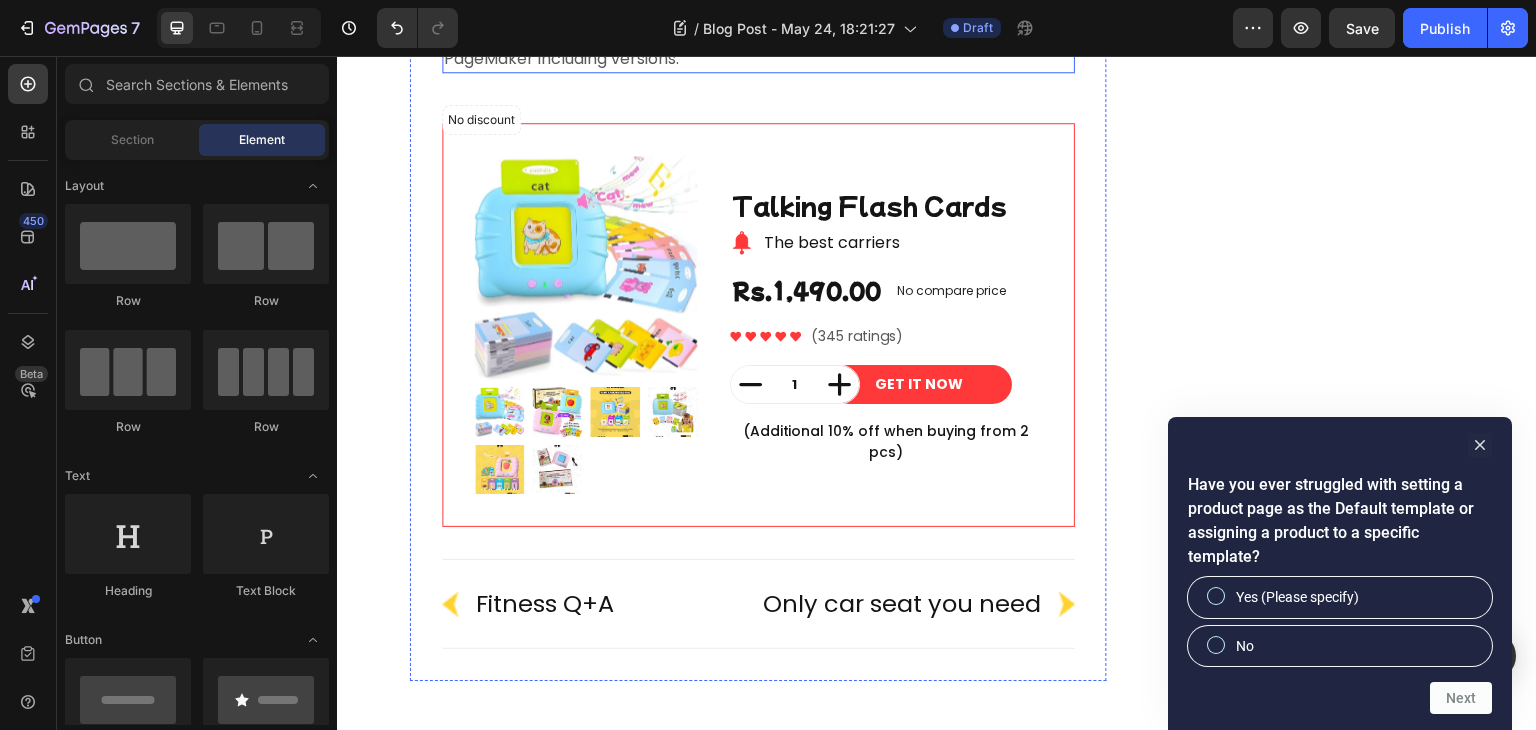 click on "Lorem Ipsum is simply dummy text of the printing and typesetting industry. Lorem Ipsum has been the industry's standard dummy text ever since the 1500s, when an unknown printer took a galley of type and scrambled it to make a type specimen book. It has survived not only five centuries, but also the leap into electronic typesetting, remaining essentially unchanged. It was popularised in the 1960s with the release of Letraset sheets containing Lorem Ipsum passages, and more recently with desktop publishing software like Aldus PageMaker including versions." at bounding box center (759, -25) 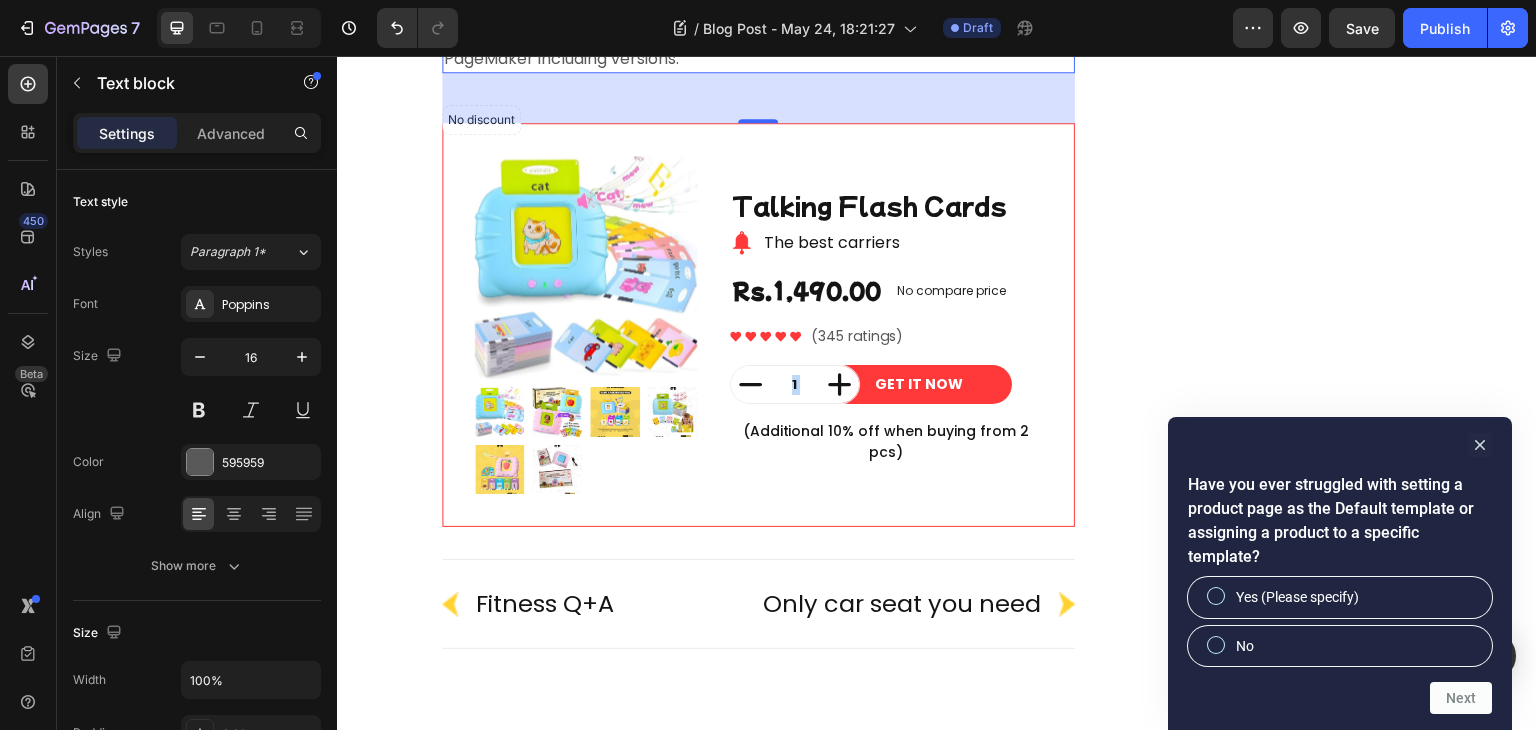 click on "Lorem Ipsum is simply dummy text of the printing and typesetting industry. Lorem Ipsum has been the industry's standard dummy text ever since the 1500s, when an unknown printer took a galley of type and scrambled it to make a type specimen book. It has survived not only five centuries, but also the leap into electronic typesetting, remaining essentially unchanged. It was popularised in the 1960s with the release of Letraset sheets containing Lorem Ipsum passages, and more recently with desktop publishing software like Aldus PageMaker including versions." at bounding box center (759, -25) 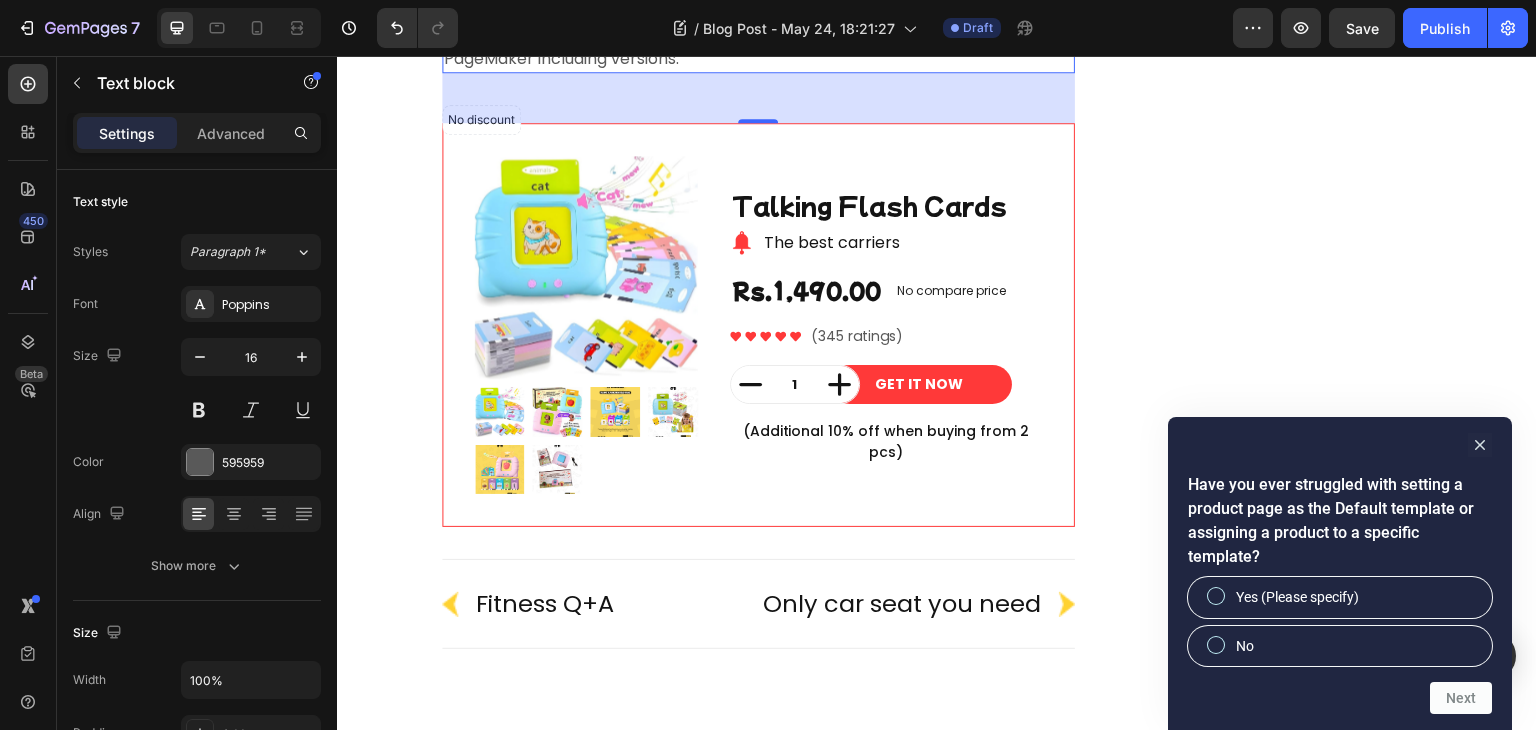 click on "Lorem Ipsum is simply dummy text of the printing and typesetting industry. Lorem Ipsum has been the industry's standard dummy text ever since the 1500s, when an unknown printer took a galley of type and scrambled it to make a type specimen book. It has survived not only five centuries, but also the leap into electronic typesetting, remaining essentially unchanged. It was popularised in the 1960s with the release of Letraset sheets containing Lorem Ipsum passages, and more recently with desktop publishing software like Aldus PageMaker including versions." at bounding box center [759, -25] 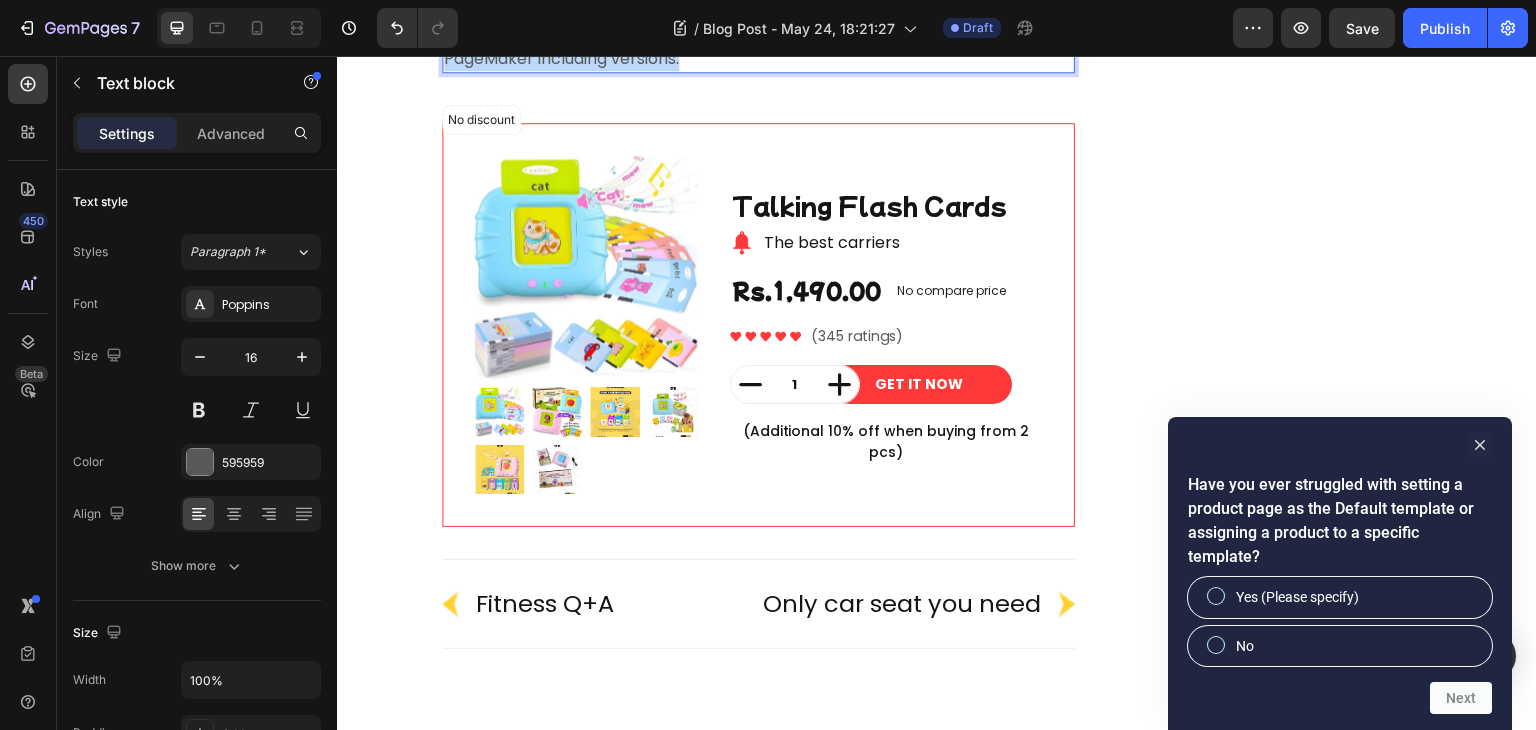 click on "Lorem Ipsum is simply dummy text of the printing and typesetting industry. Lorem Ipsum has been the industry's standard dummy text ever since the 1500s, when an unknown printer took a galley of type and scrambled it to make a type specimen book. It has survived not only five centuries, but also the leap into electronic typesetting, remaining essentially unchanged. It was popularised in the 1960s with the release of Letraset sheets containing Lorem Ipsum passages, and more recently with desktop publishing software like Aldus PageMaker including versions." at bounding box center (759, -25) 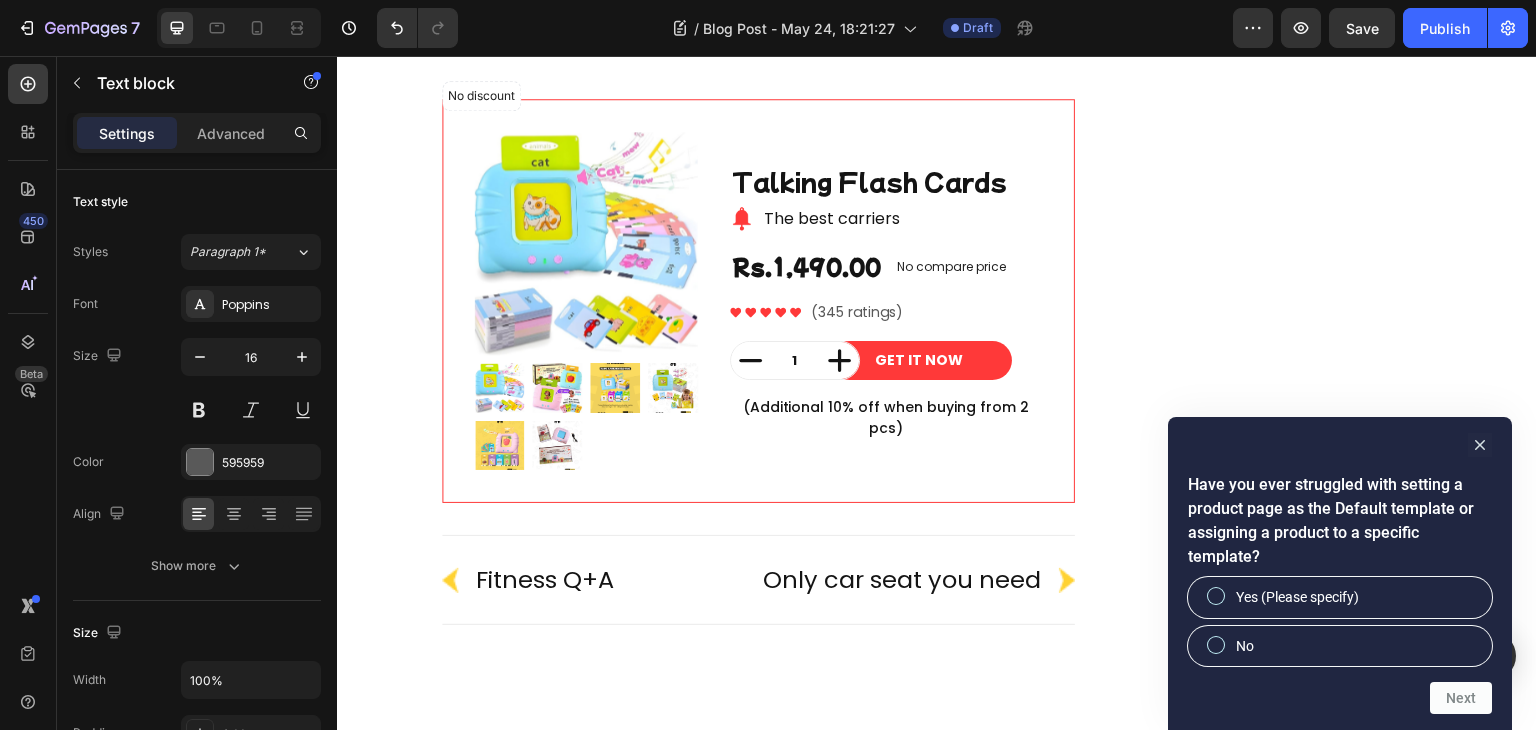 click on "Wooden puzzles are not just toys; they are a great source to nurture child growth through play. The collection of educational wooden puzzles at Bummblebee fosters cognitive development, problem-solving skills, and motor skills while keeping them engaged. These puzzles are designed in a way that allows your child to explore, learn, and imagine at their own pace. Investing in wooden puzzles is investing in your child’s future. Embrace the power of educational puzzles and watch your child grow smarter, more imaginative, and more confident every day." at bounding box center [757, -37] 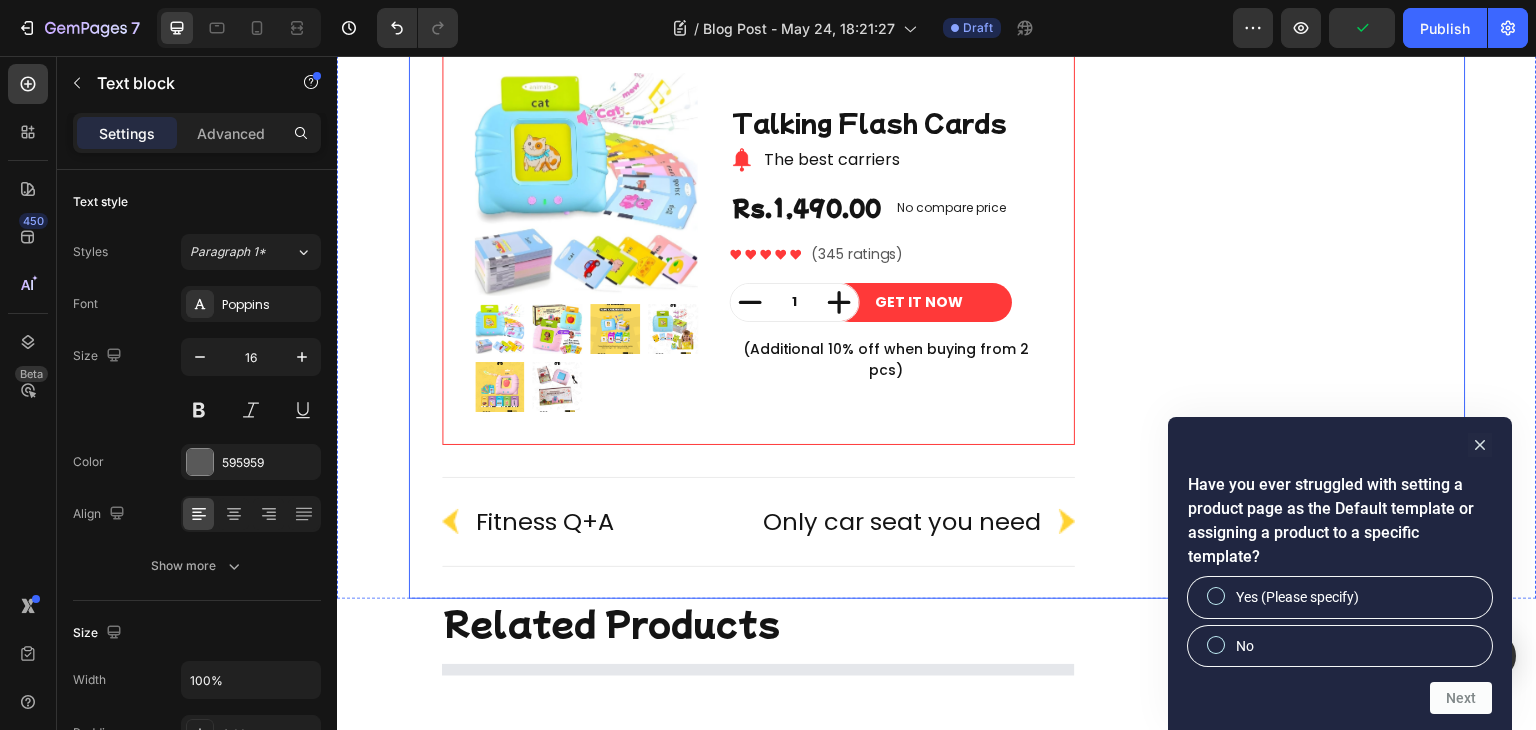 scroll, scrollTop: 6995, scrollLeft: 0, axis: vertical 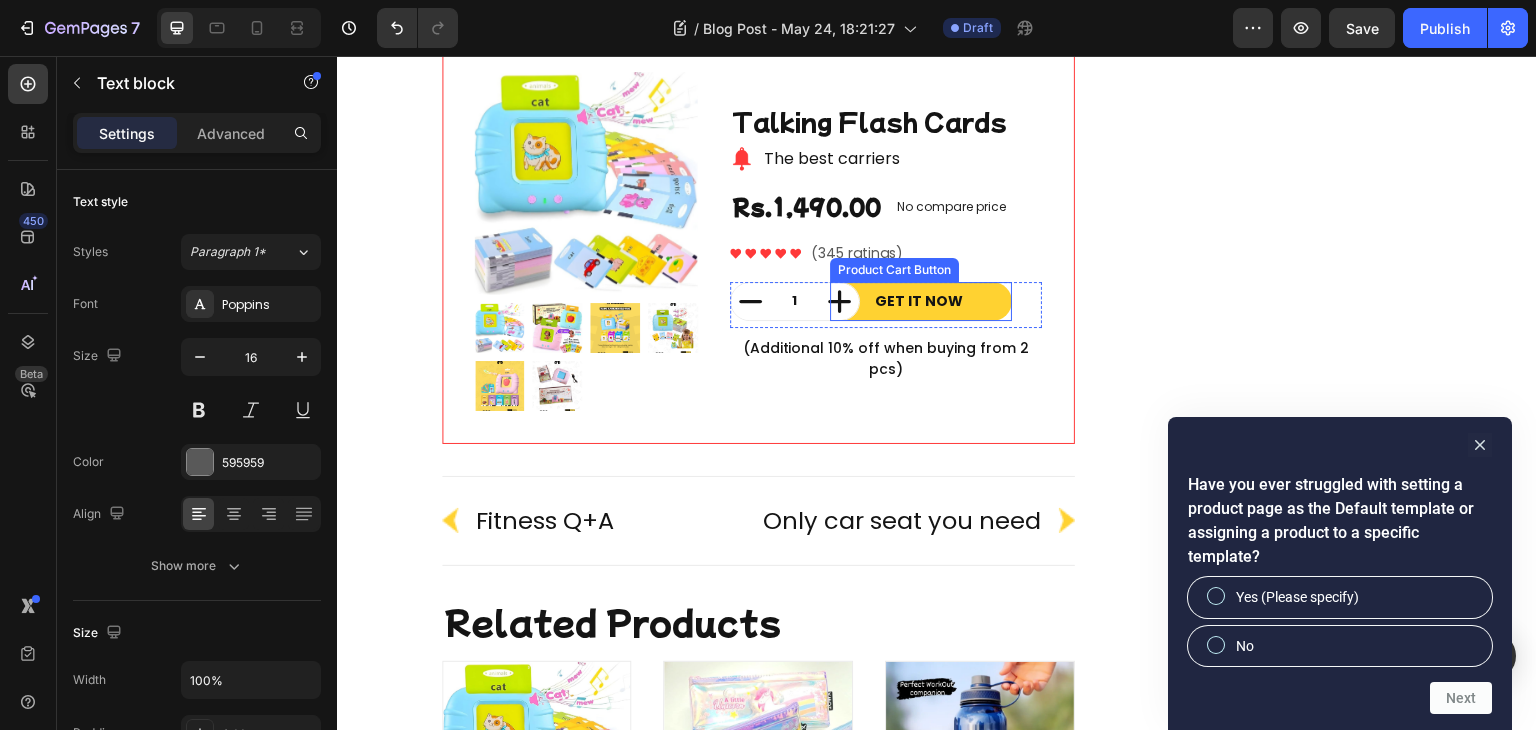 click on "Get It Now" at bounding box center (921, 301) 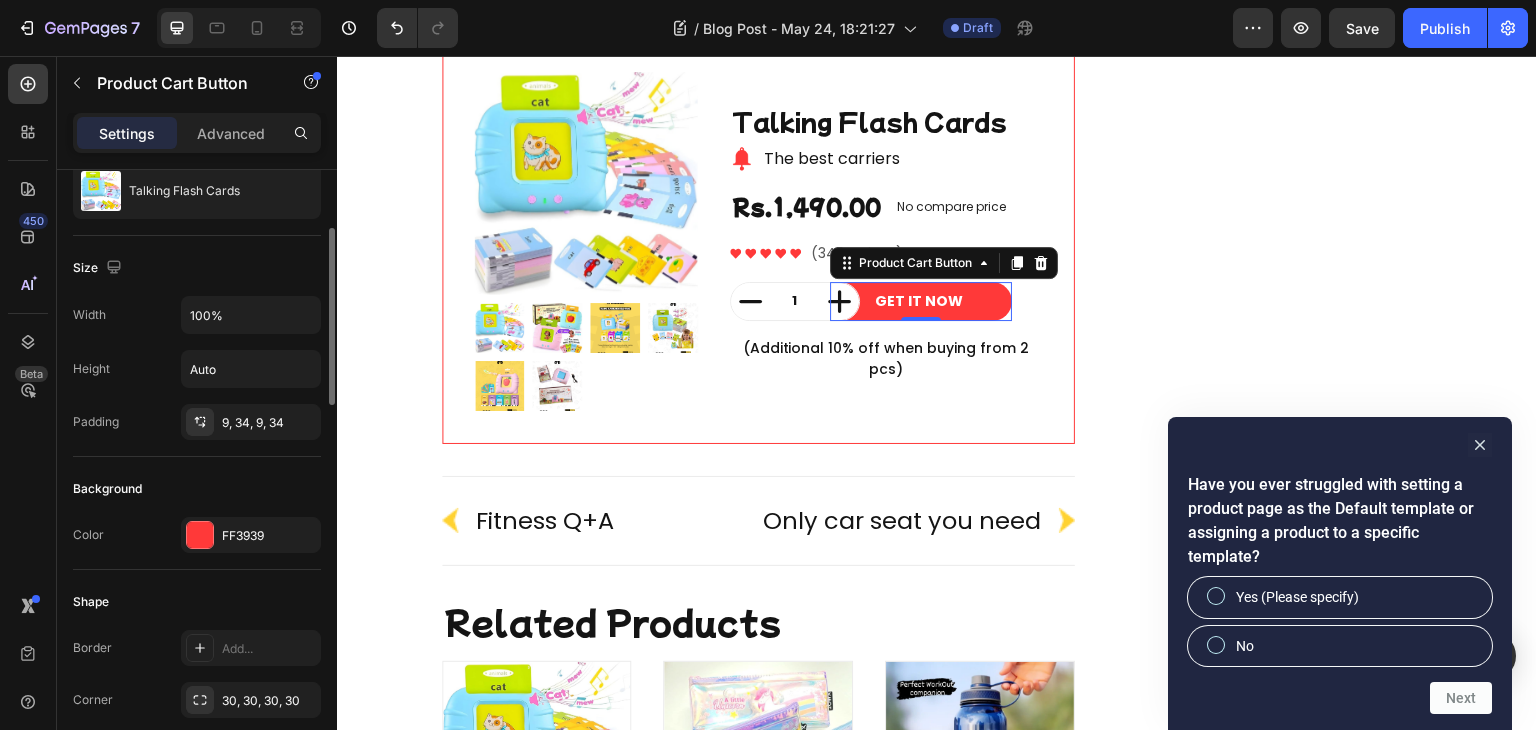 scroll, scrollTop: 204, scrollLeft: 0, axis: vertical 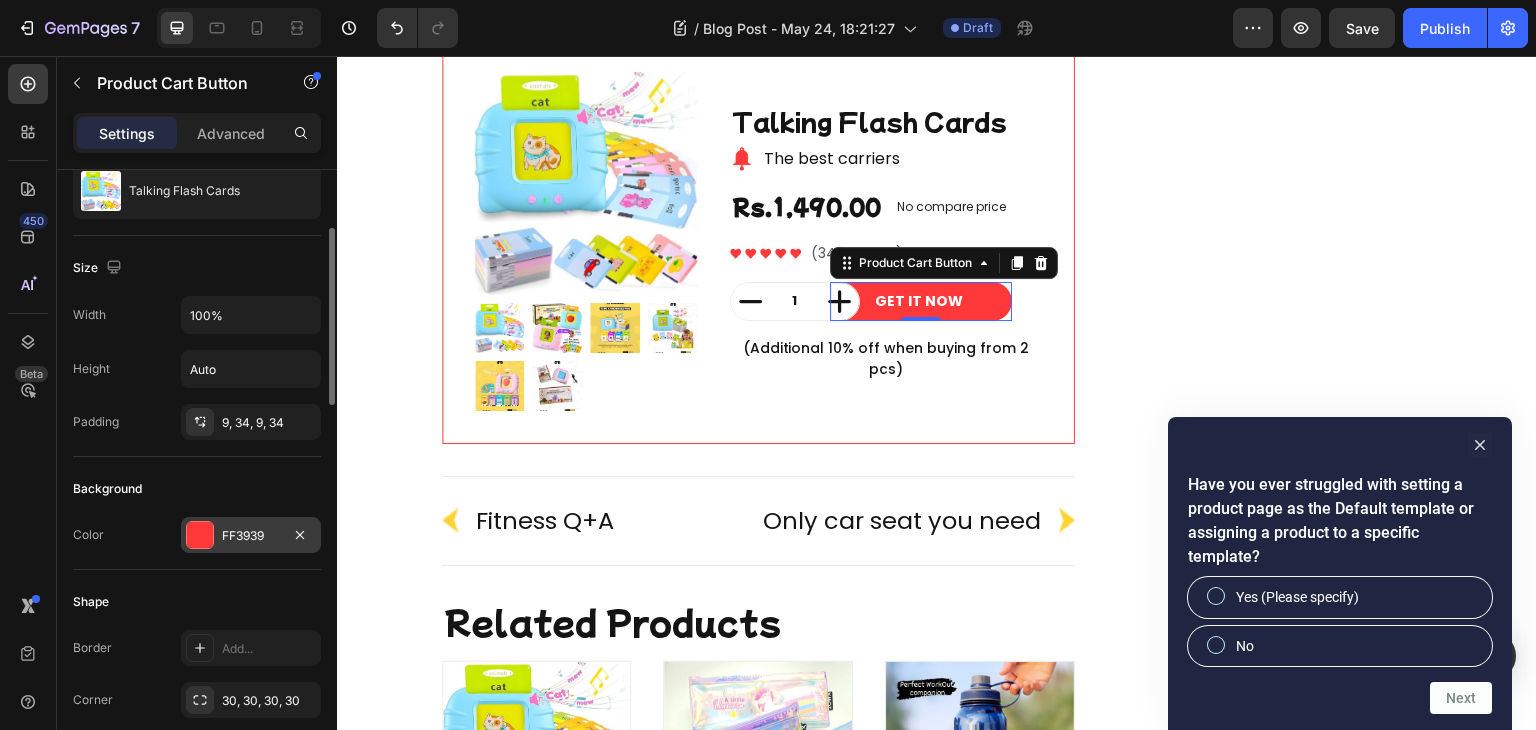 click at bounding box center (200, 535) 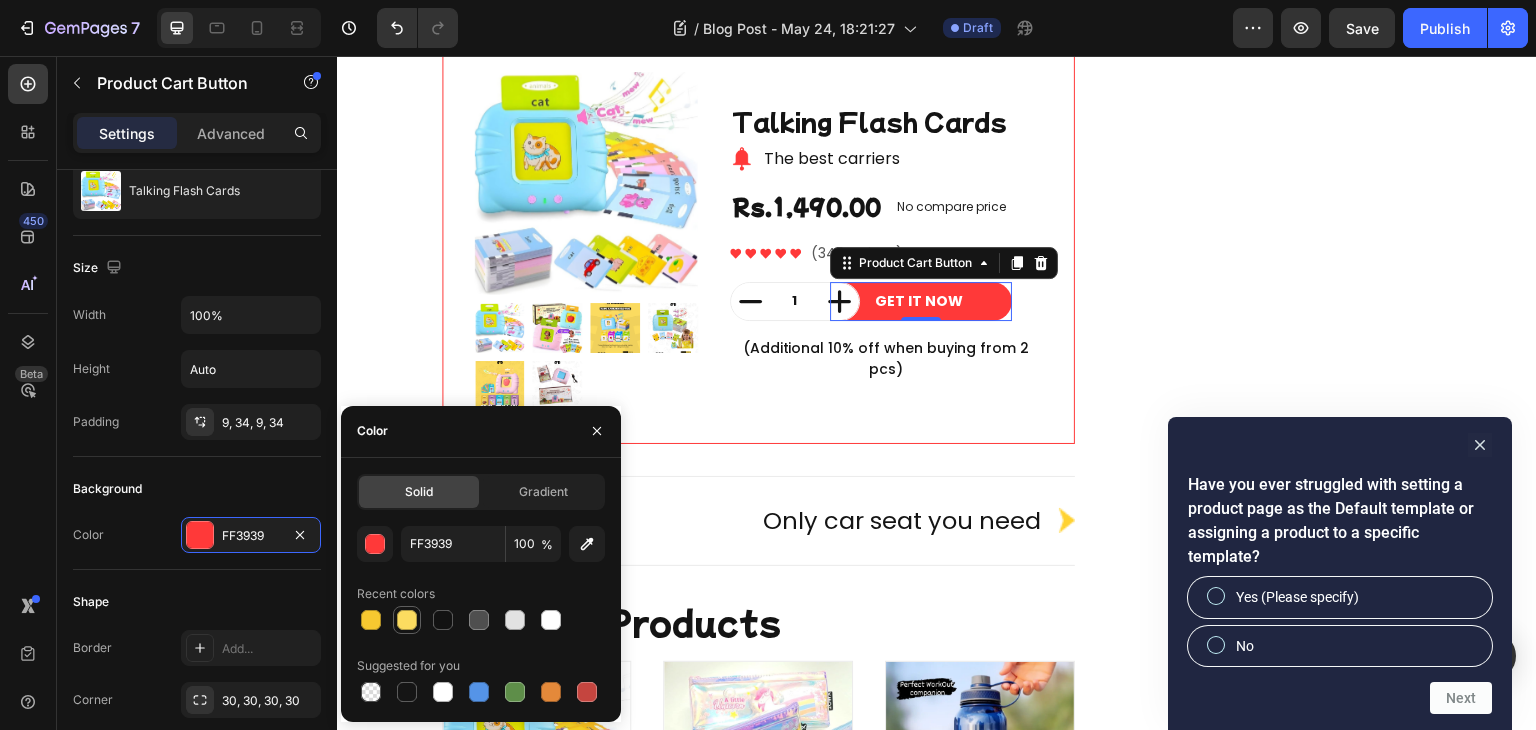 click at bounding box center (407, 620) 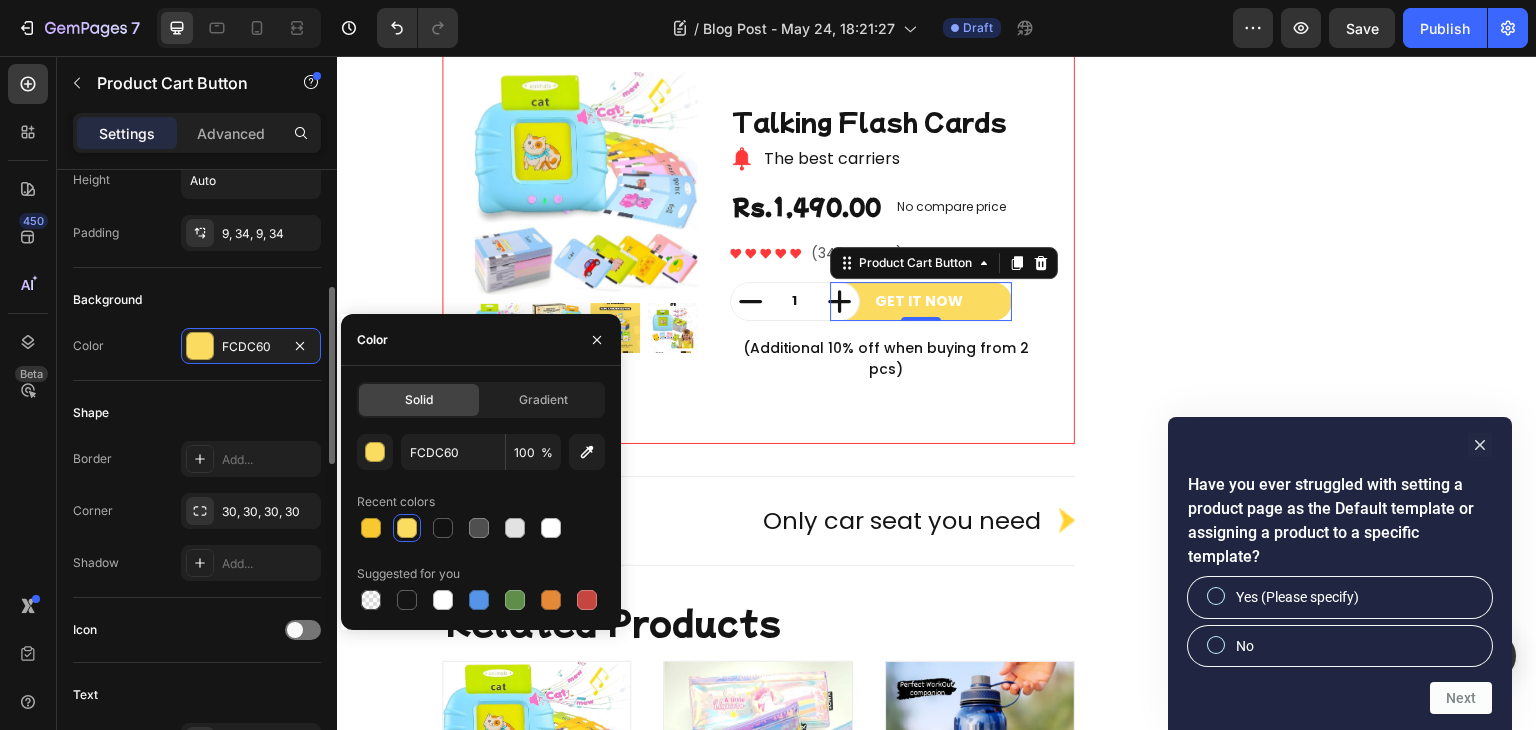 scroll, scrollTop: 398, scrollLeft: 0, axis: vertical 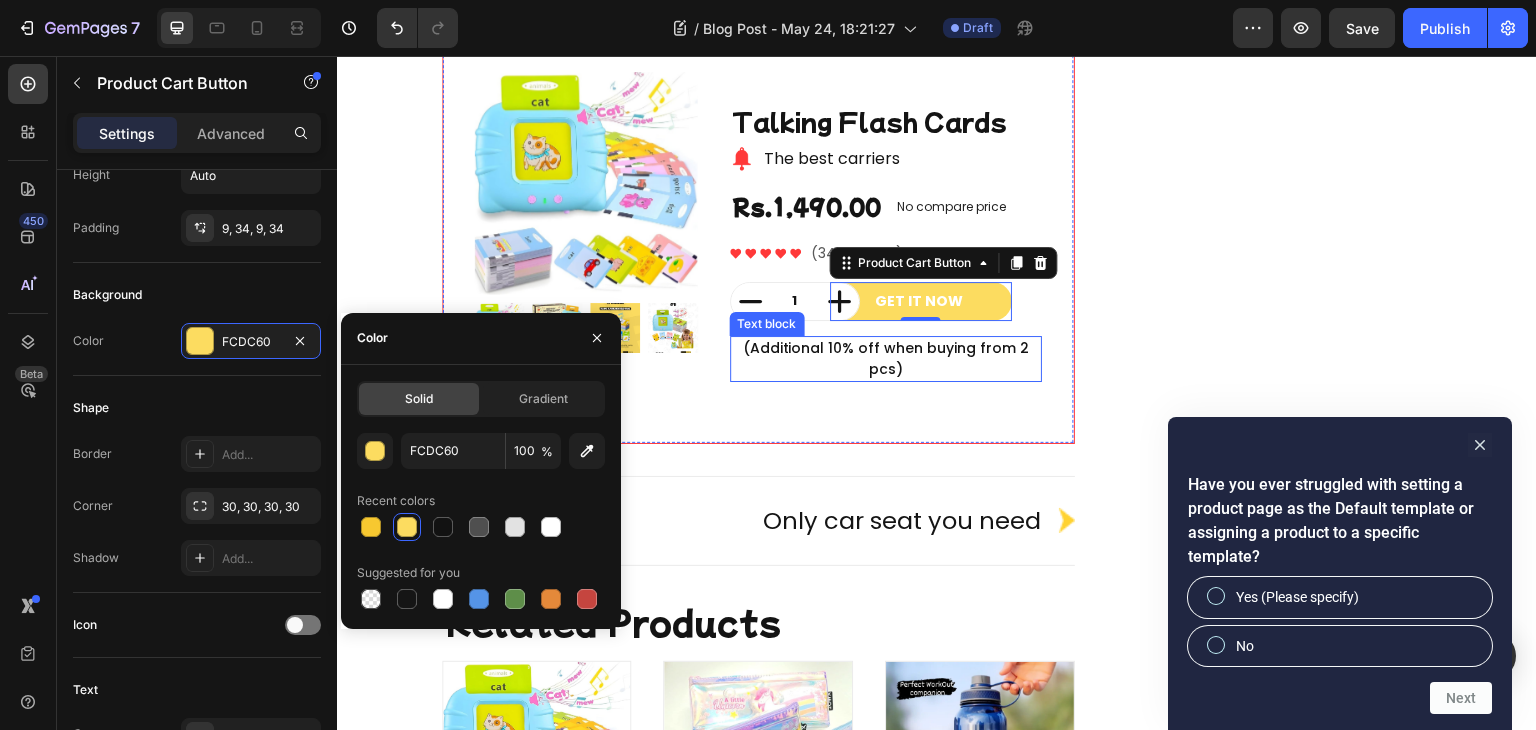 click on "(Additional 10% off when buying from 2 pcs)" at bounding box center (886, 359) 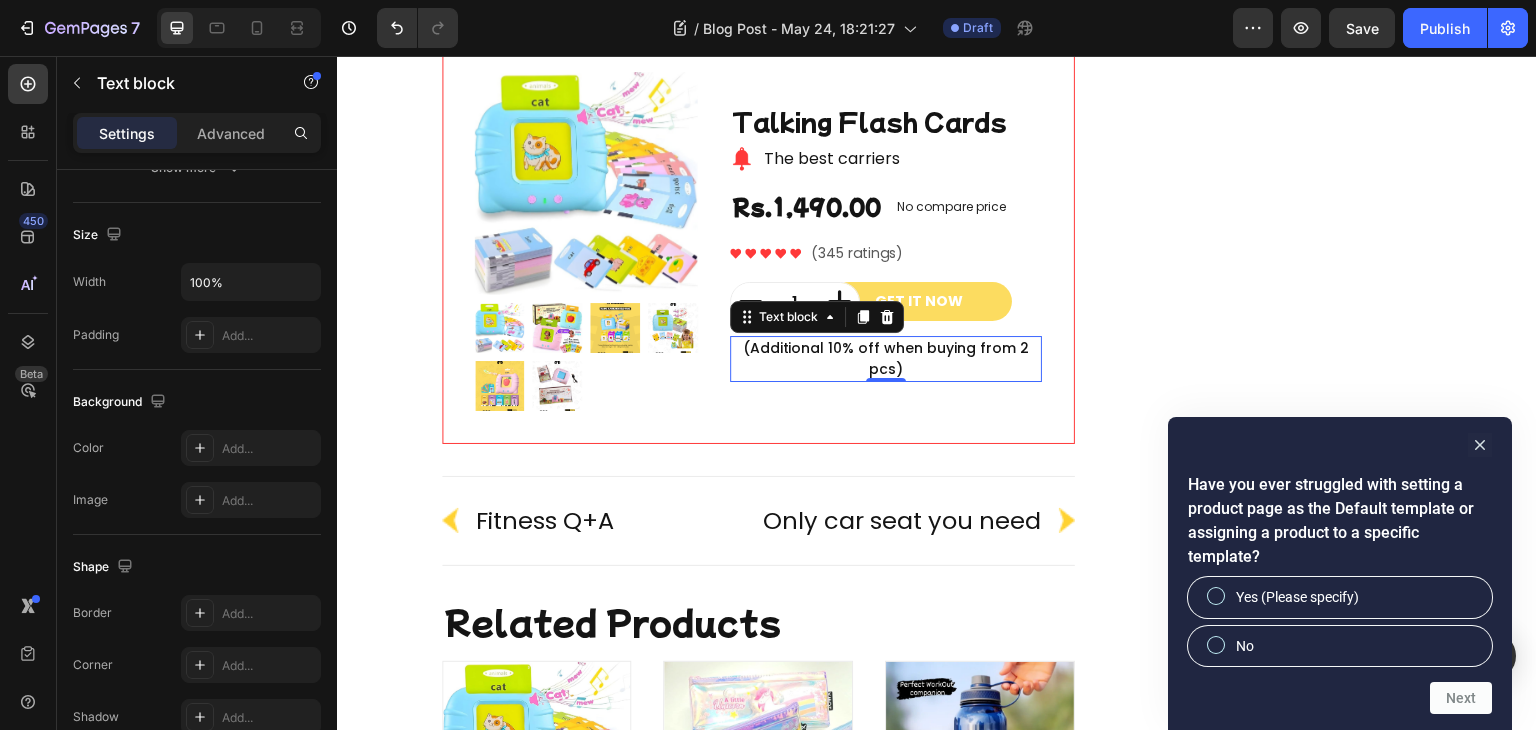 scroll, scrollTop: 0, scrollLeft: 0, axis: both 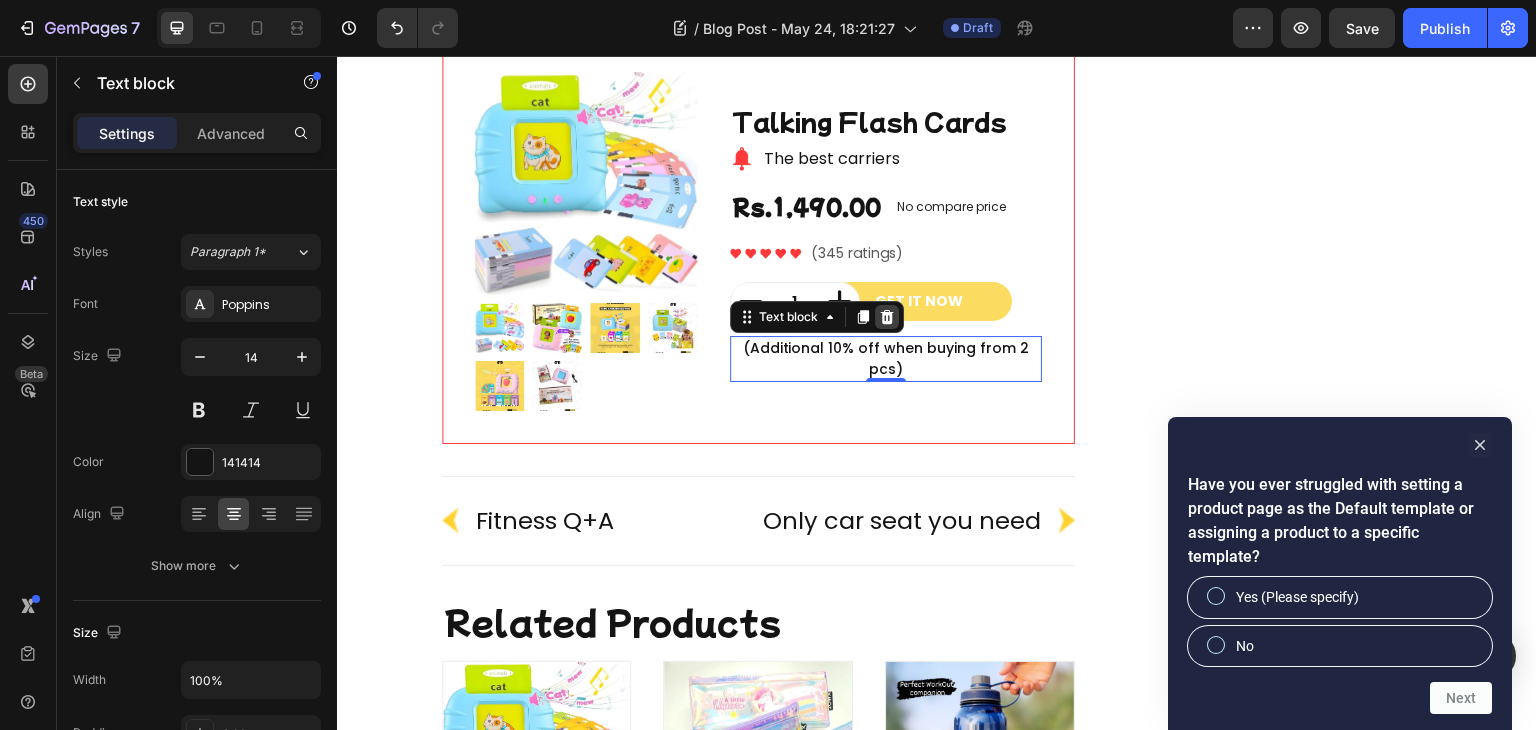click 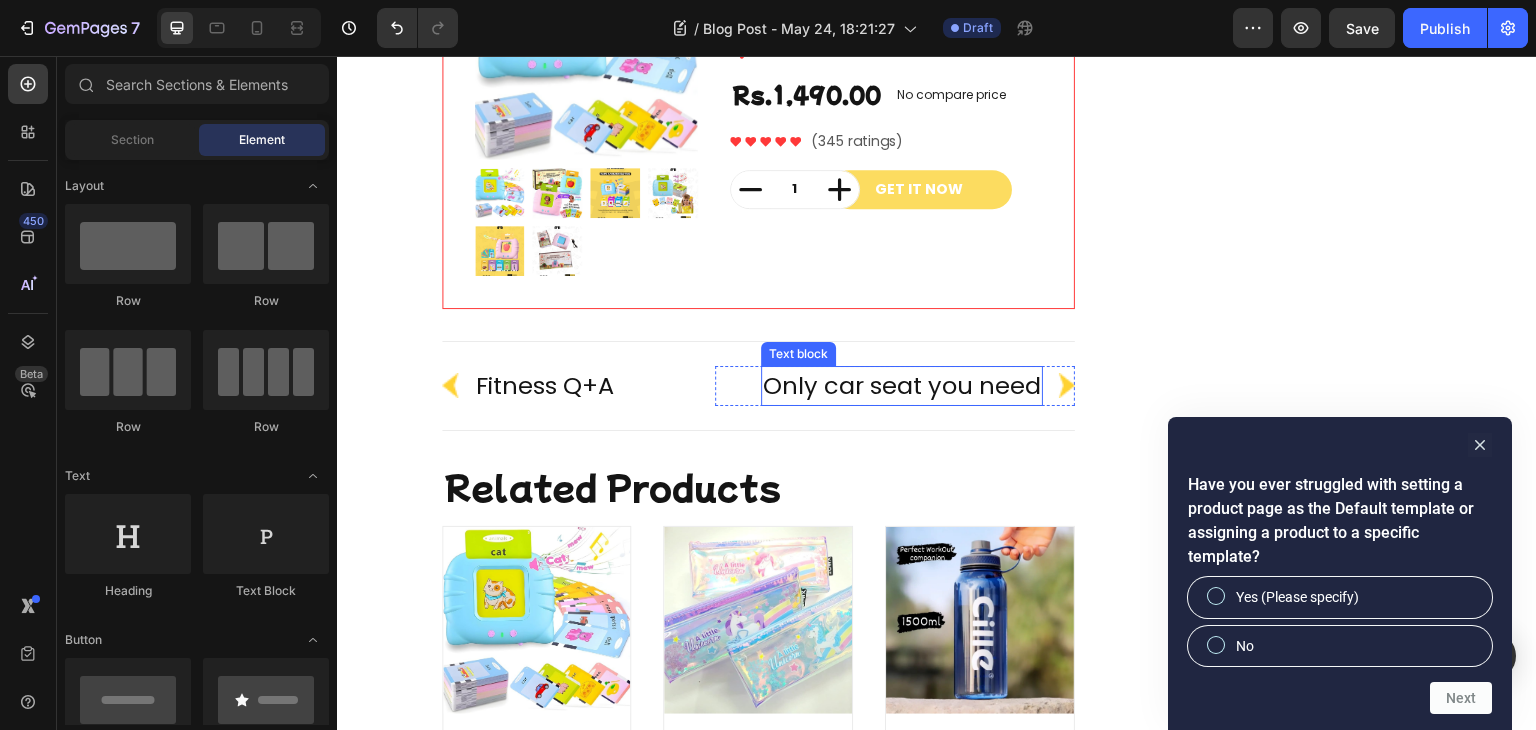 scroll, scrollTop: 7131, scrollLeft: 0, axis: vertical 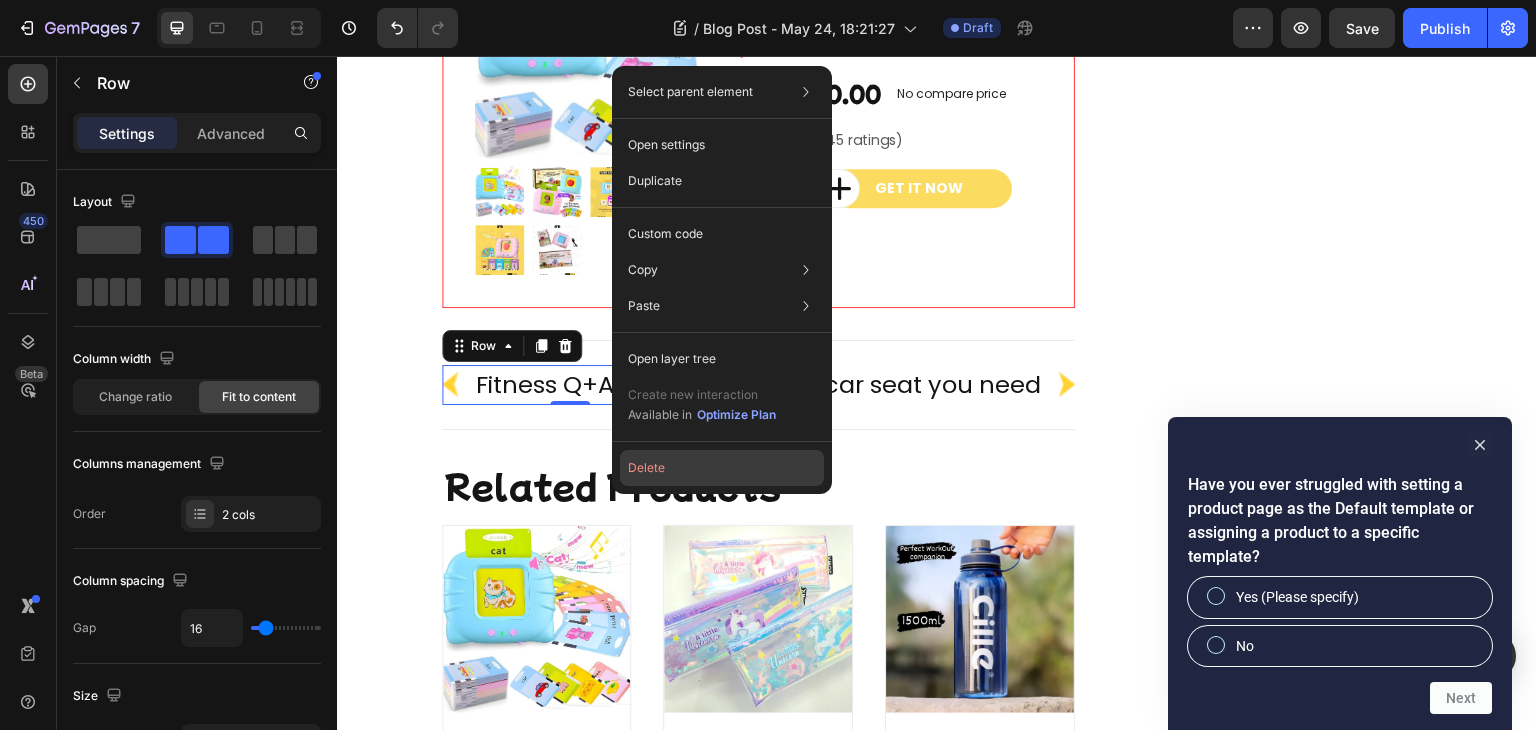 click on "Delete" 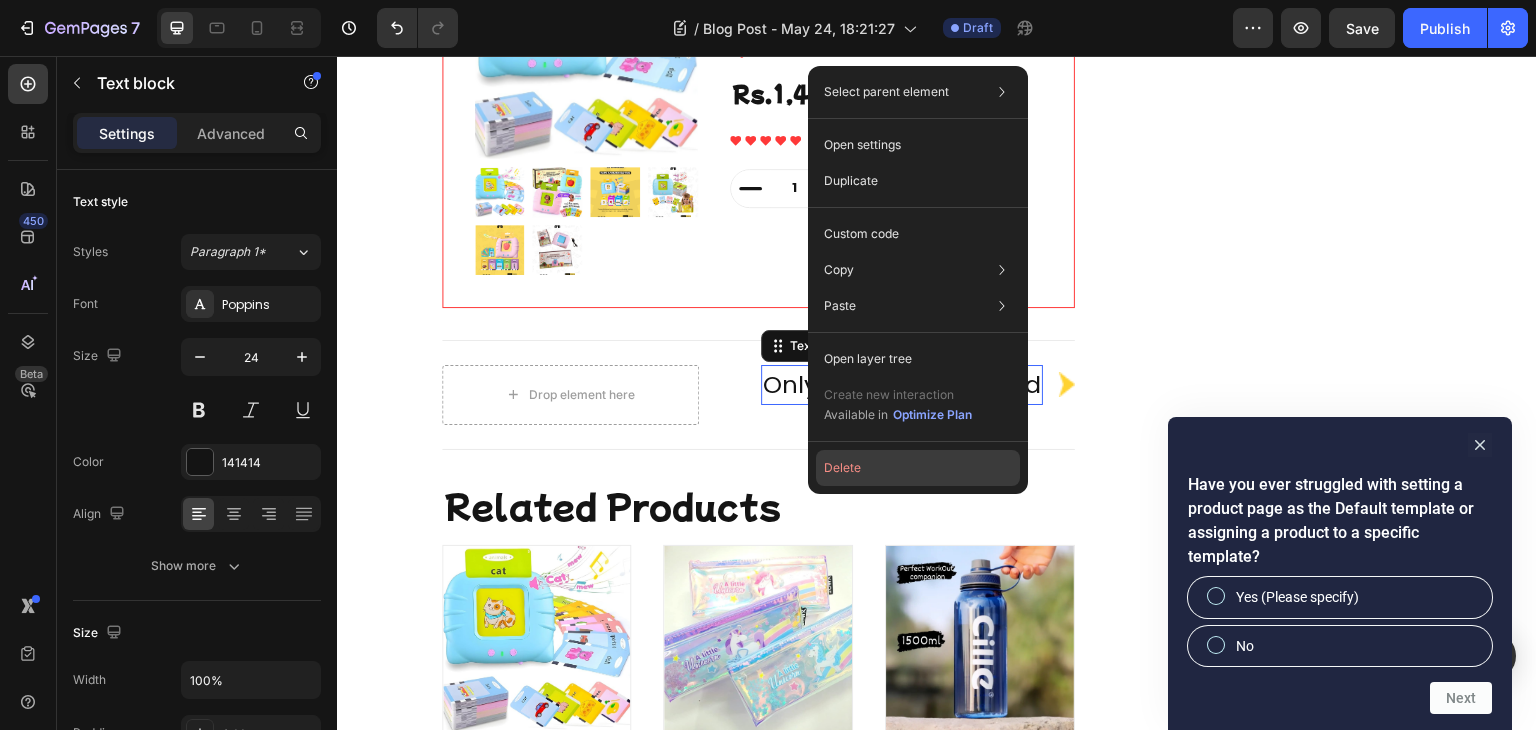 click on "Delete" 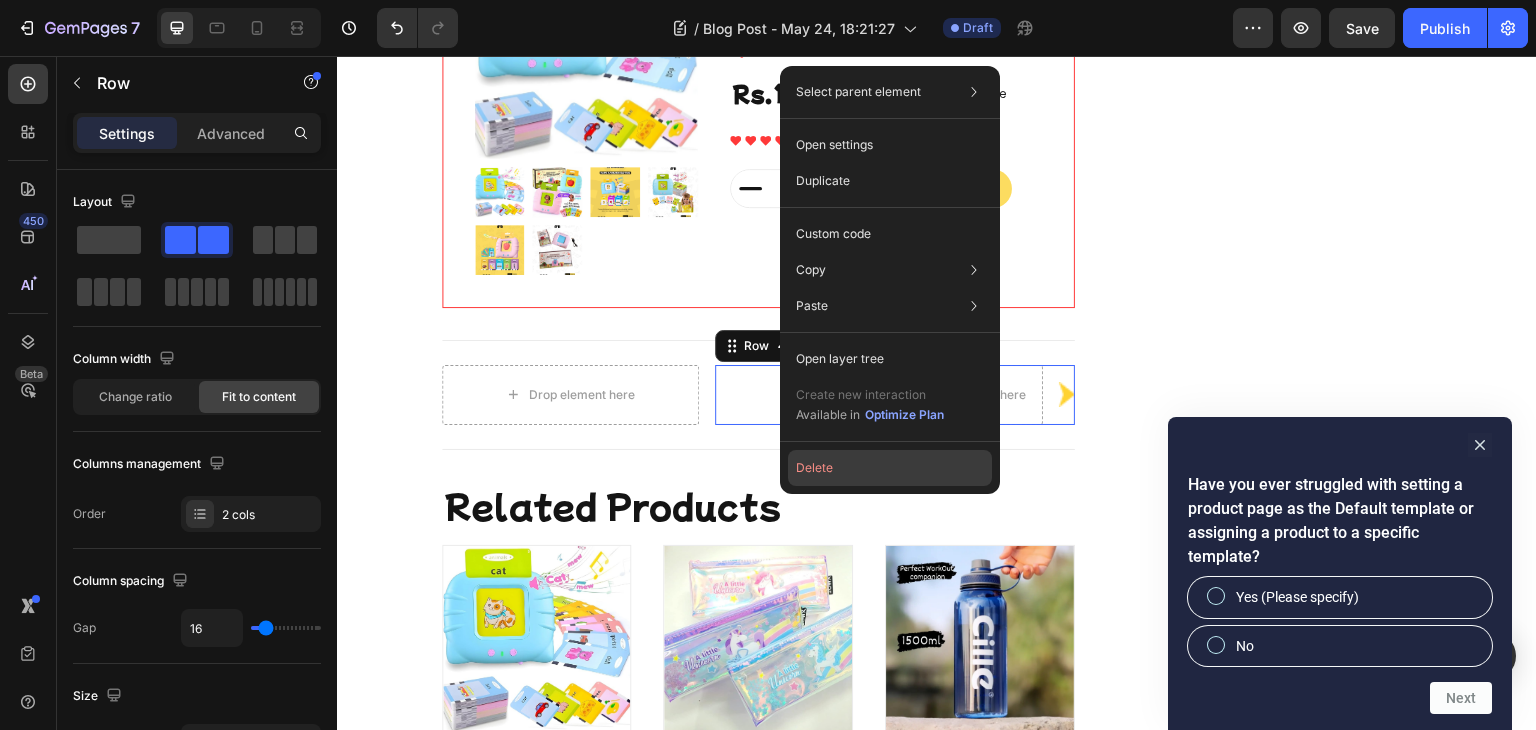click on "Delete" 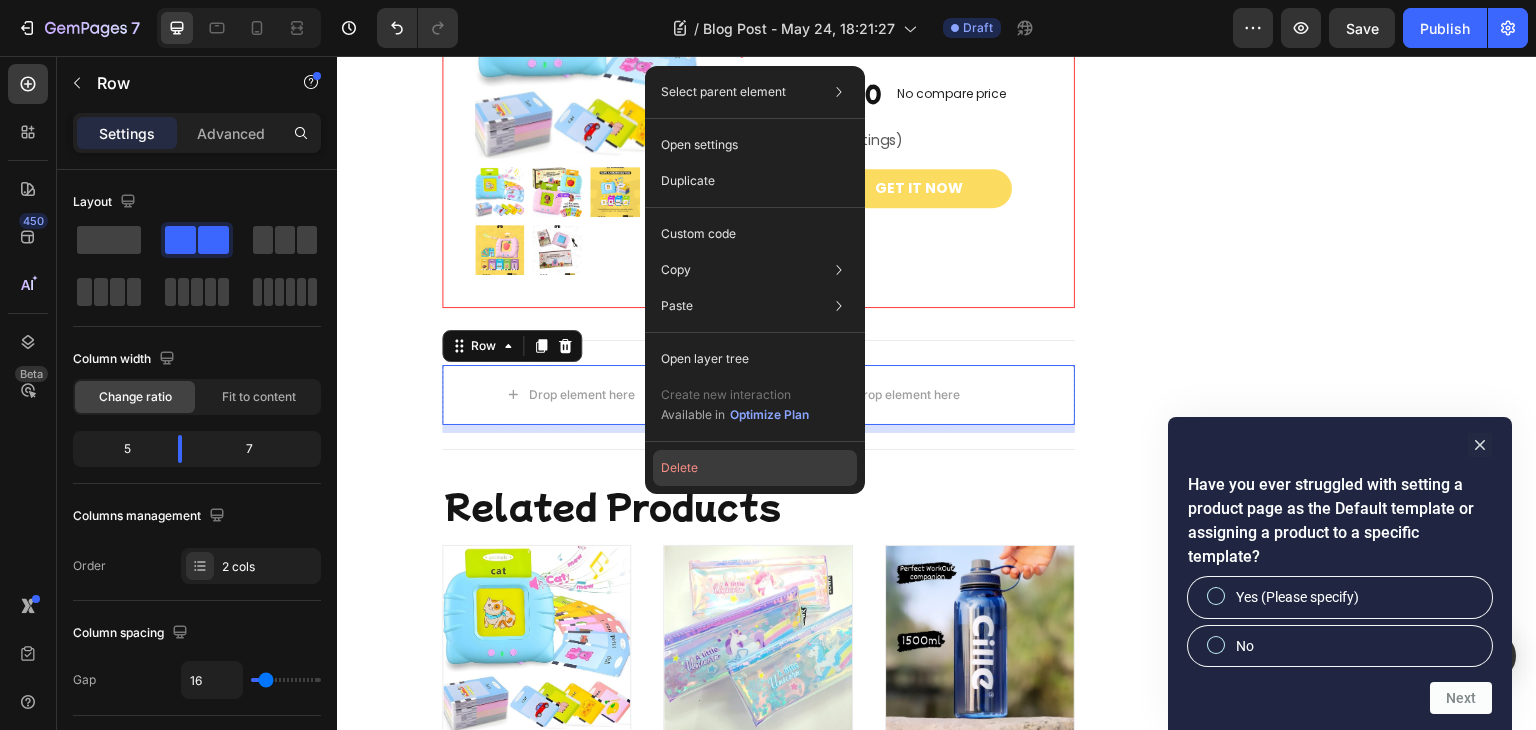 click on "Delete" 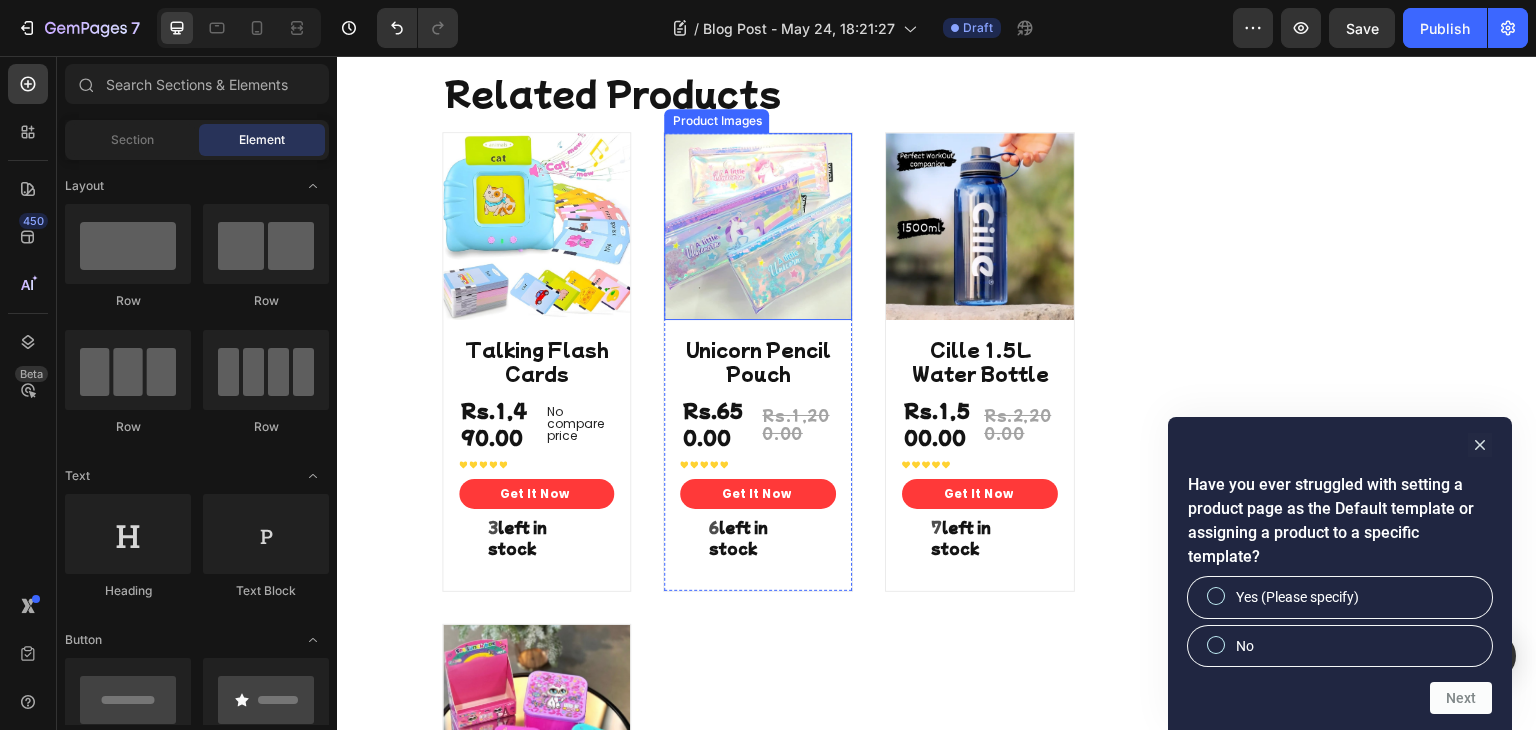 scroll, scrollTop: 7395, scrollLeft: 0, axis: vertical 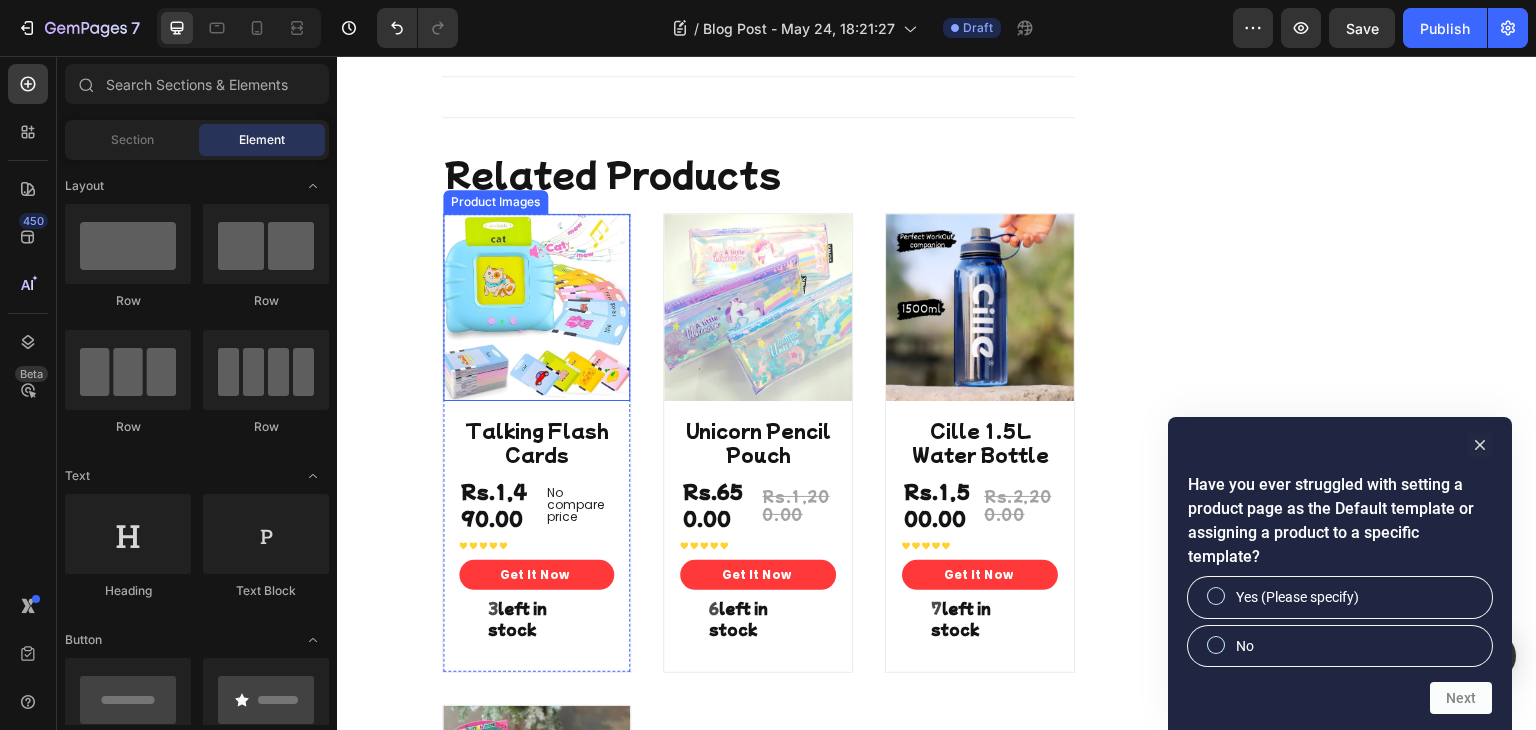 click at bounding box center (537, 308) 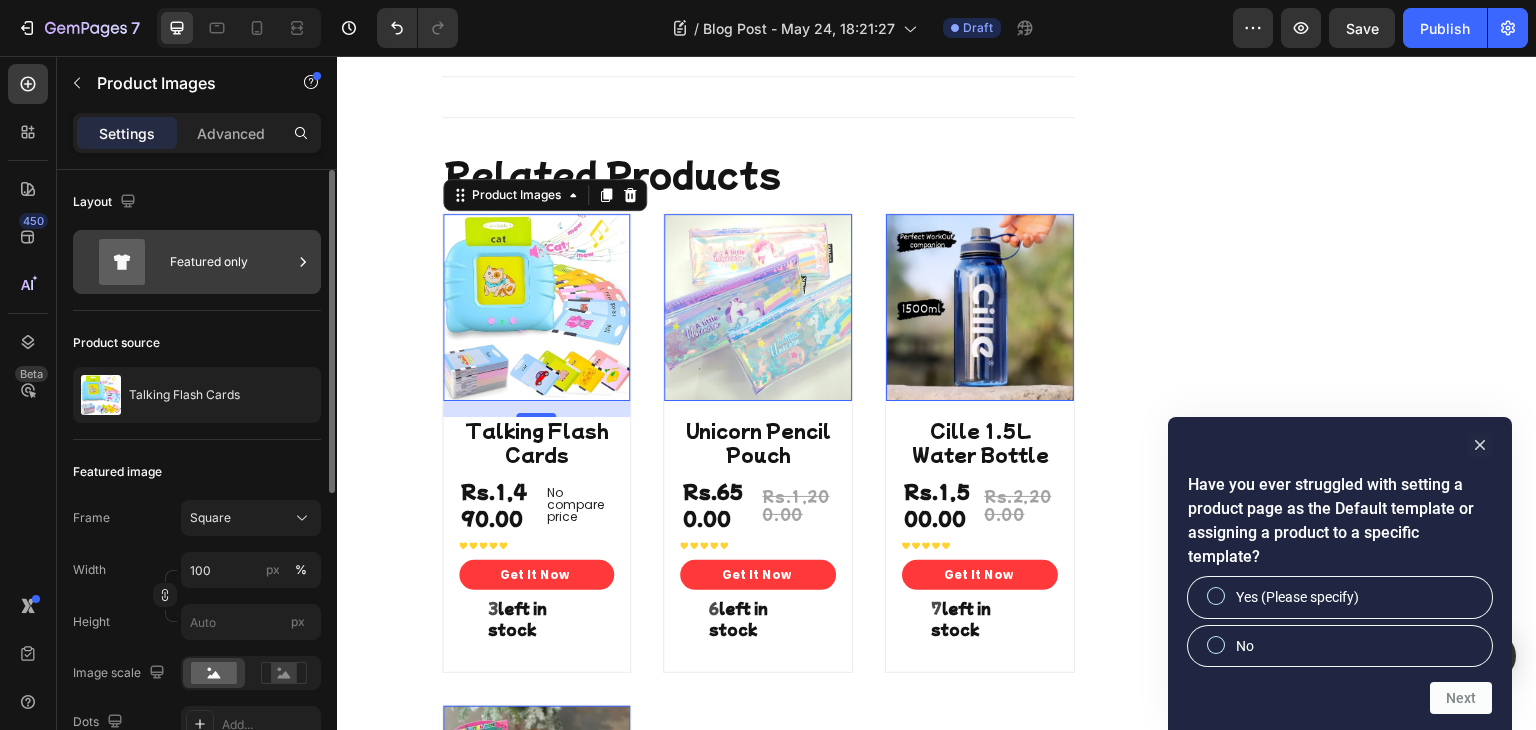 click on "Featured only" at bounding box center (231, 262) 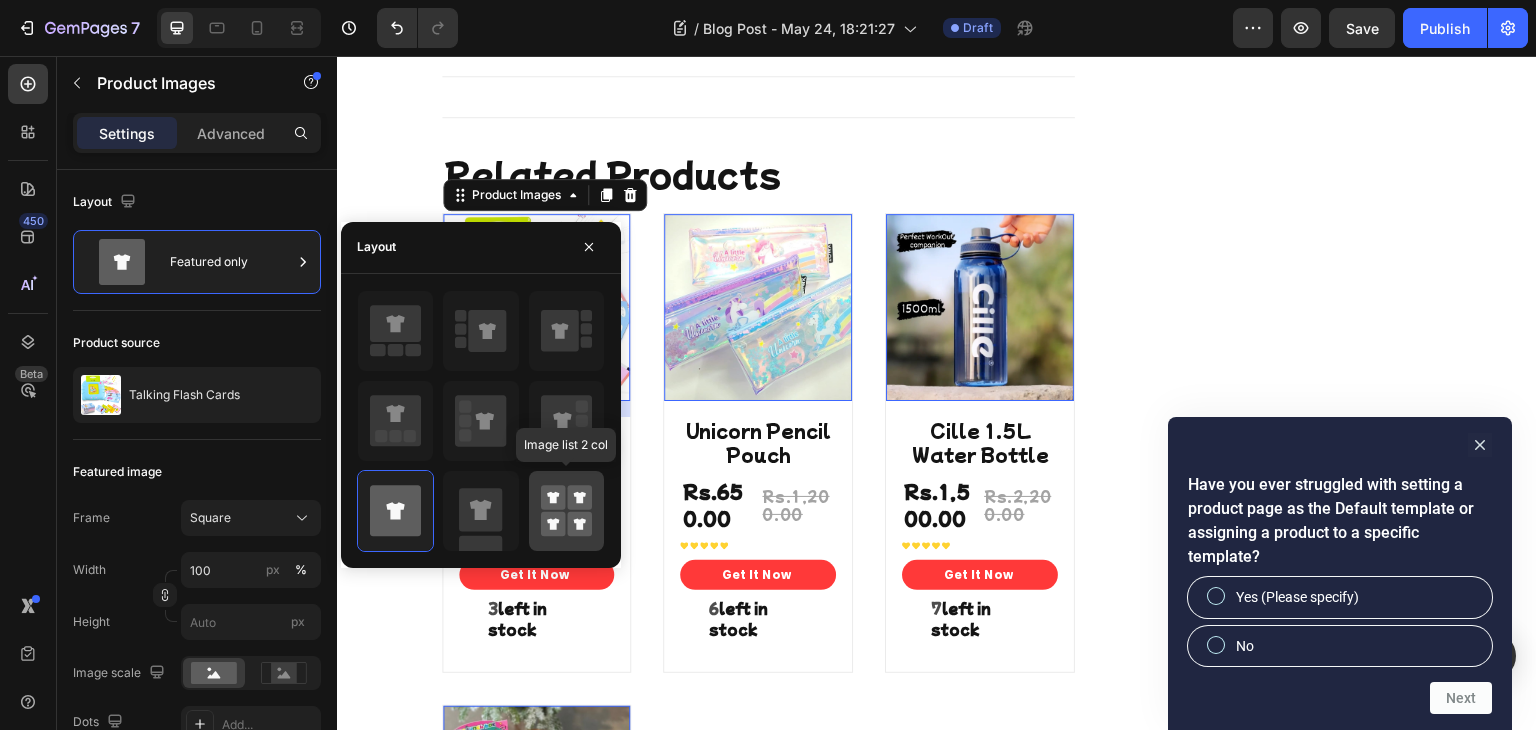 click 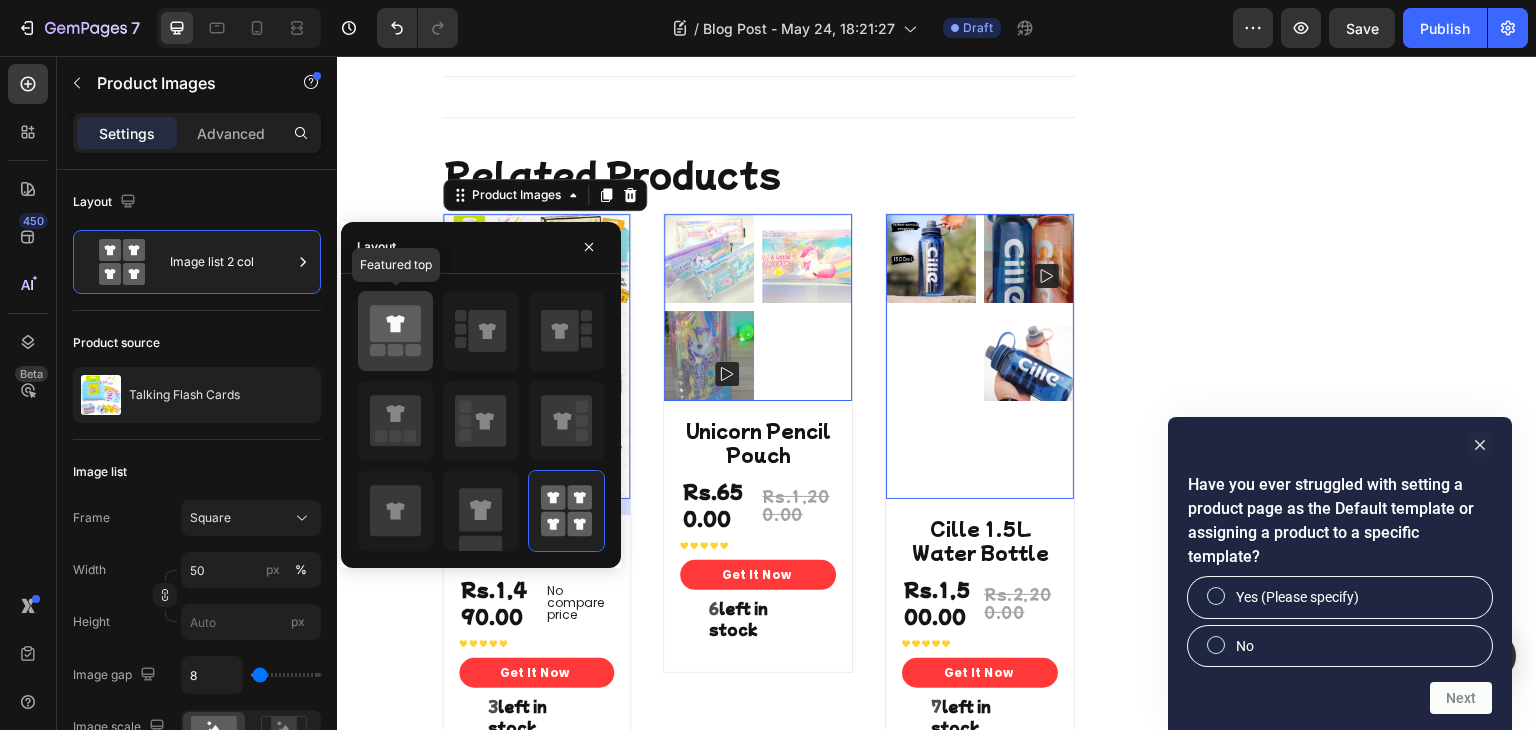 click 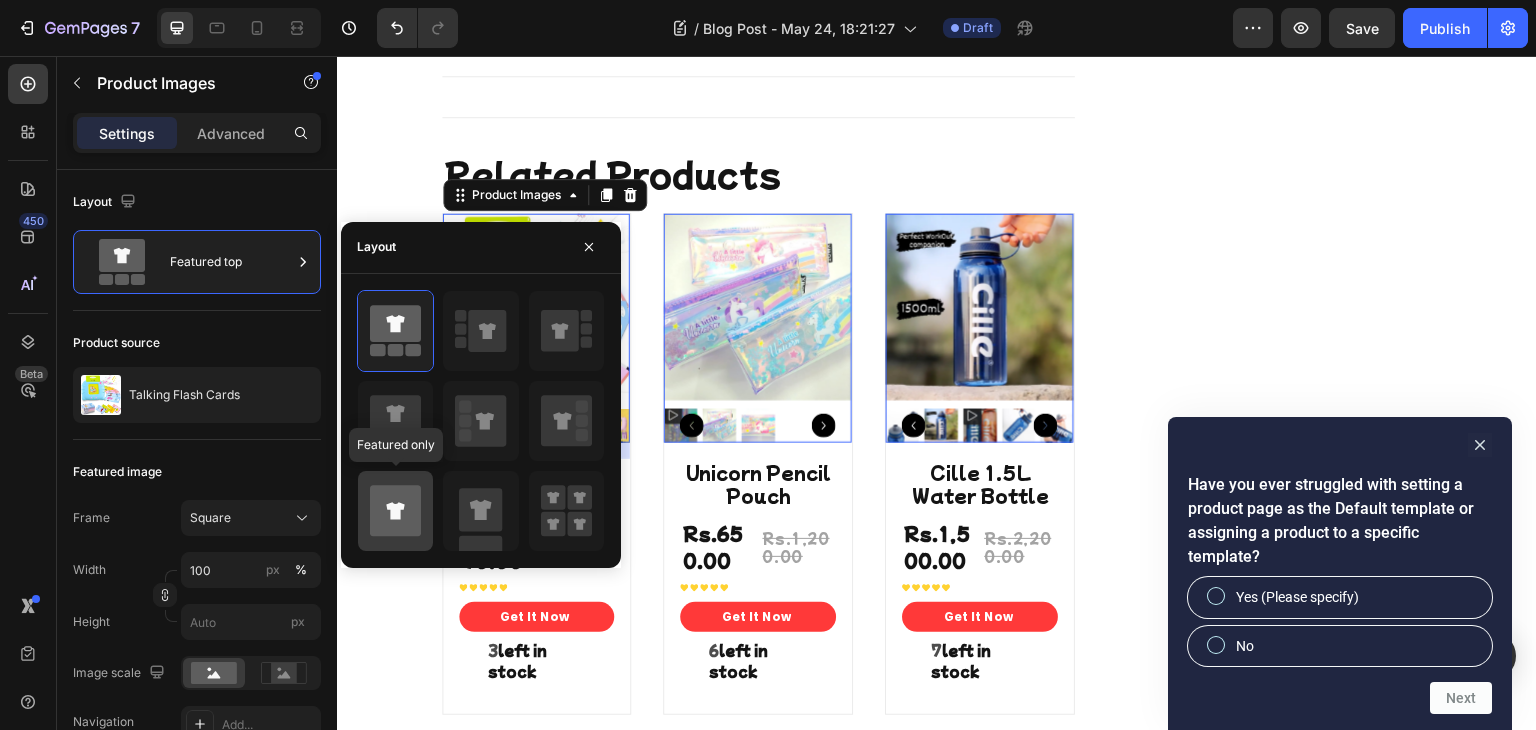 click 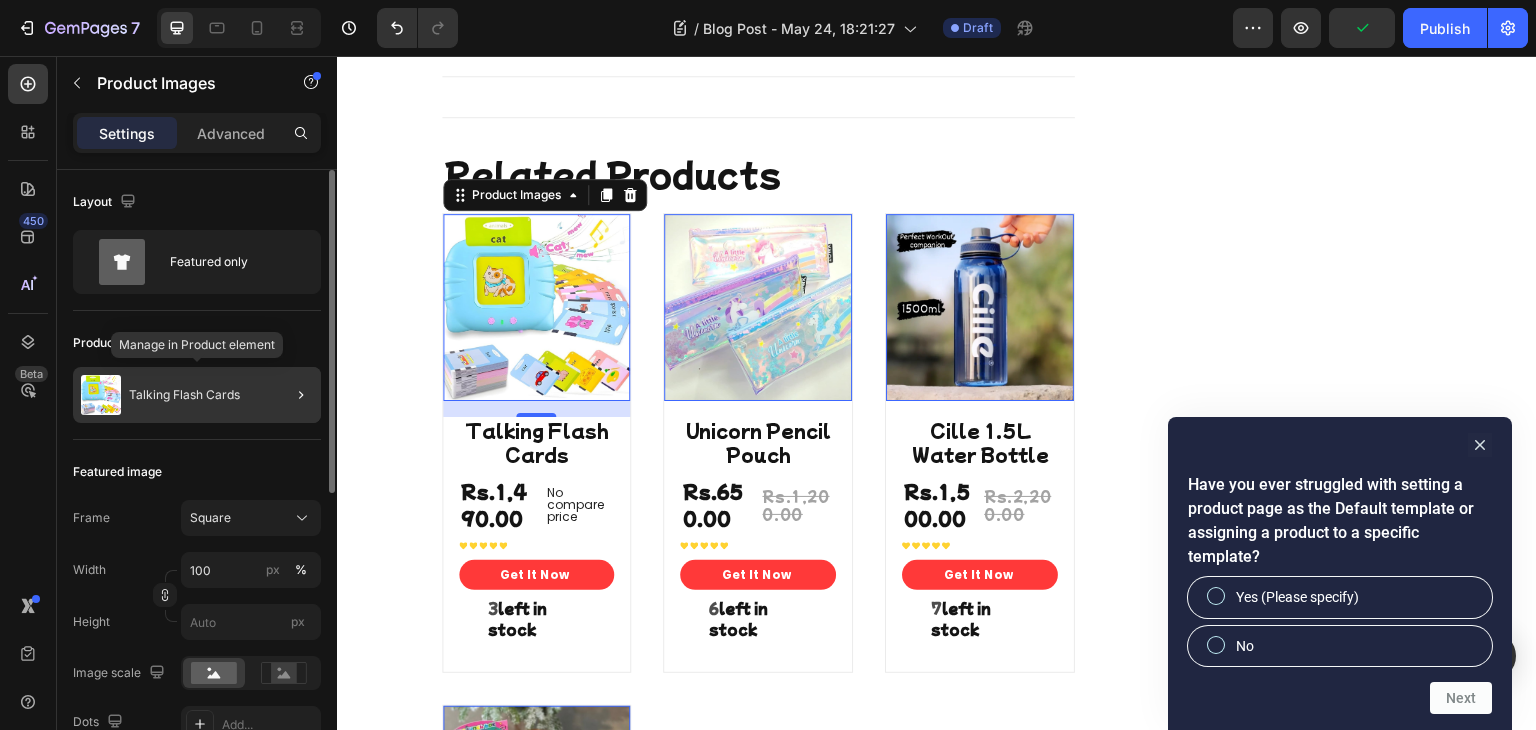click on "Talking Flash Cards" 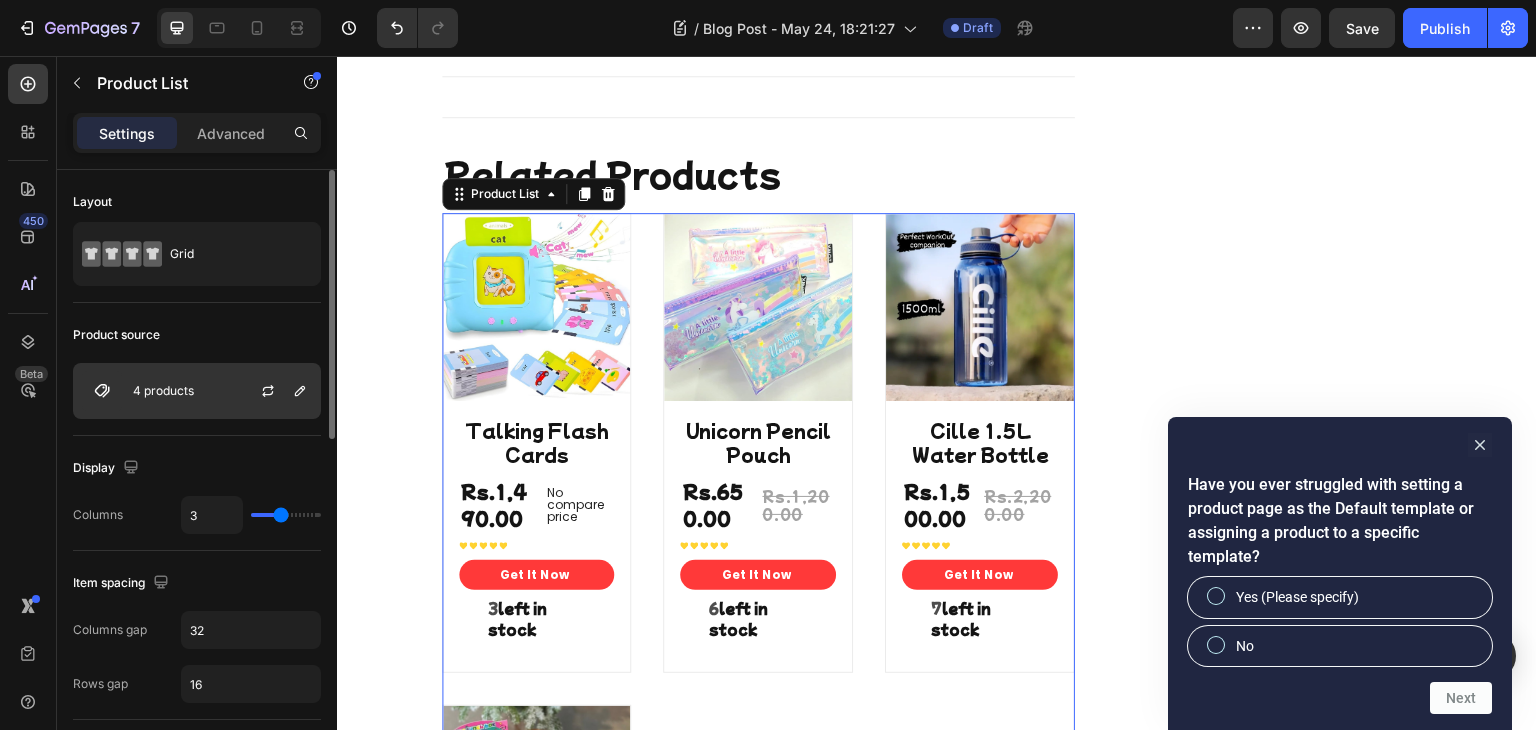 click on "4 products" at bounding box center [197, 391] 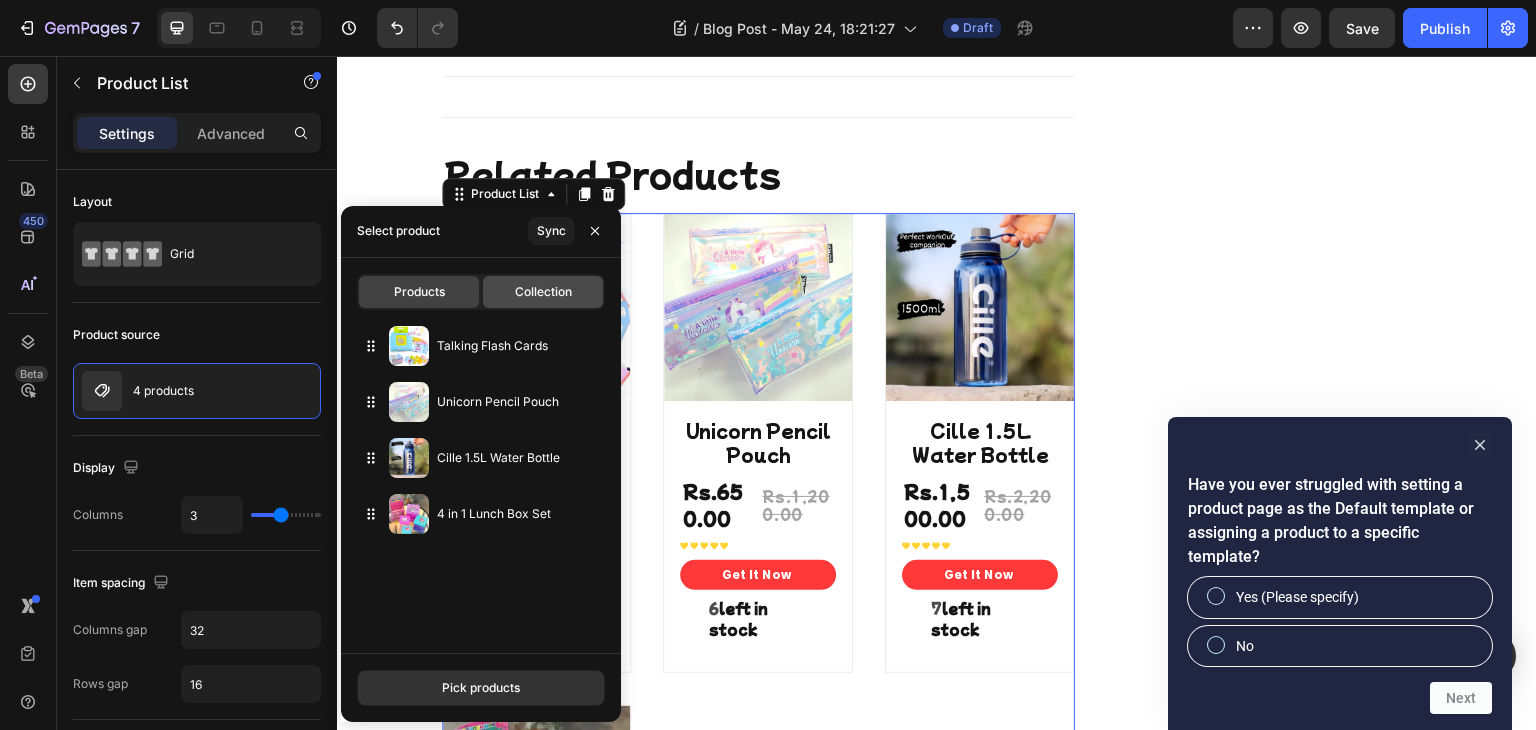 click on "Collection" 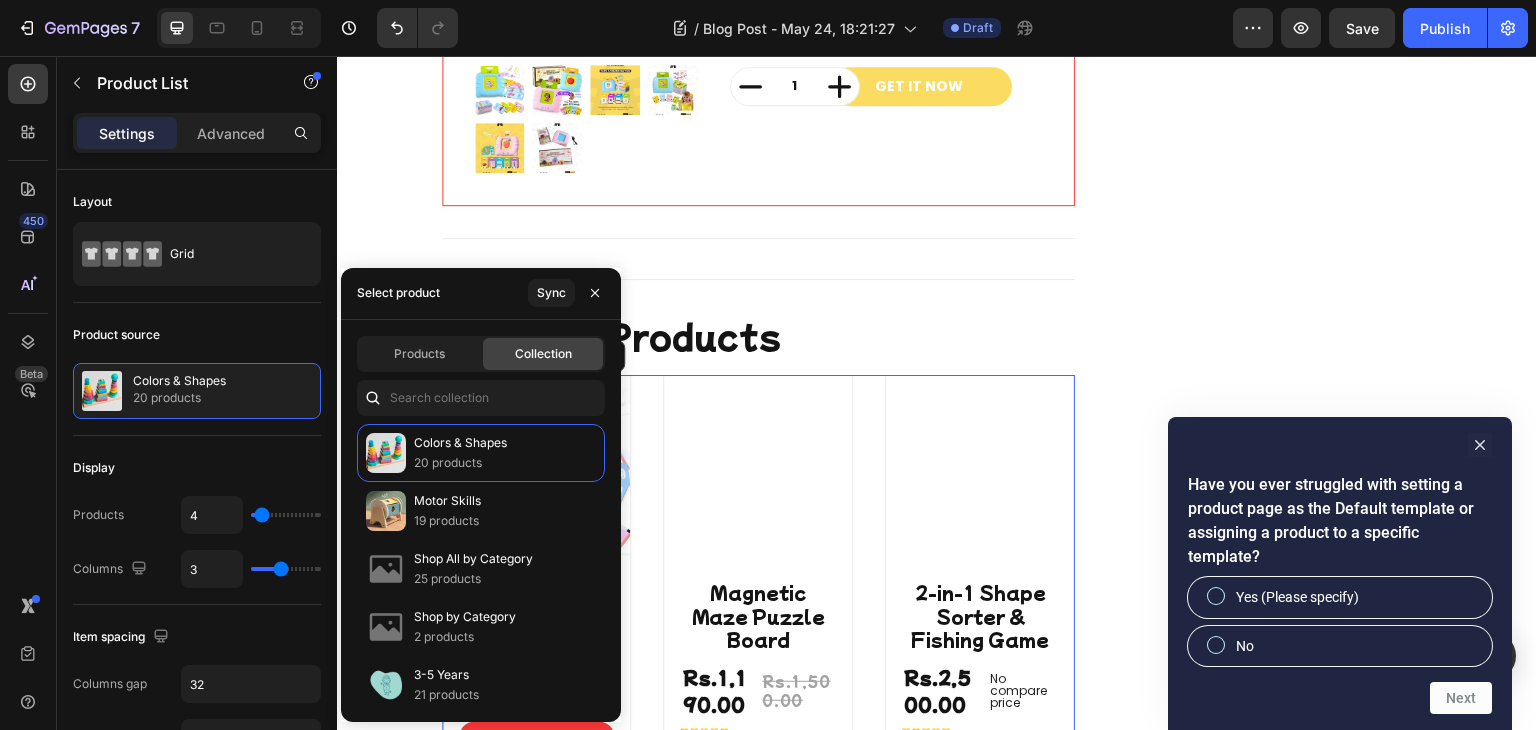 scroll, scrollTop: 7395, scrollLeft: 0, axis: vertical 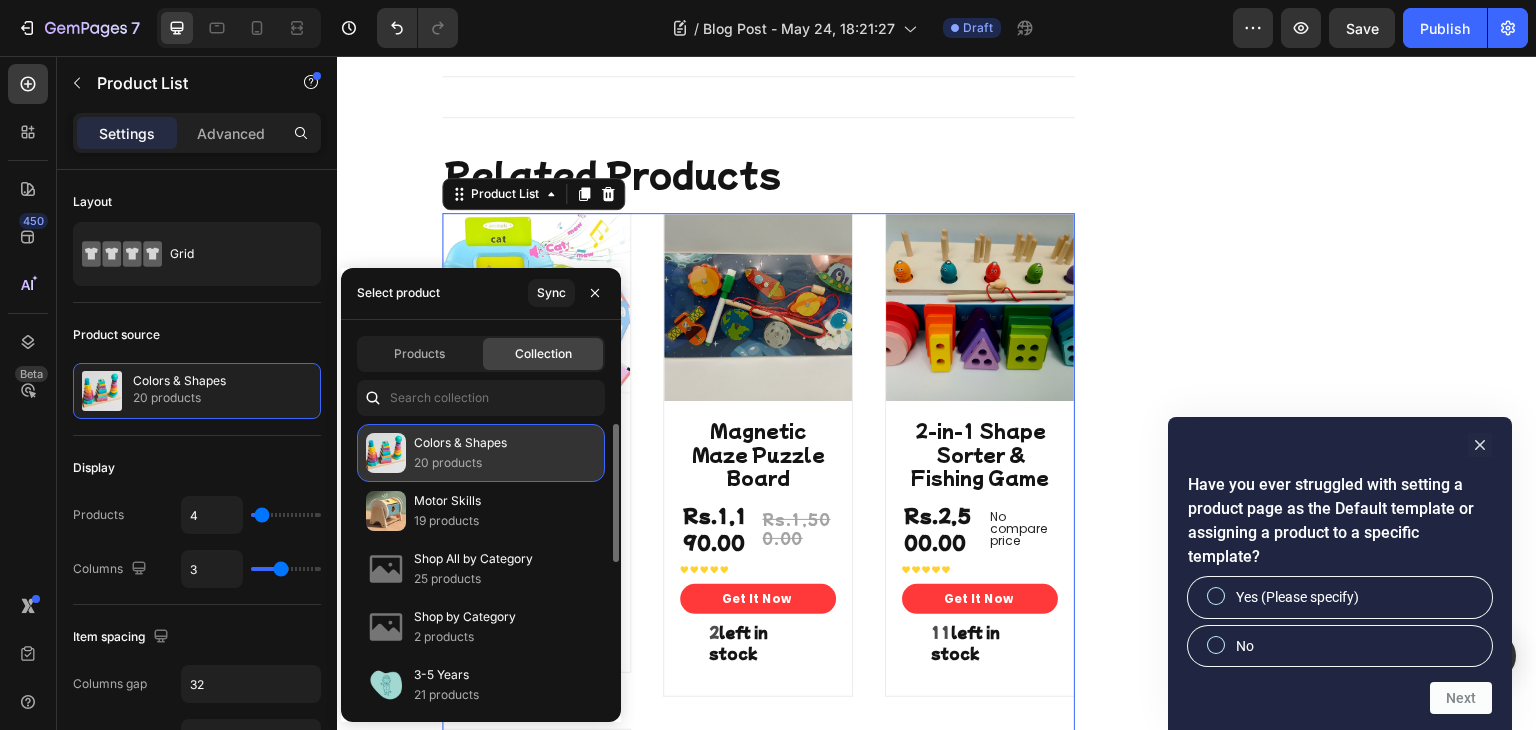click on "20 products" at bounding box center (460, 463) 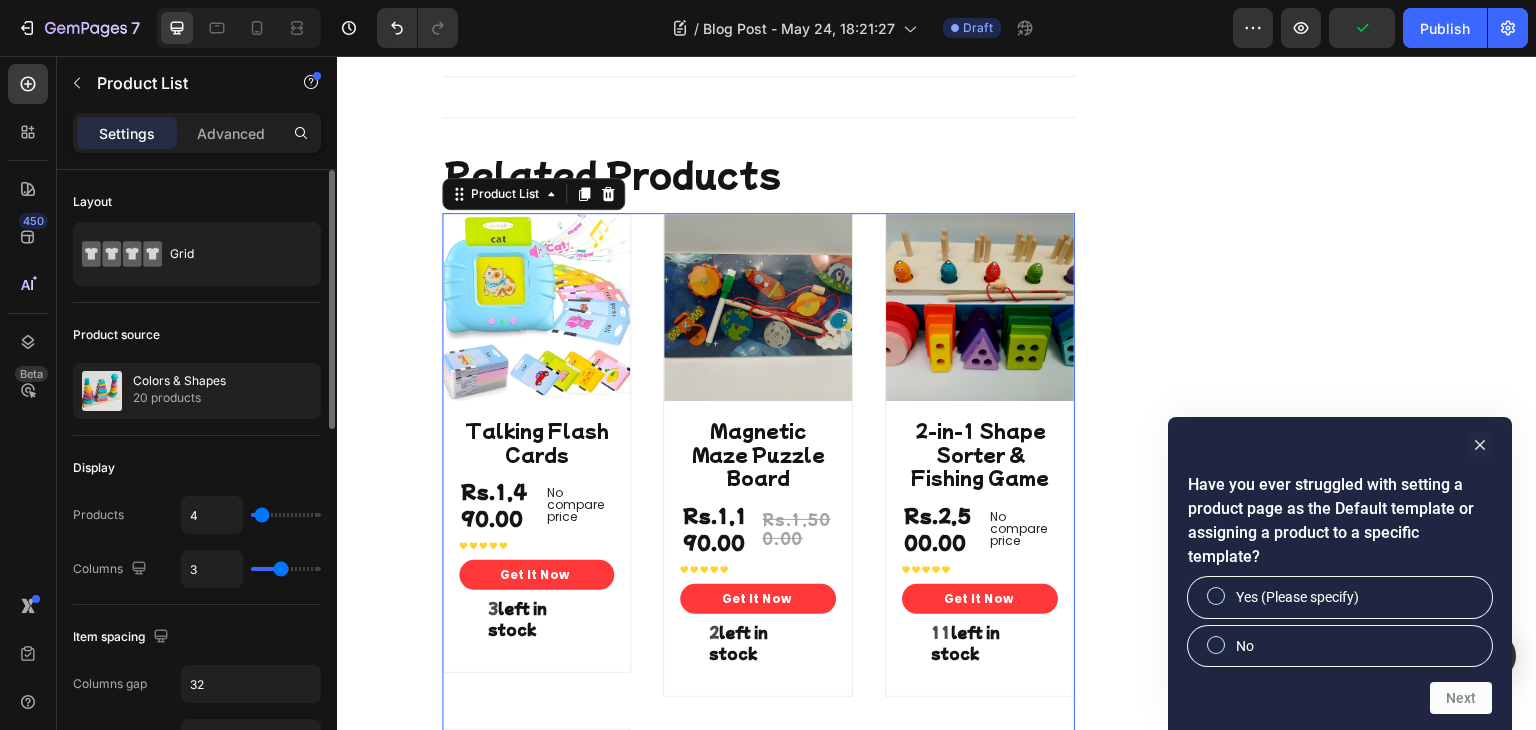 click on "Product source" at bounding box center (197, 335) 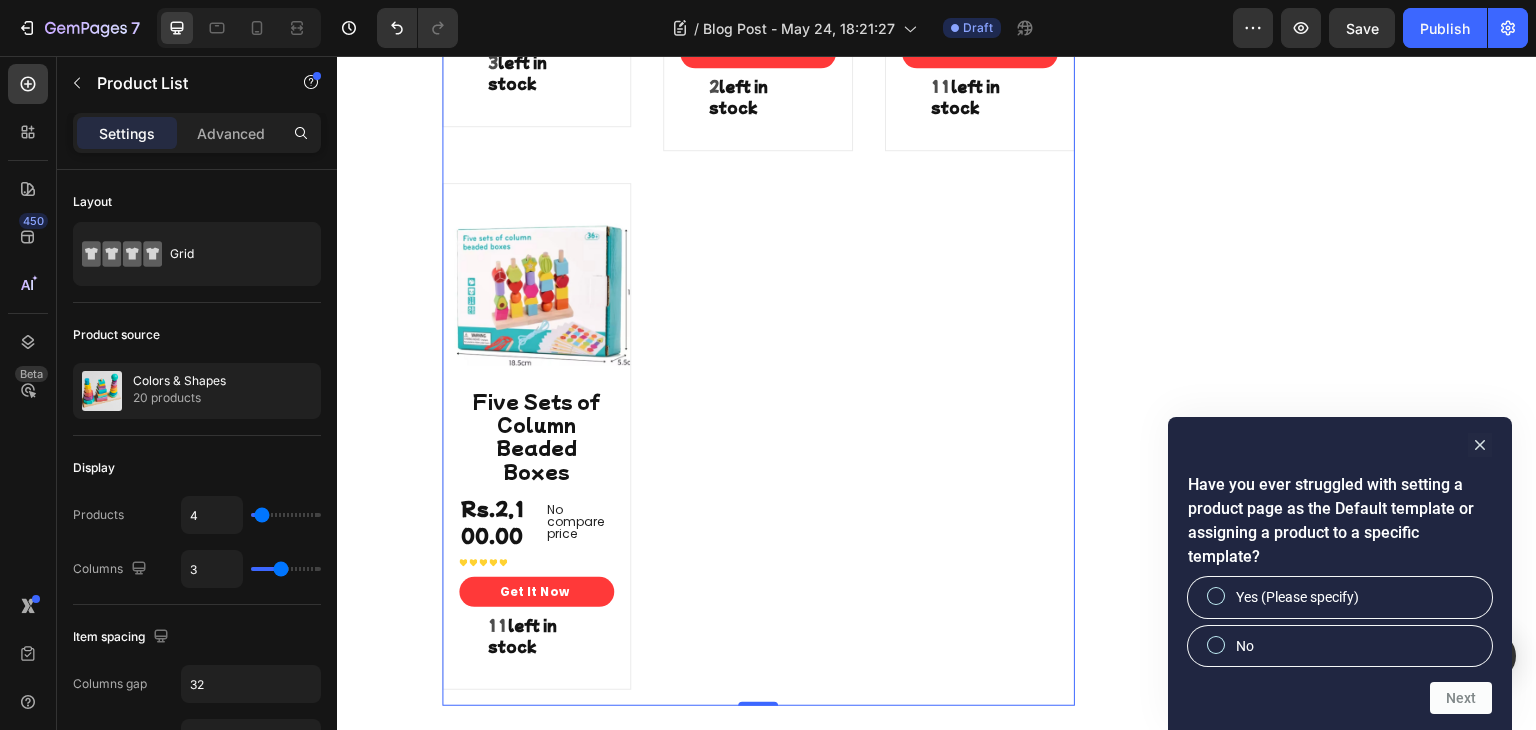 scroll, scrollTop: 7963, scrollLeft: 0, axis: vertical 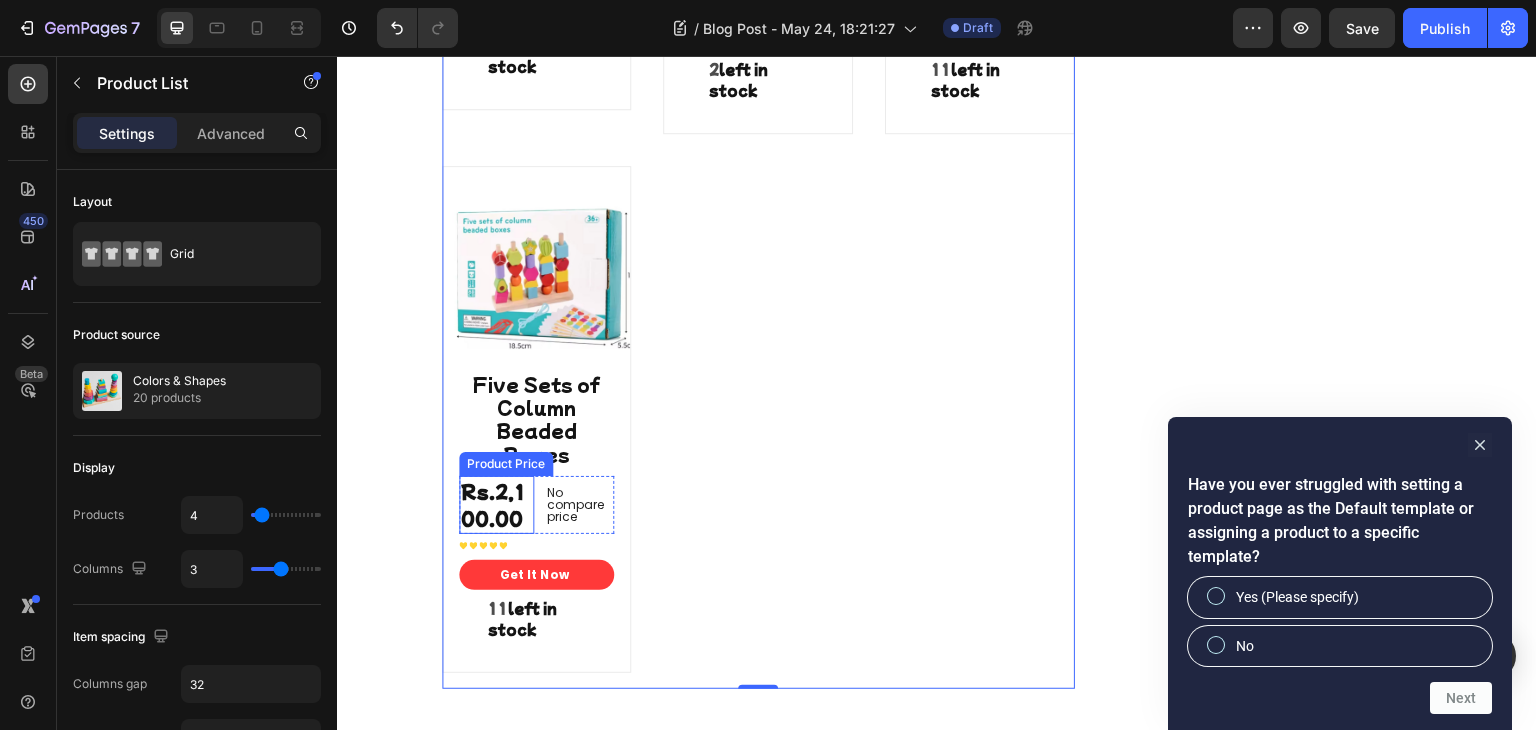 click on "Rs.2,100.00" at bounding box center (497, -58) 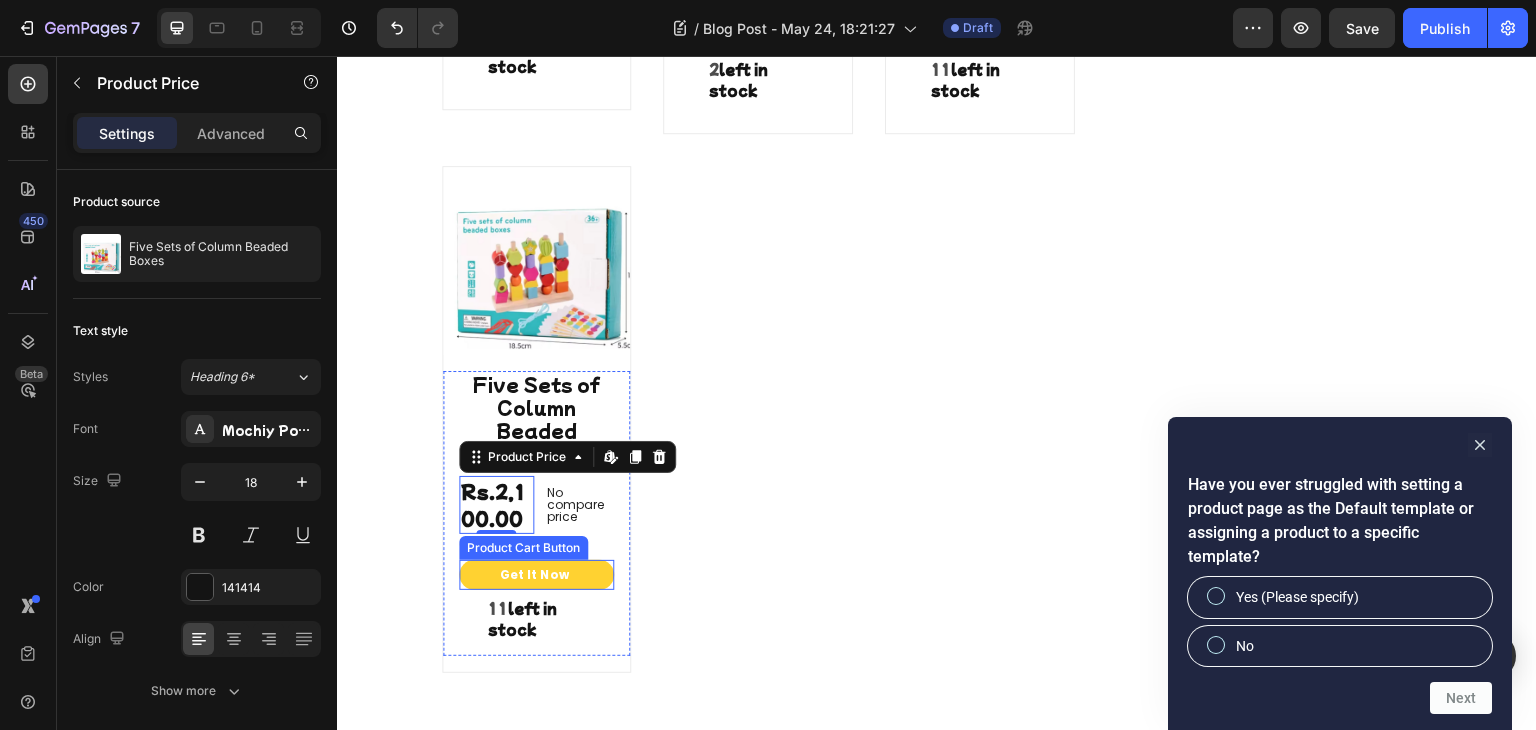 click on "Get It Now" at bounding box center [537, 12] 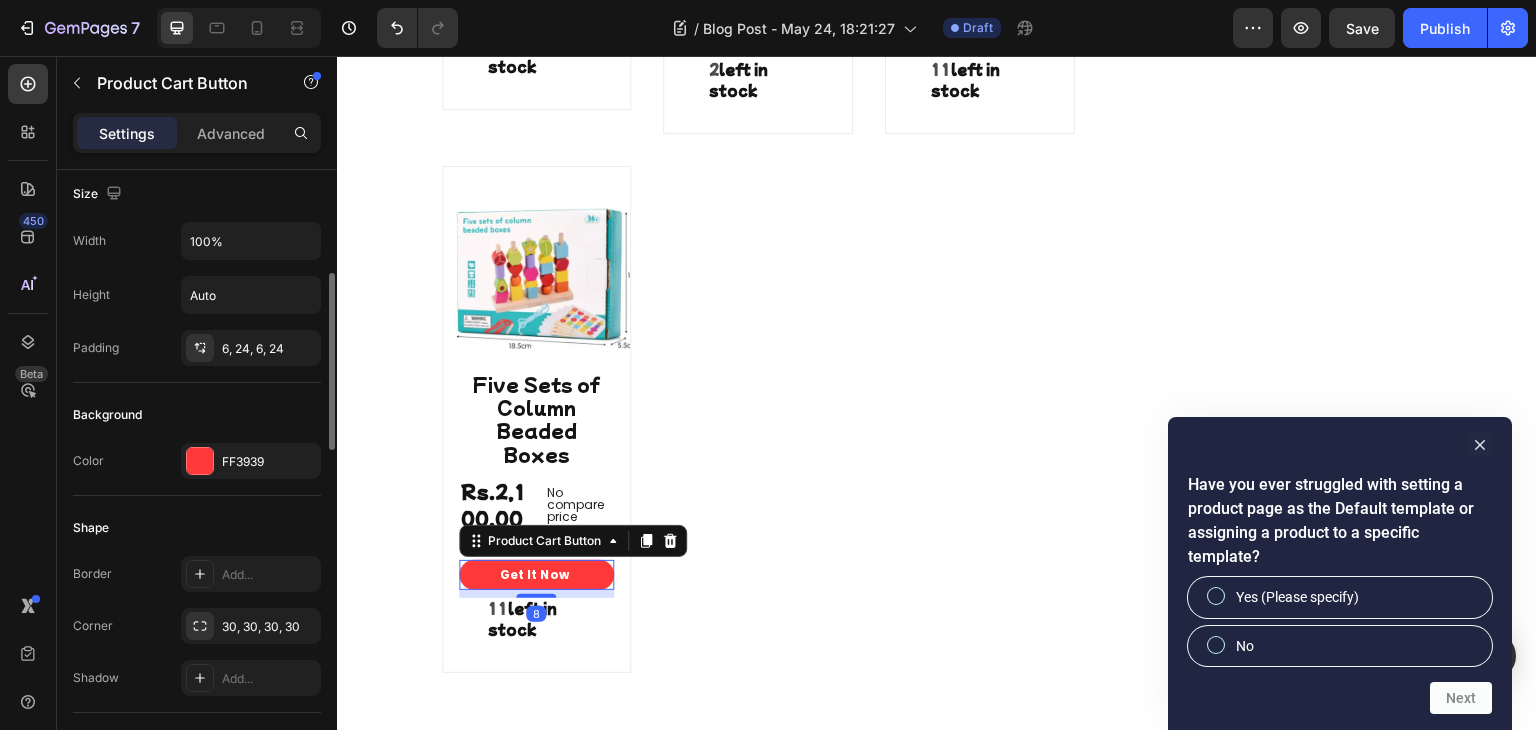 scroll, scrollTop: 301, scrollLeft: 0, axis: vertical 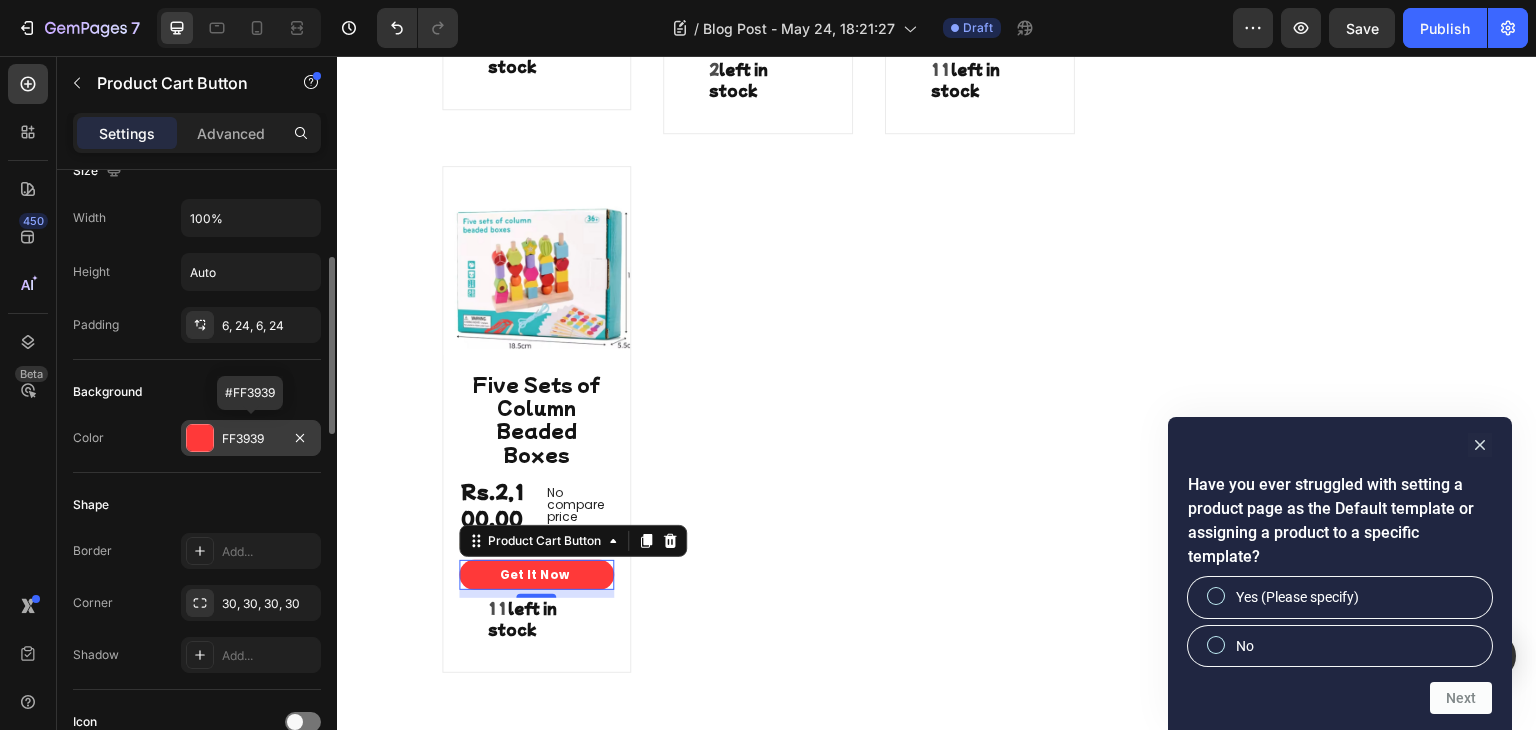 click at bounding box center [200, 438] 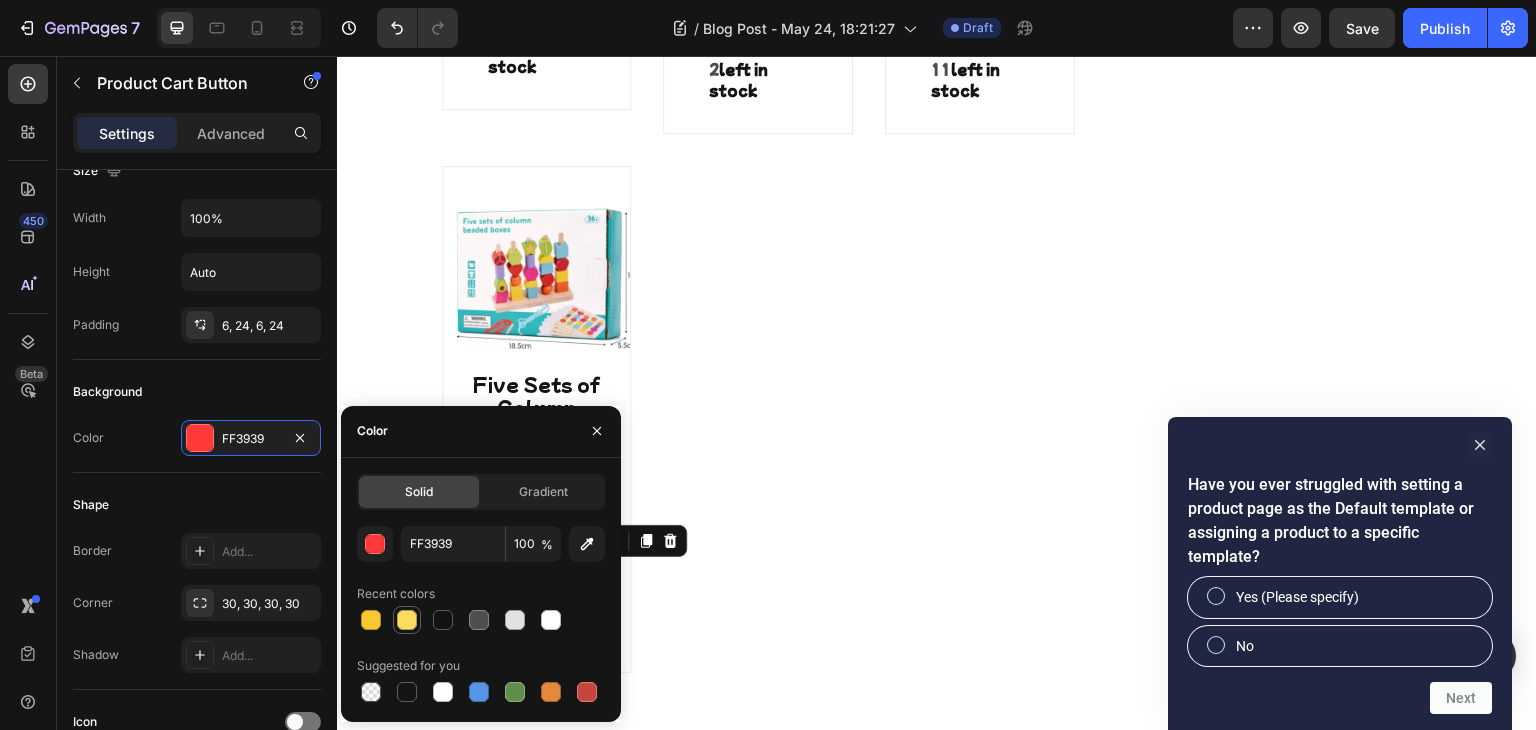 click at bounding box center (407, 620) 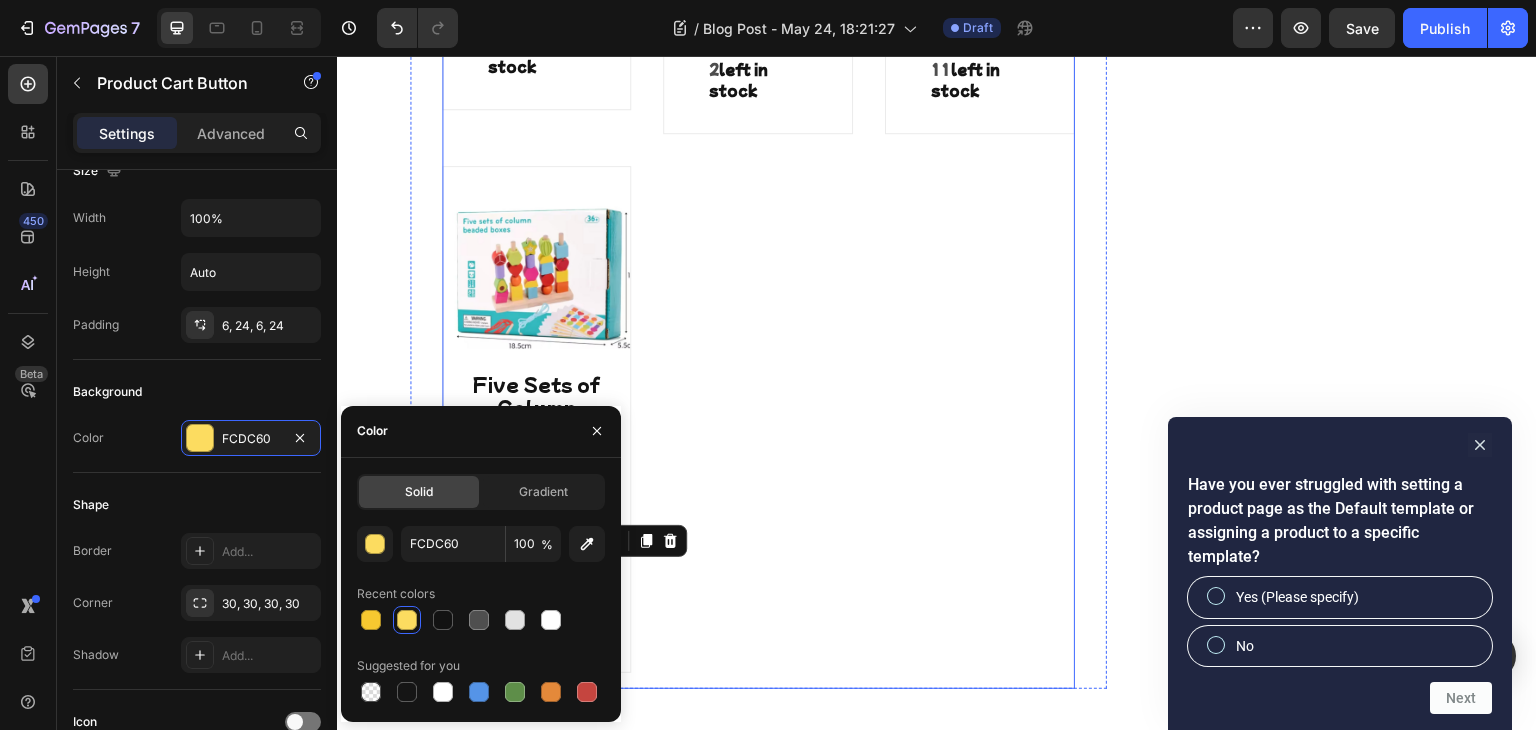 click on "Product Images Talking Flash Cards Product Title Rs.1,490.00 Product Price Product Price No compare price Product Price Row
Icon
Icon
Icon
Icon
Icon Icon List Hoz Get It Now Product Cart Button   0 3  left in stock Product Stock Counter Row Row Product List Product Images Magnetic Maze Puzzle Board Product Title Rs.1,190.00 Product Price Product Price Rs.1,500.00 Product Price Product Price Row
Icon
Icon
Icon
Icon
Icon Icon List Hoz Get It Now Product Cart Button   0 2  left in stock Product Stock Counter Row Row Product List Product Images 2-in-1 Shape Sorter & Fishing Game Product Title Rs.2,500.00 Product Price Product Price No compare price Product Price Row
Icon
Icon
Icon
Icon
Icon Icon List Hoz Get It Now Product Cart Button   0 11  left in stock Product Stock Counter" at bounding box center (759, 170) 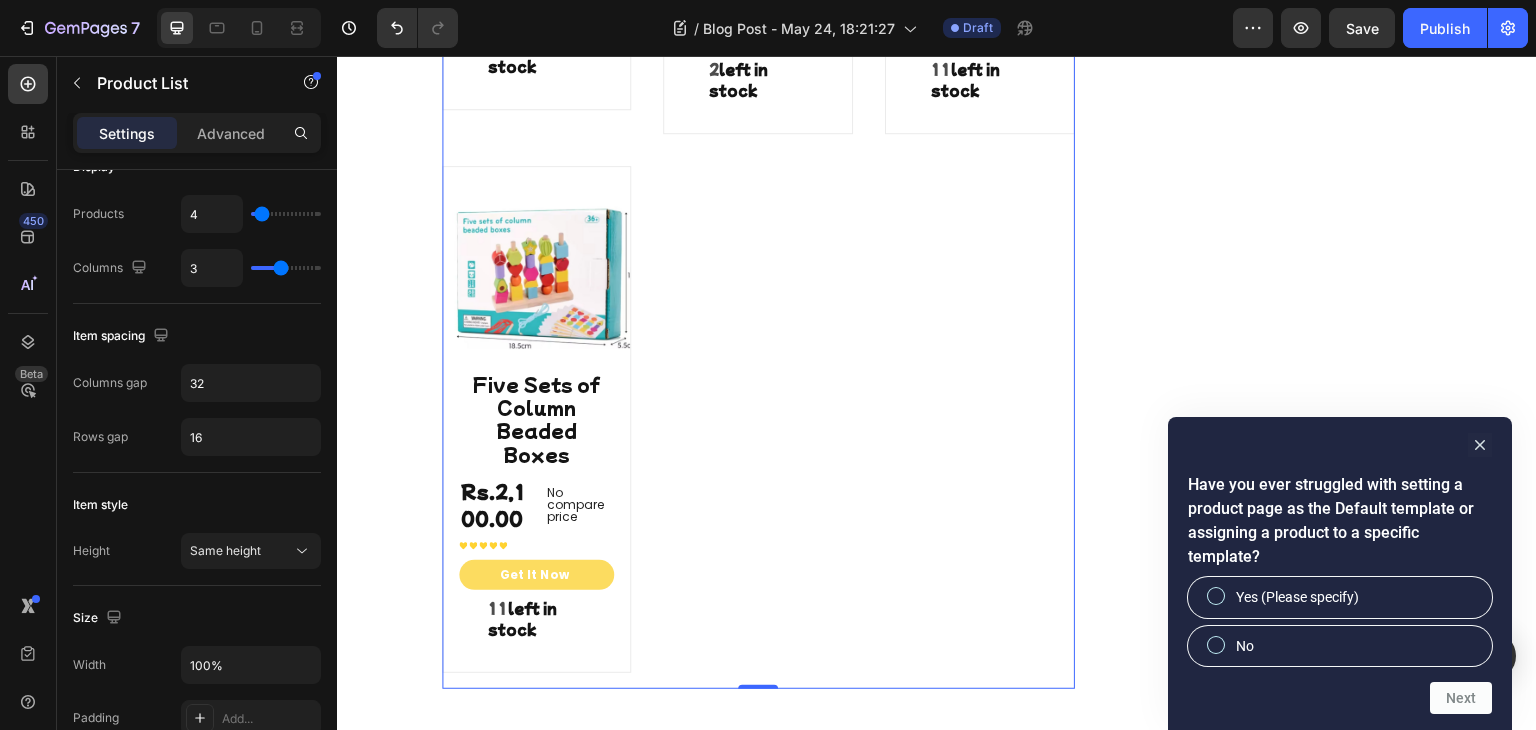 scroll, scrollTop: 0, scrollLeft: 0, axis: both 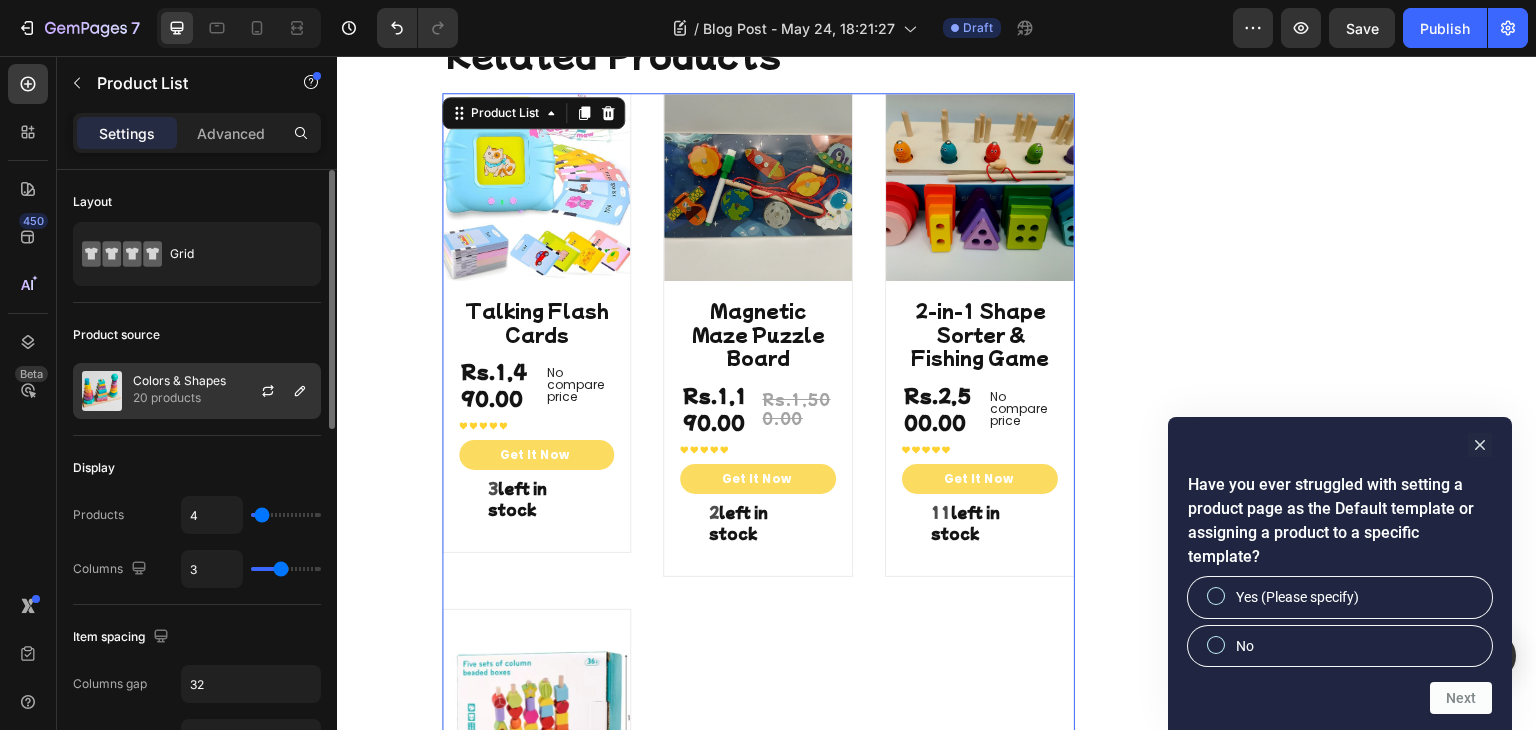 click on "Colors & Shapes" at bounding box center (179, 381) 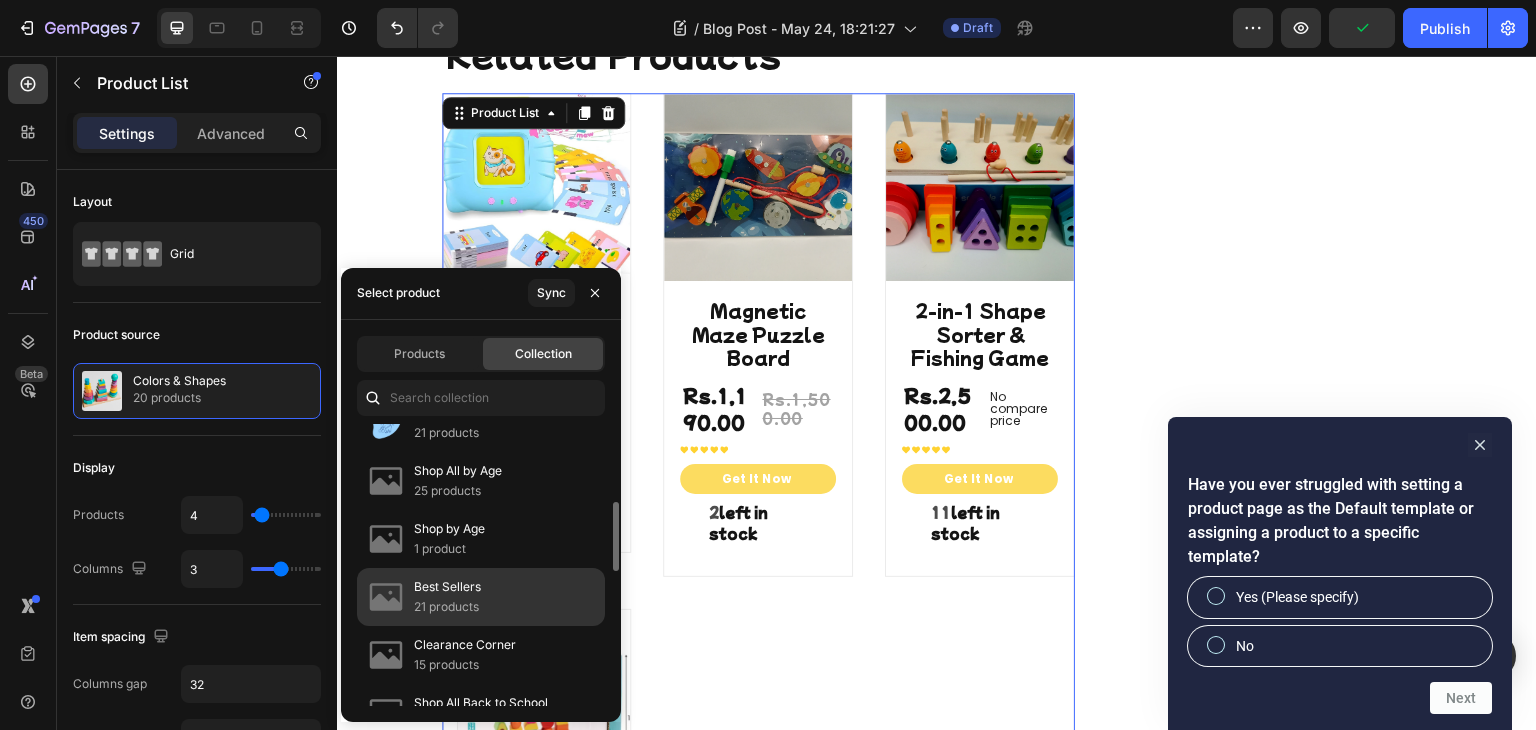 scroll, scrollTop: 320, scrollLeft: 0, axis: vertical 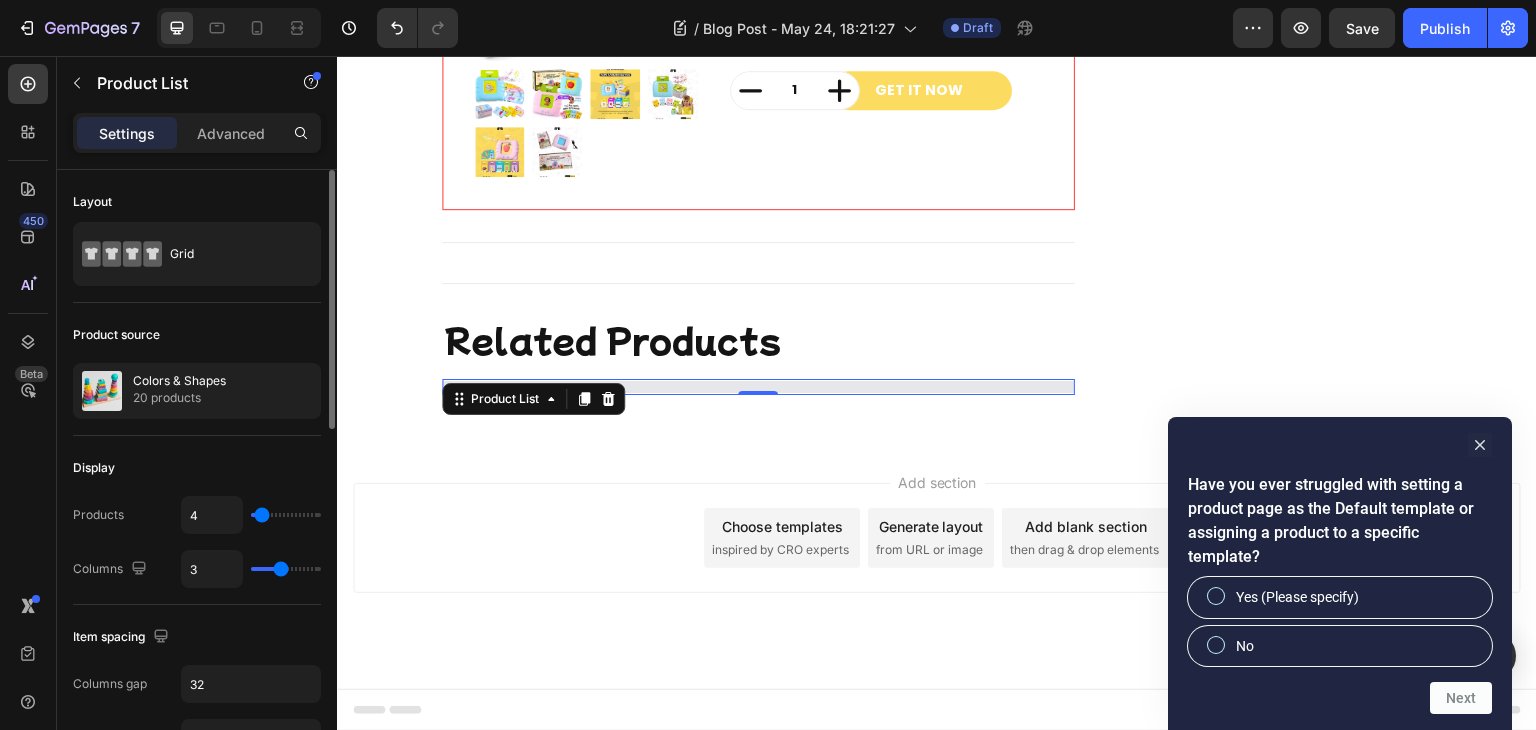 click on "Product source Colors & Shapes 20 products" 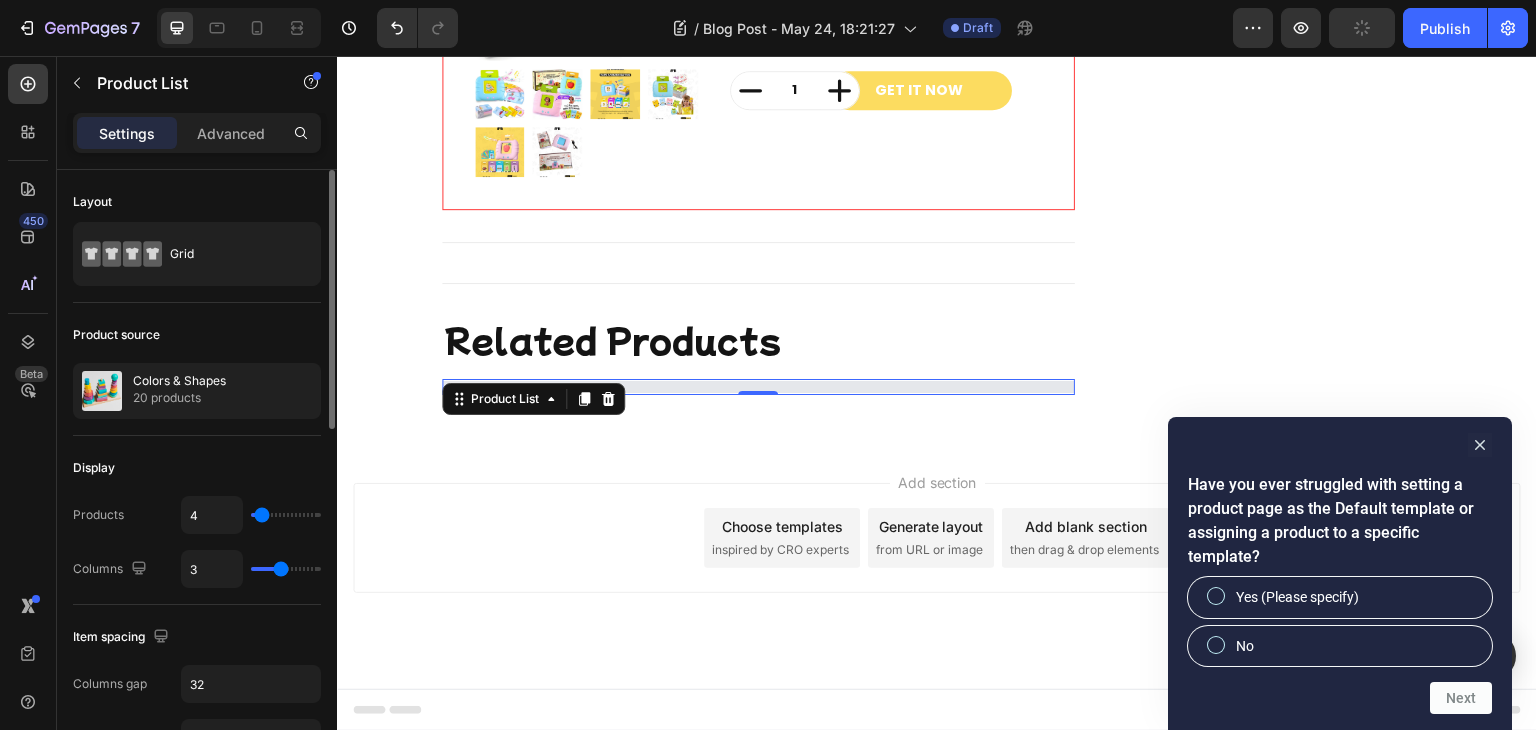 type on "4" 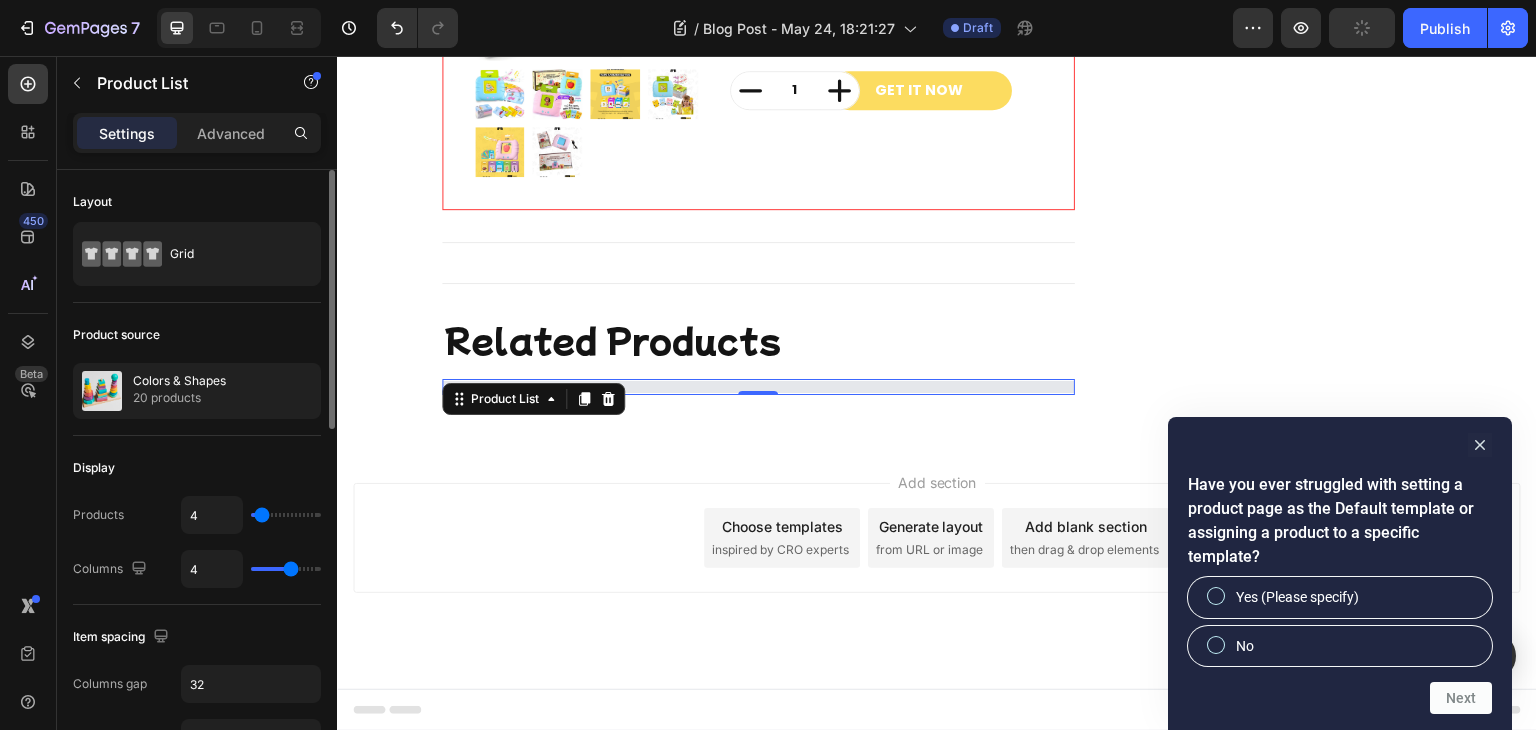 type on "4" 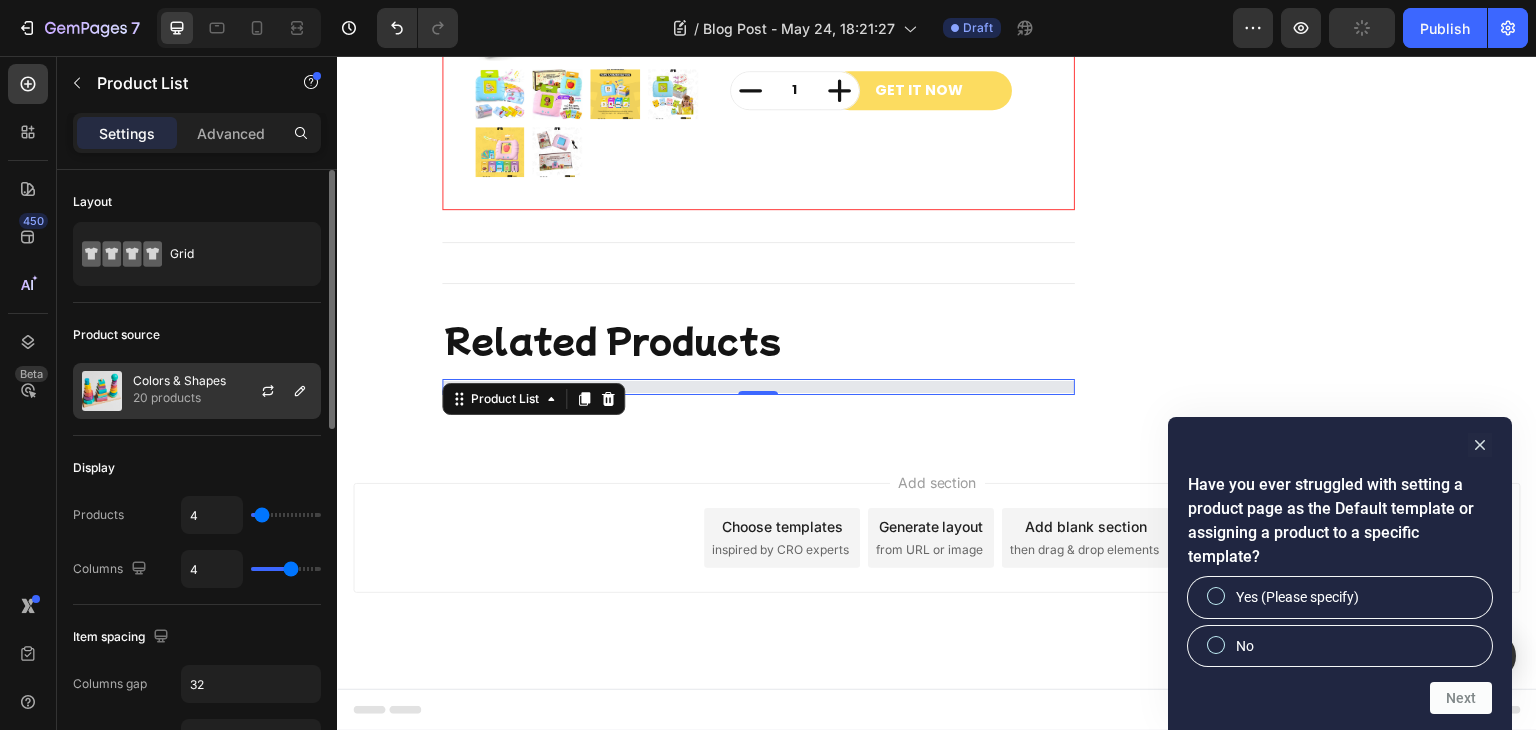click on "Colors & Shapes" at bounding box center (179, 381) 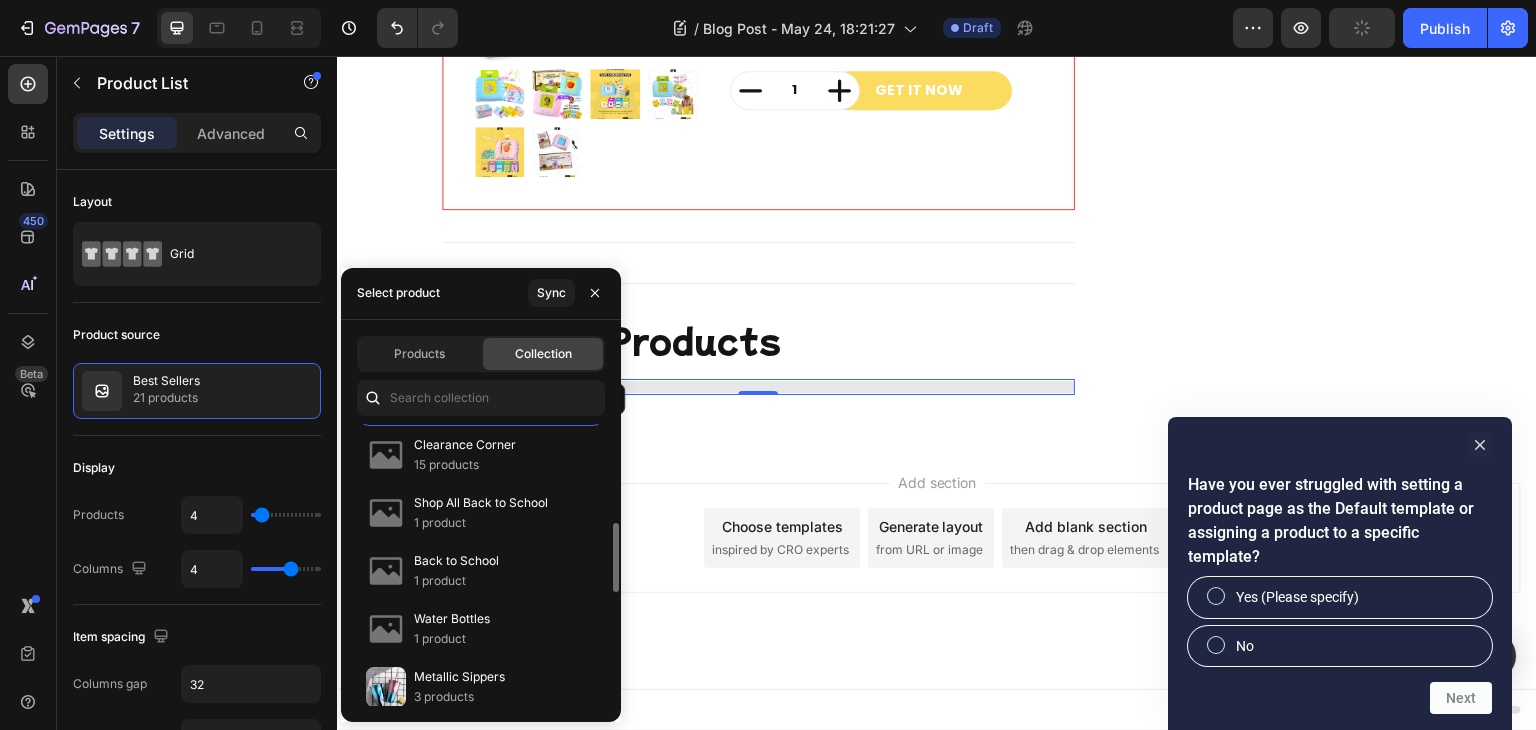 scroll, scrollTop: 522, scrollLeft: 0, axis: vertical 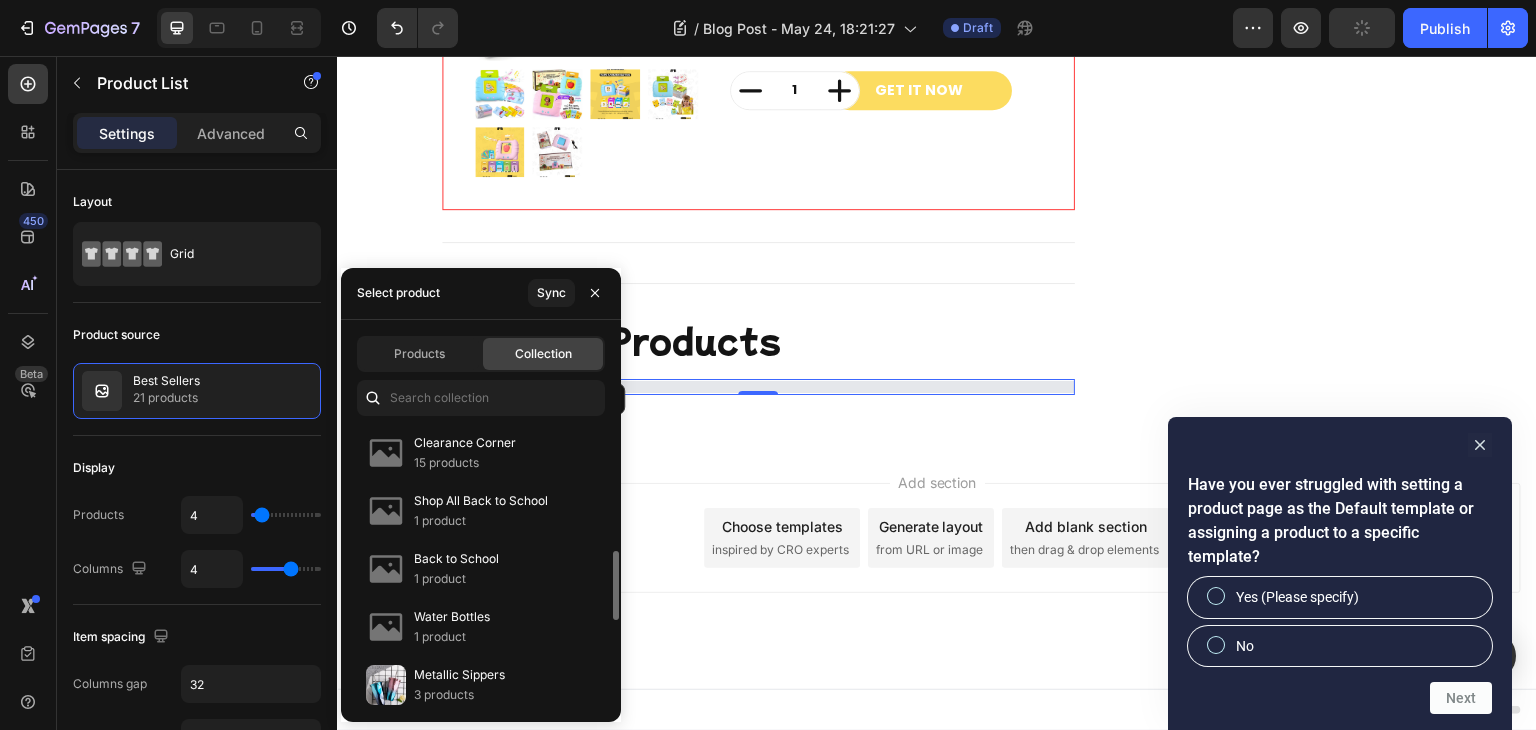 click on "Clearance Corner 15 products" 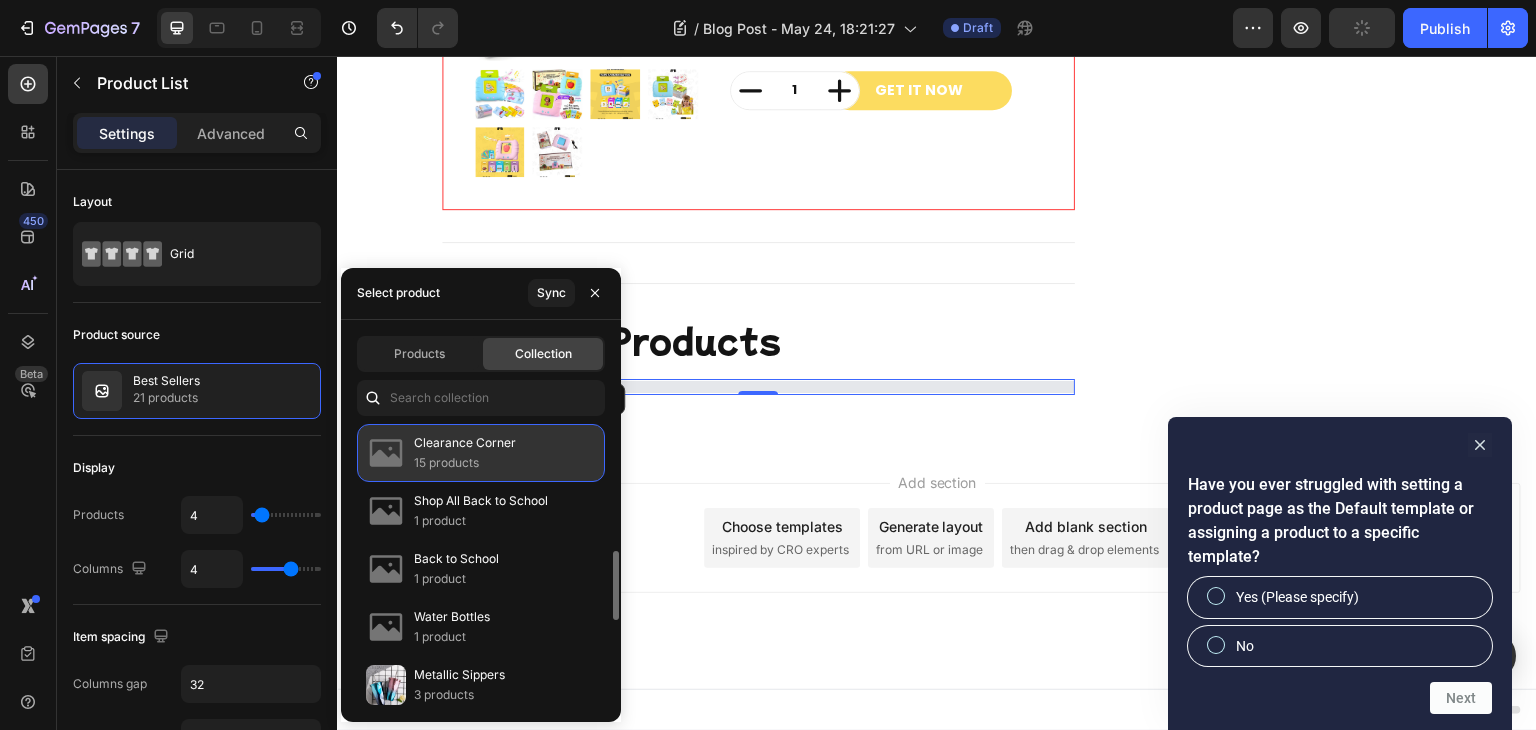 click on "15 products" at bounding box center (465, 463) 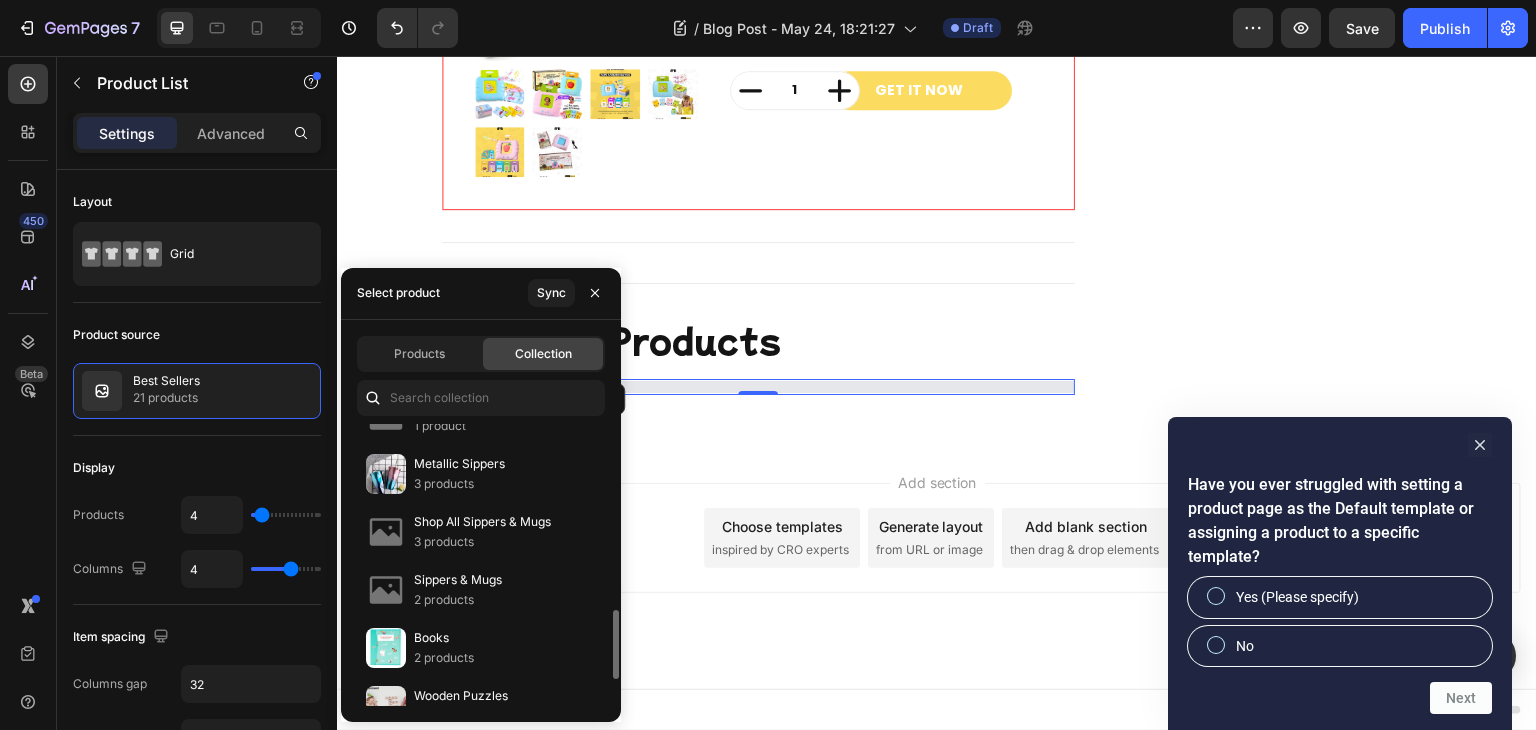 scroll, scrollTop: 745, scrollLeft: 0, axis: vertical 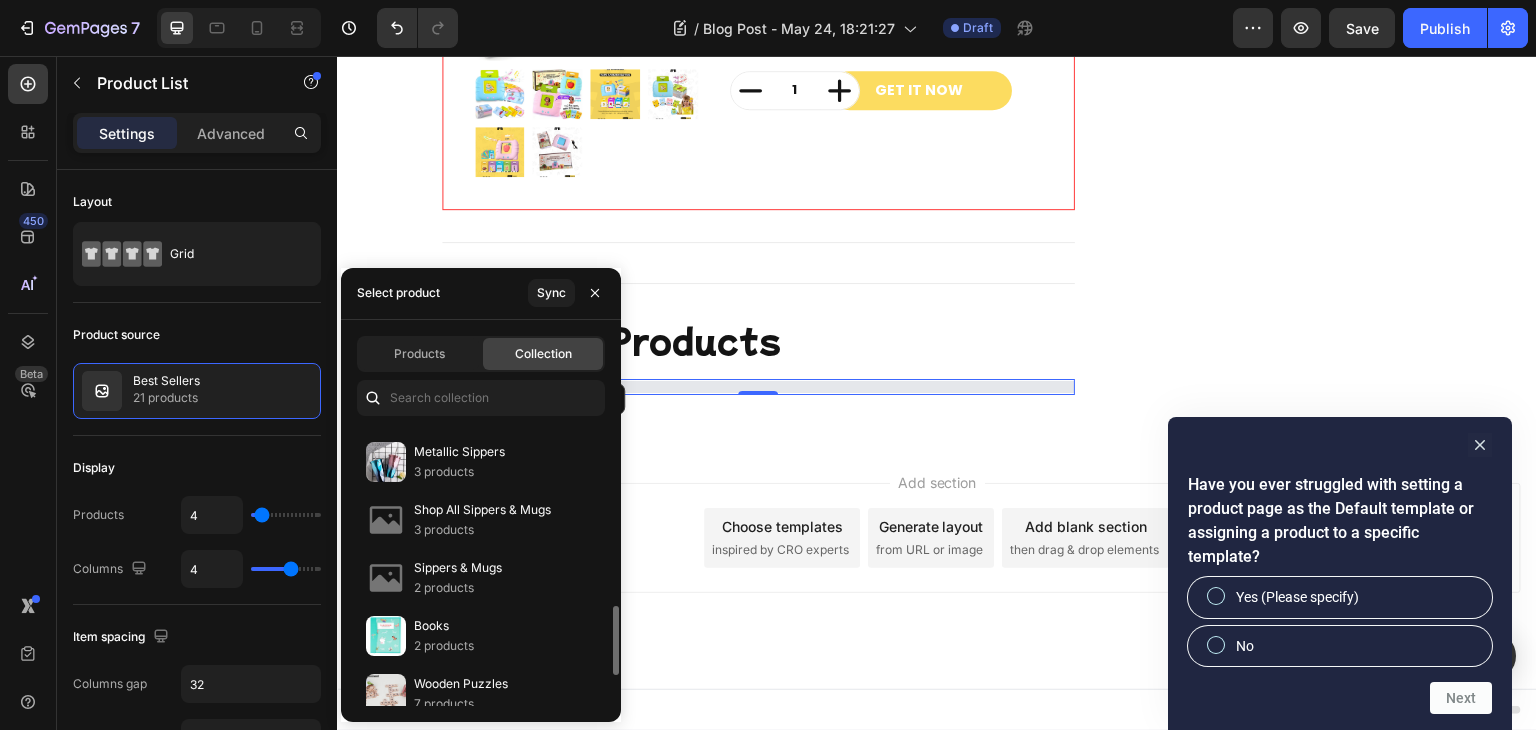 click on "3 products" at bounding box center [459, 472] 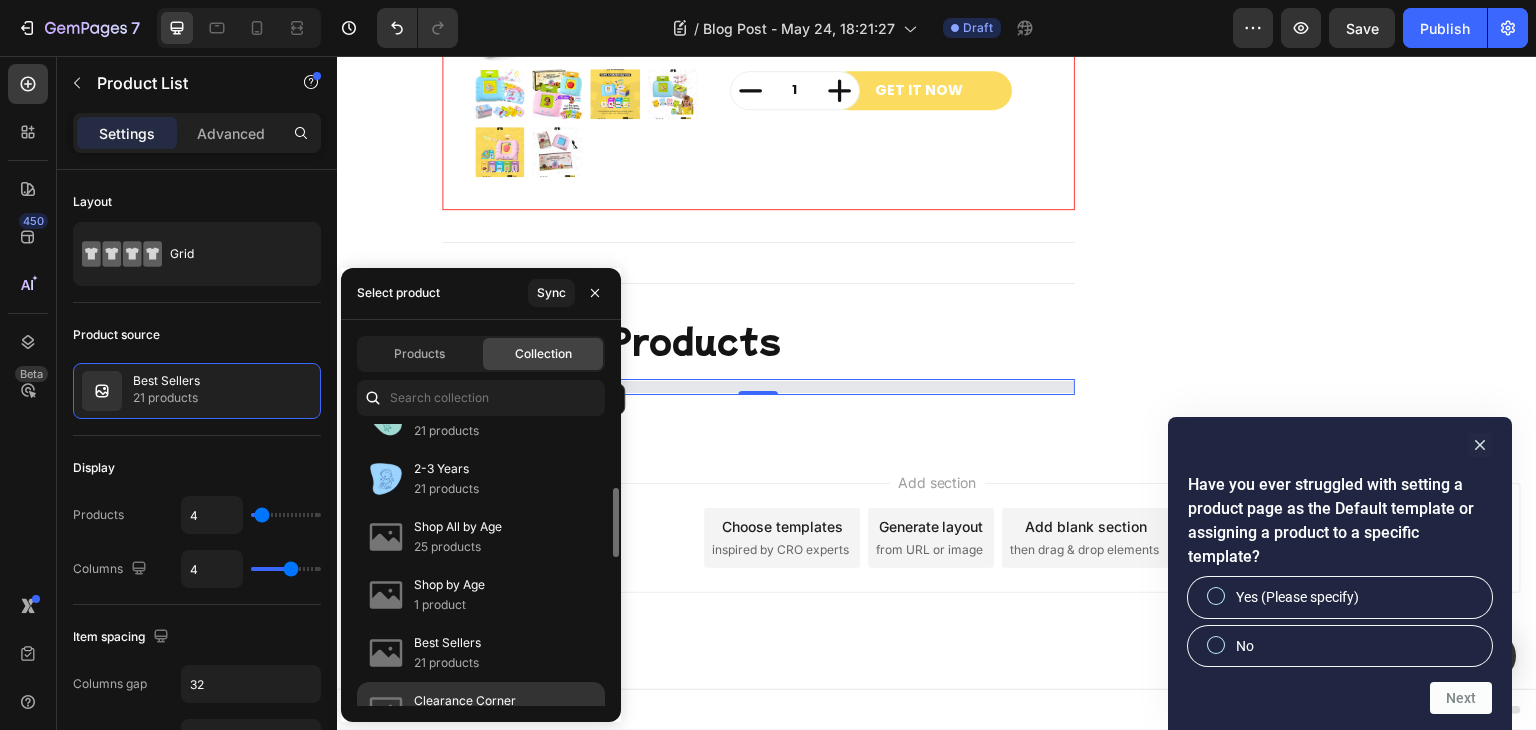 scroll, scrollTop: 264, scrollLeft: 0, axis: vertical 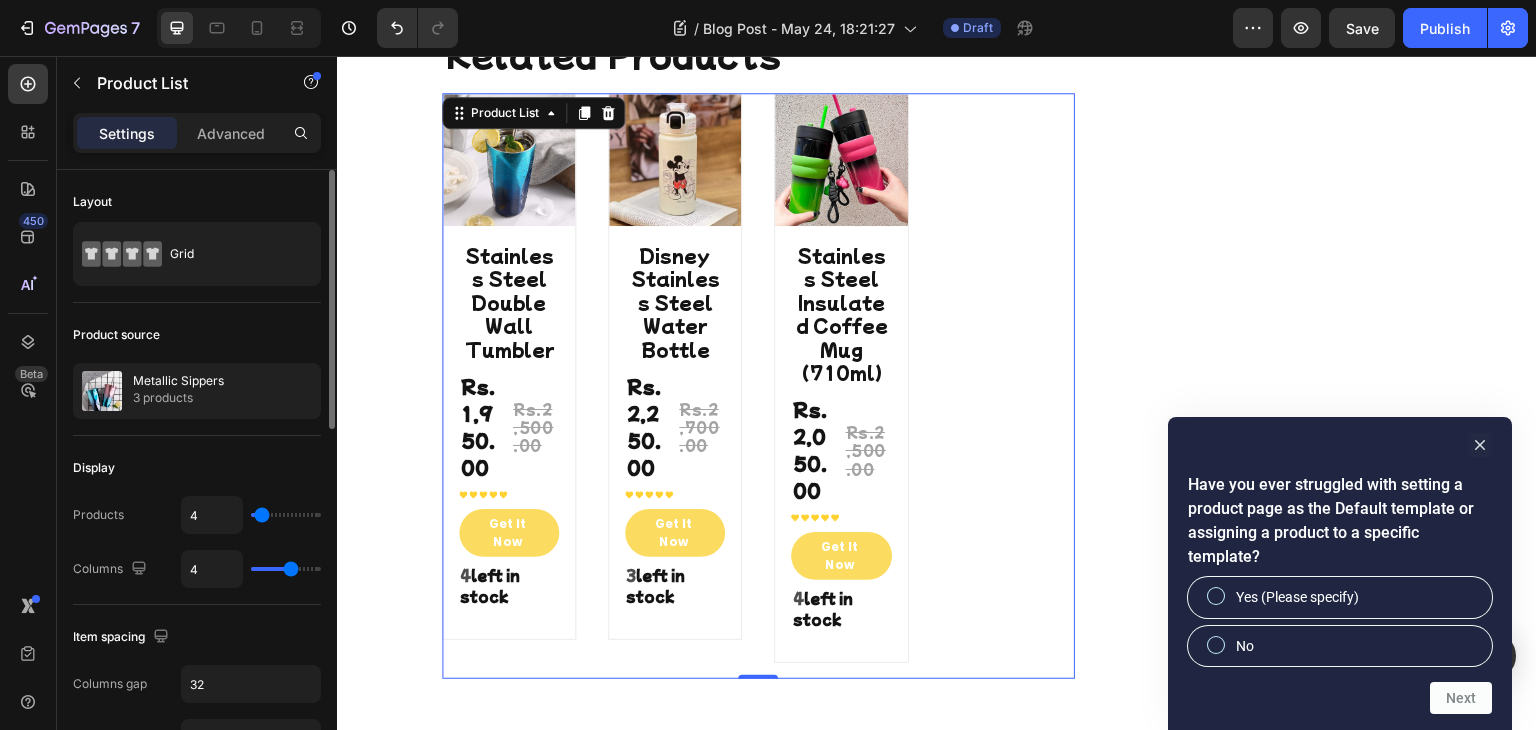 type on "3" 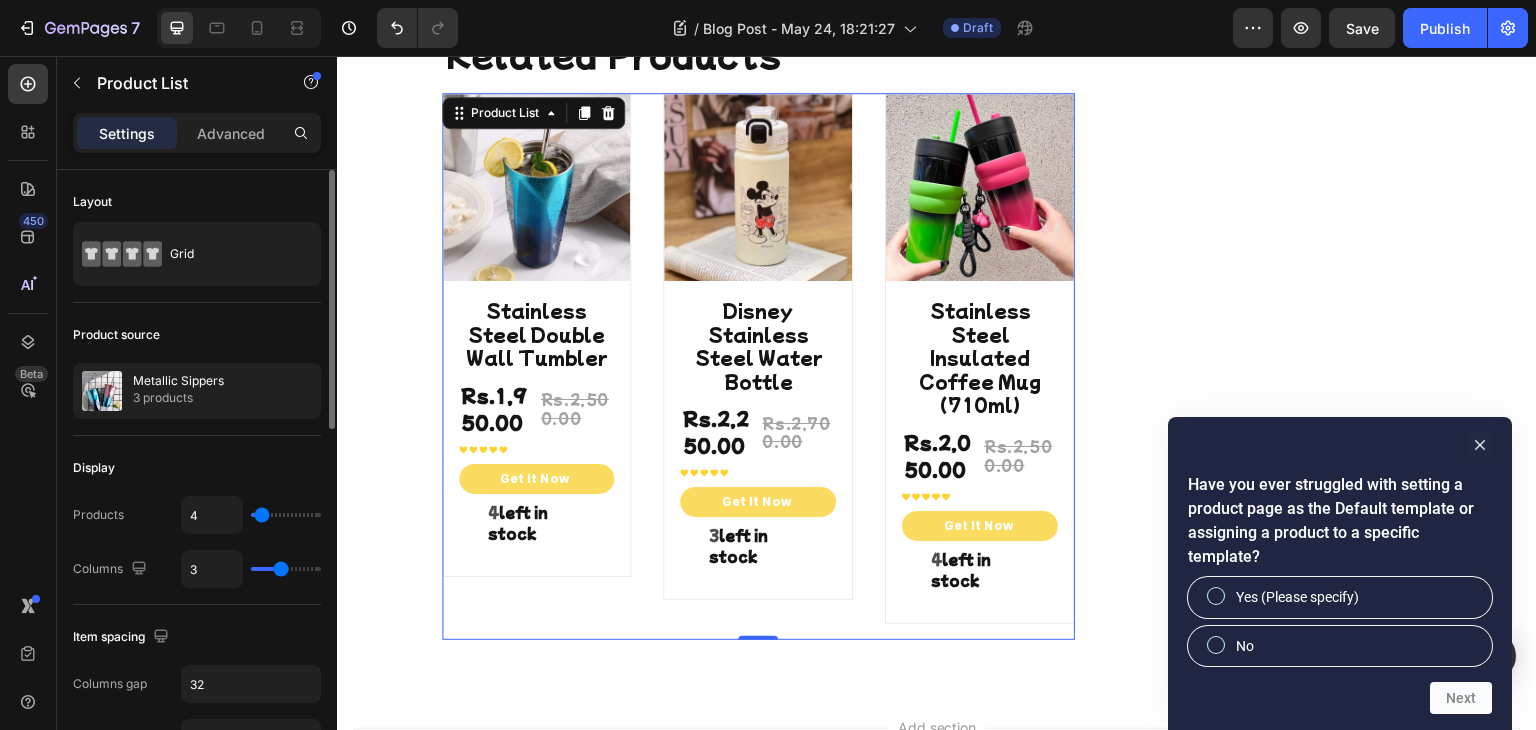 type on "3" 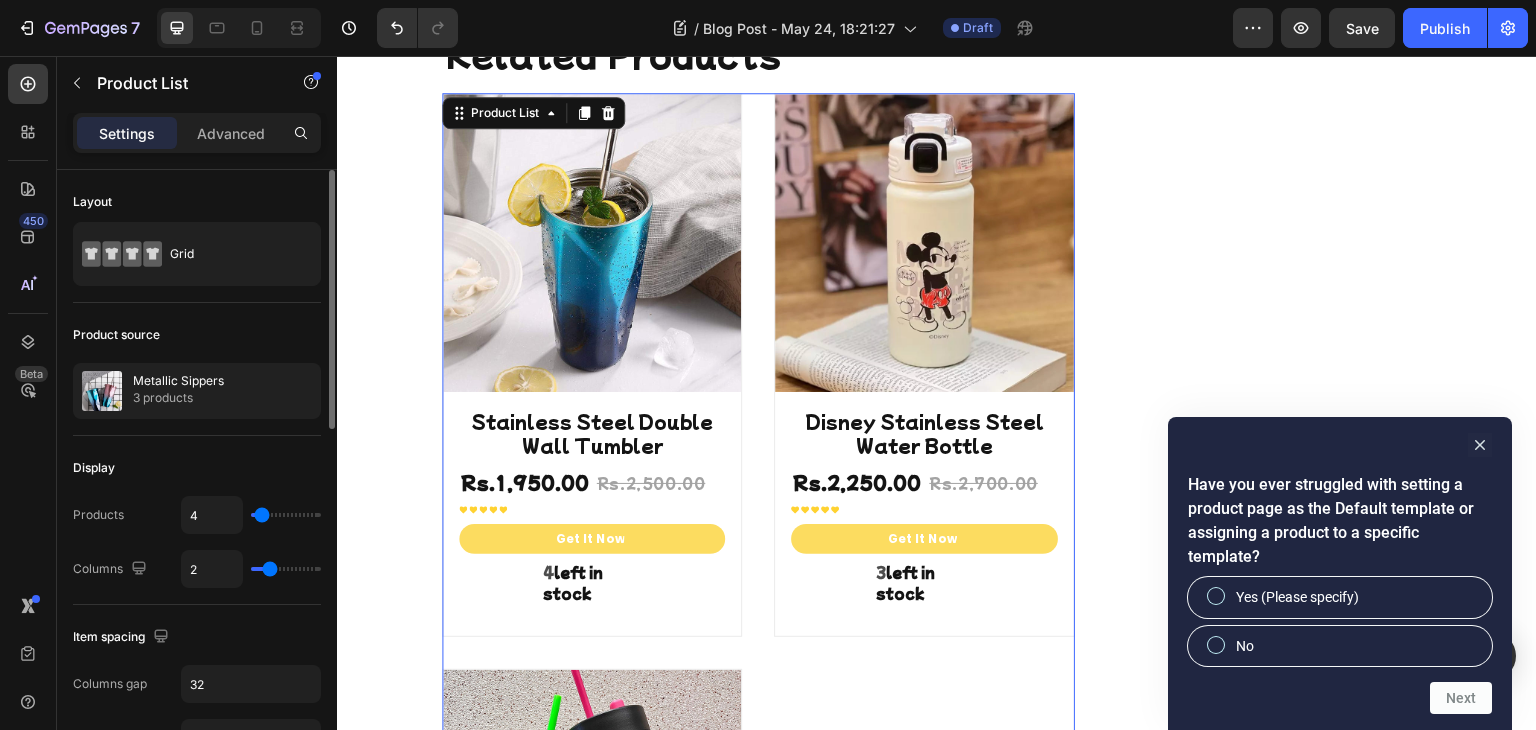 drag, startPoint x: 284, startPoint y: 573, endPoint x: 272, endPoint y: 574, distance: 12.0415945 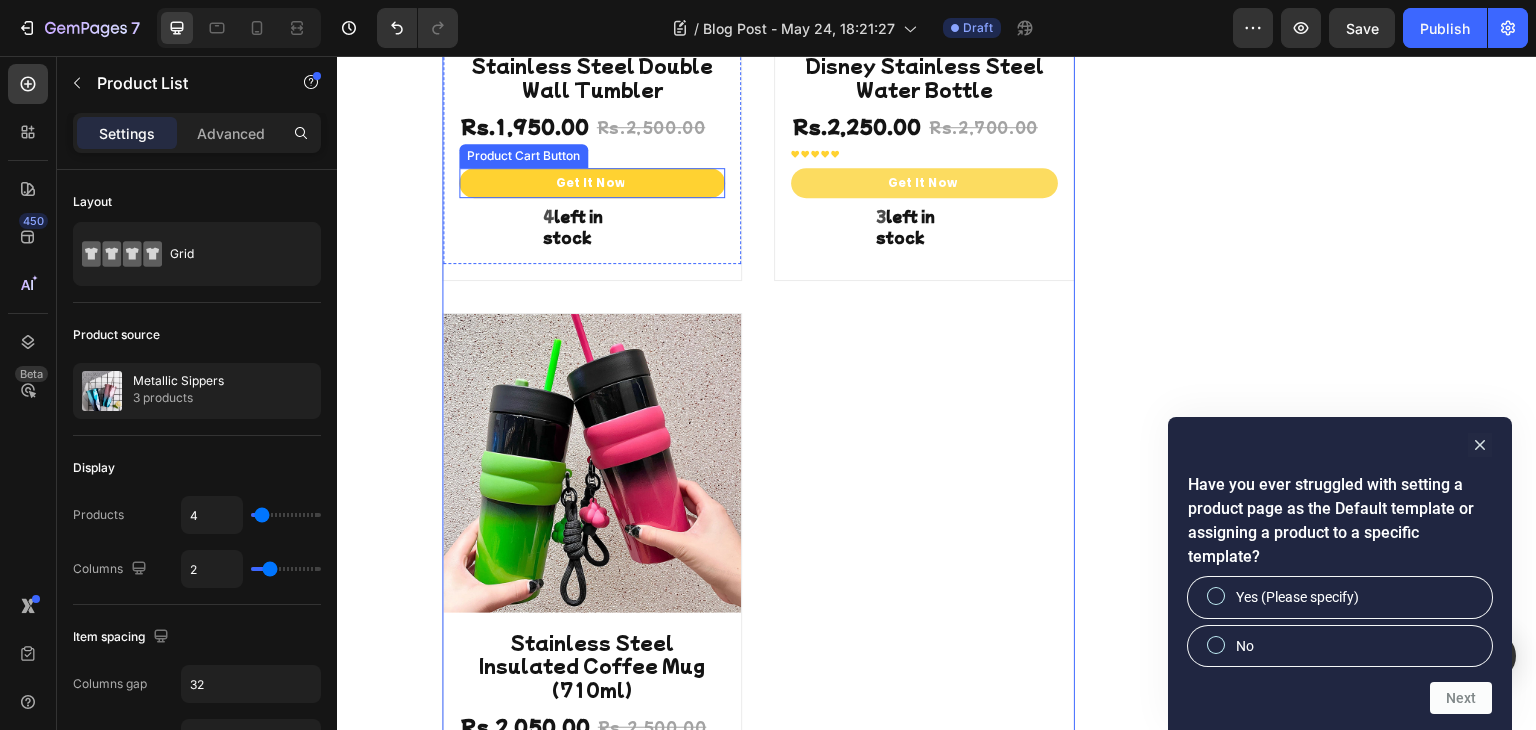 scroll, scrollTop: 7878, scrollLeft: 0, axis: vertical 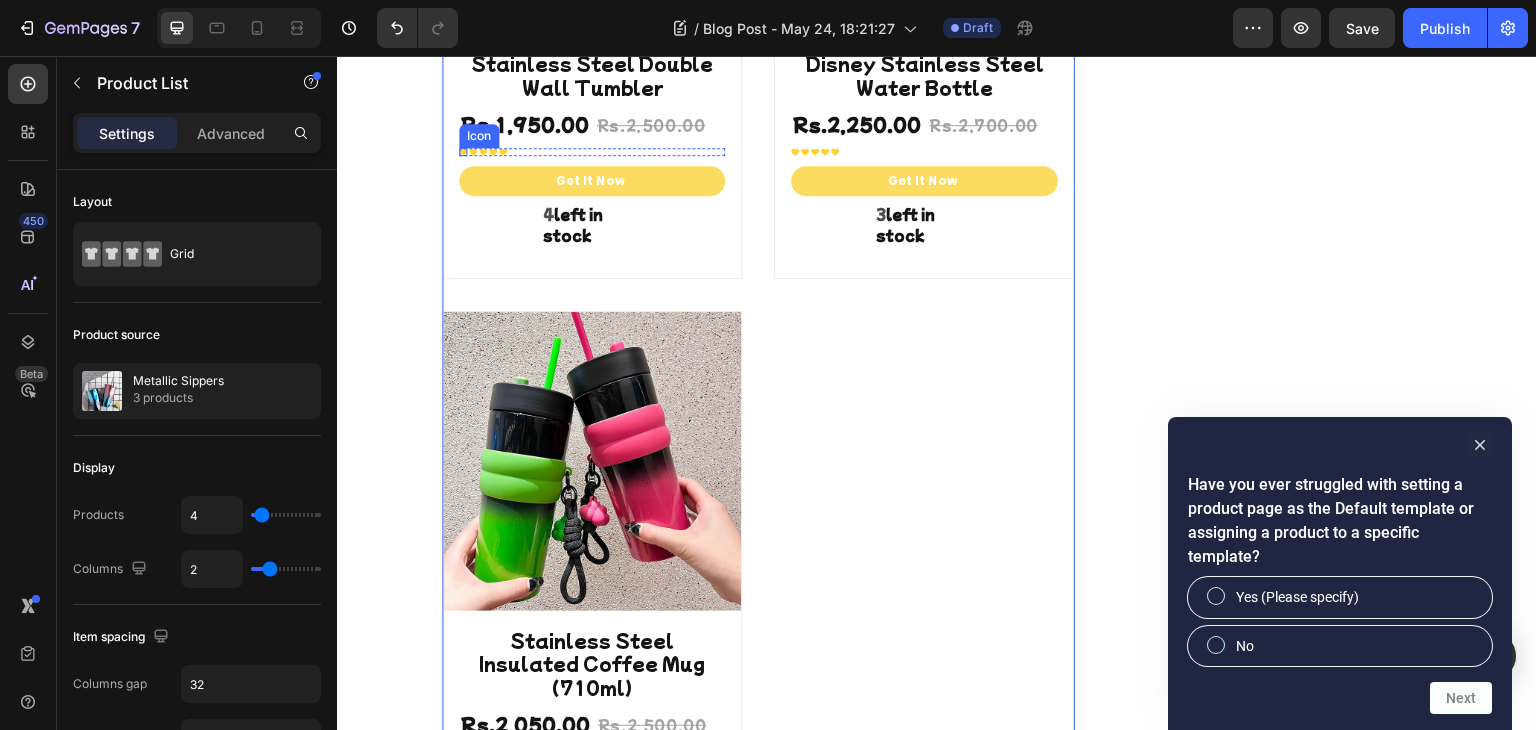 click on "Icon" at bounding box center (463, 152) 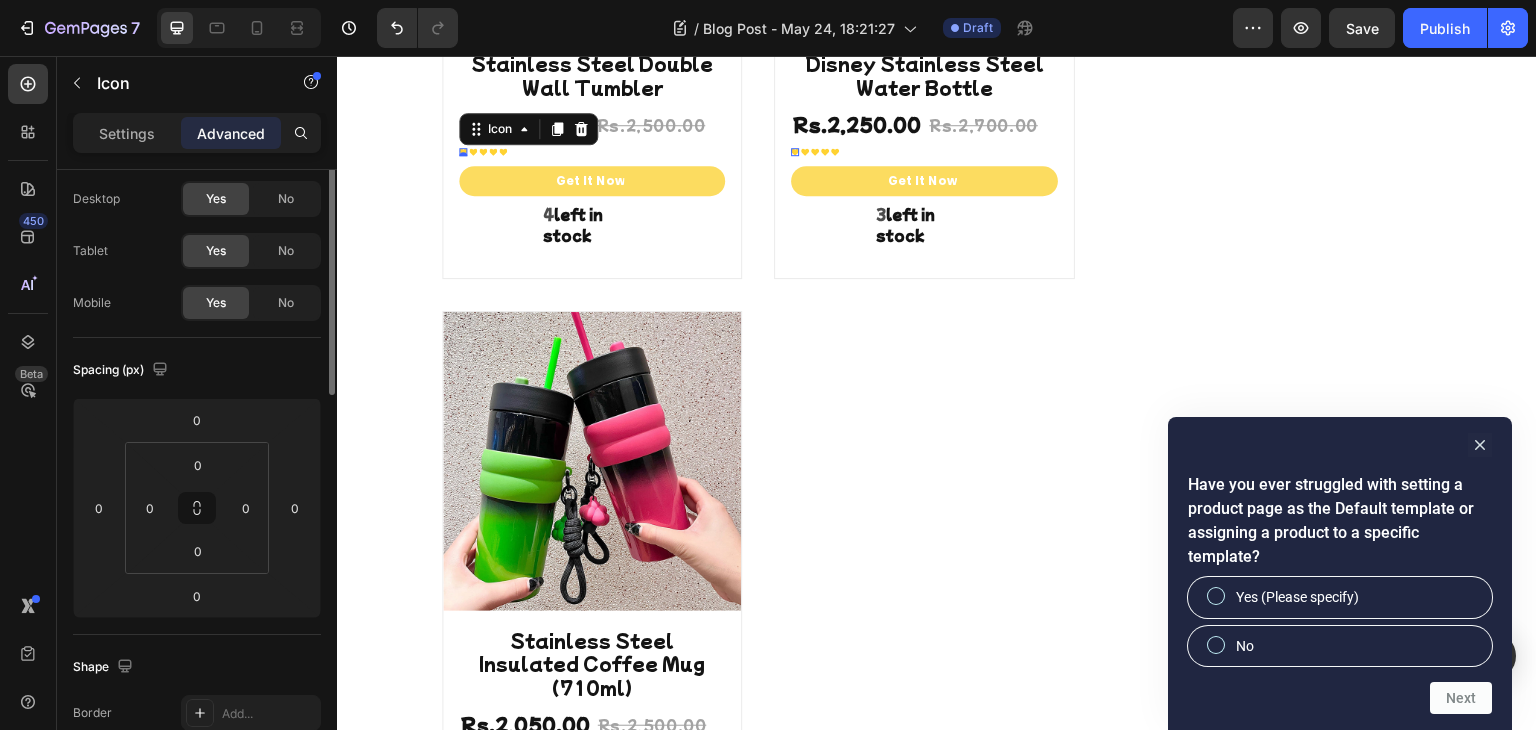 scroll, scrollTop: 0, scrollLeft: 0, axis: both 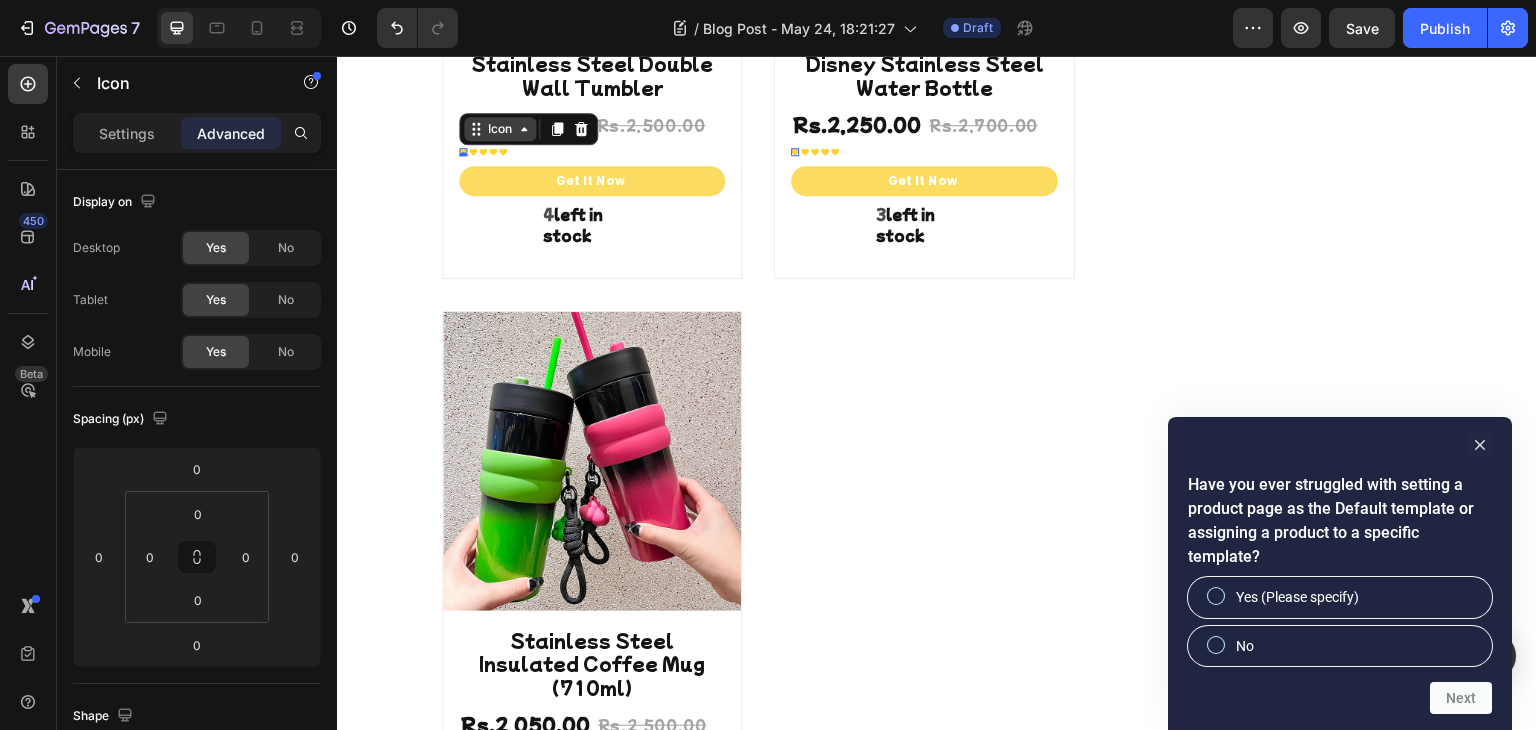 click on "Icon" at bounding box center (500, 129) 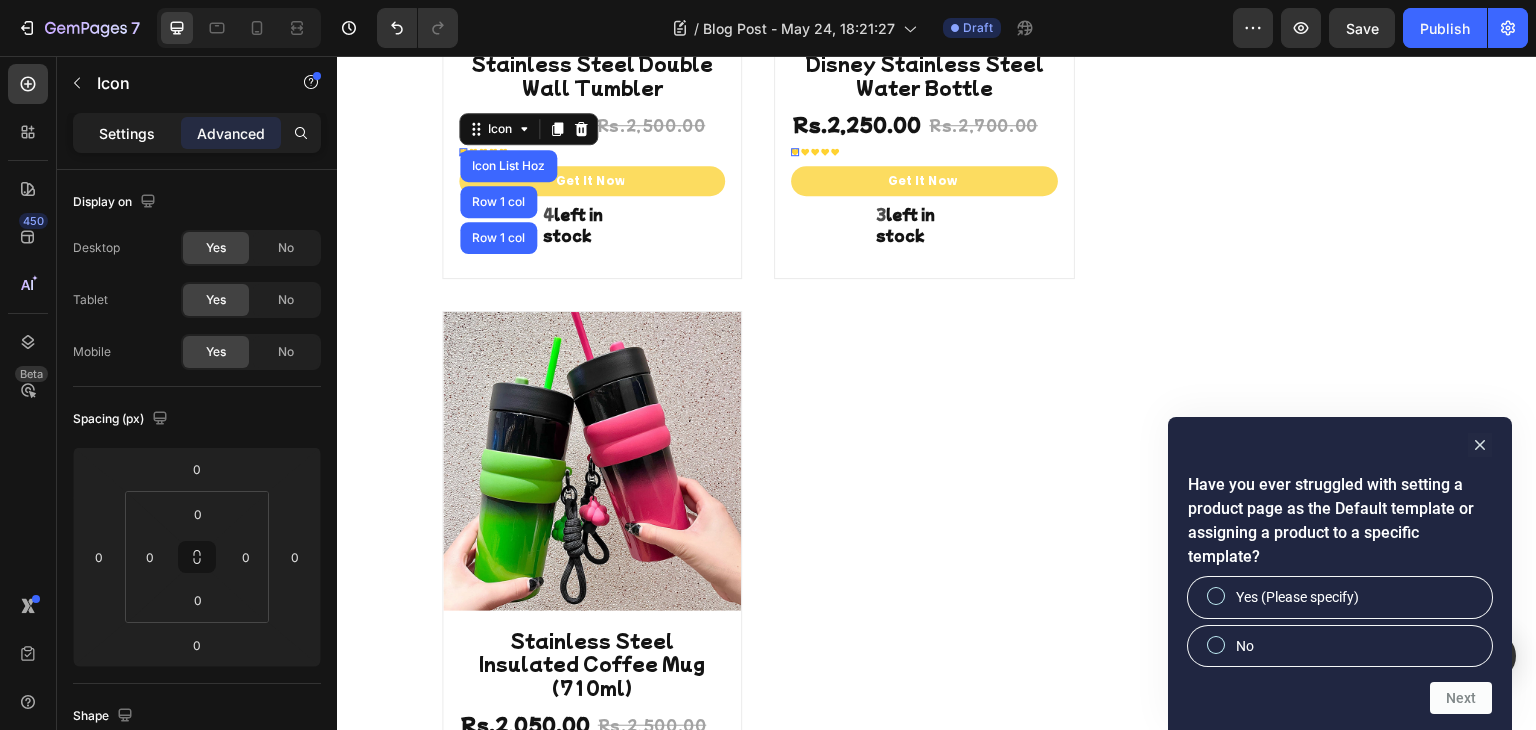 click on "Settings" at bounding box center (127, 133) 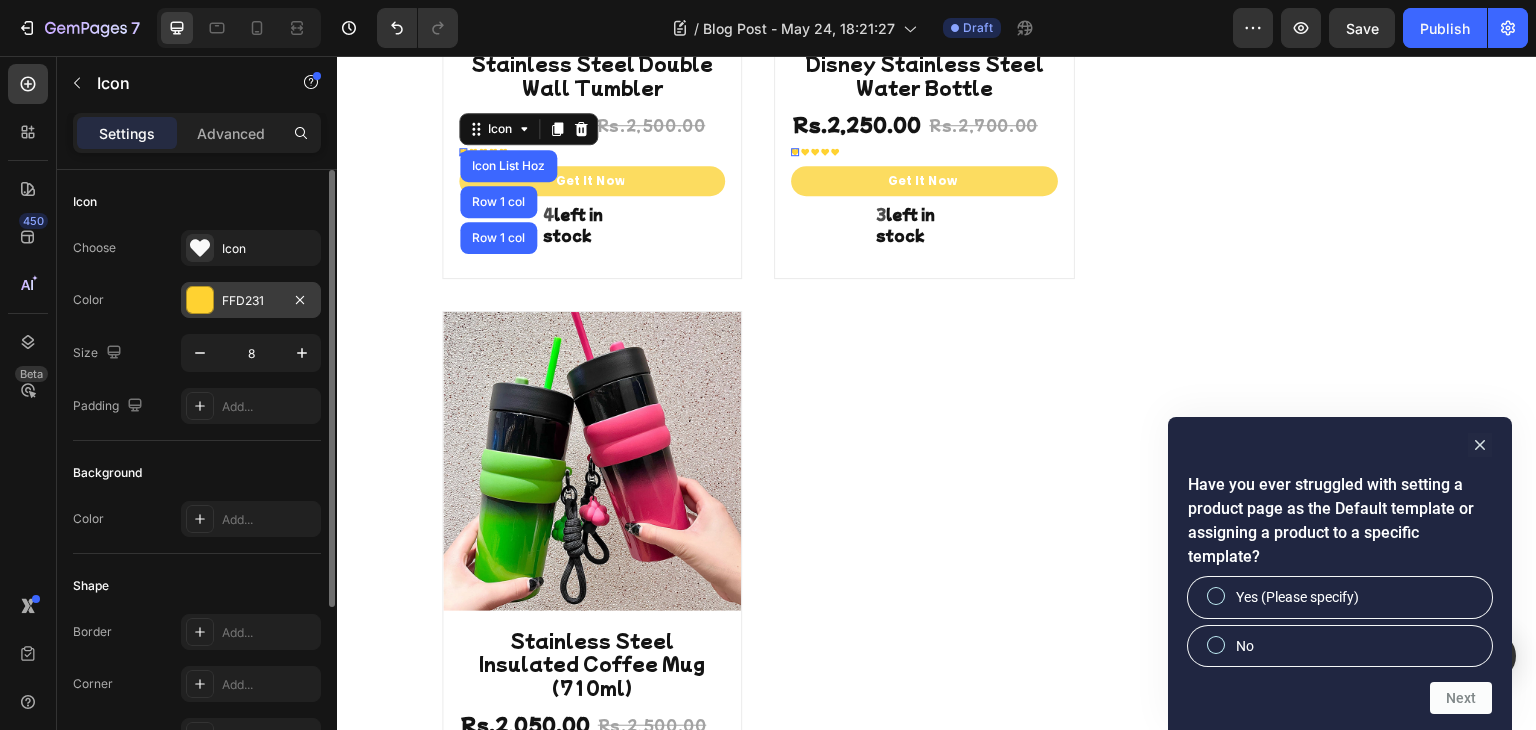 click on "FFD231" at bounding box center [251, 301] 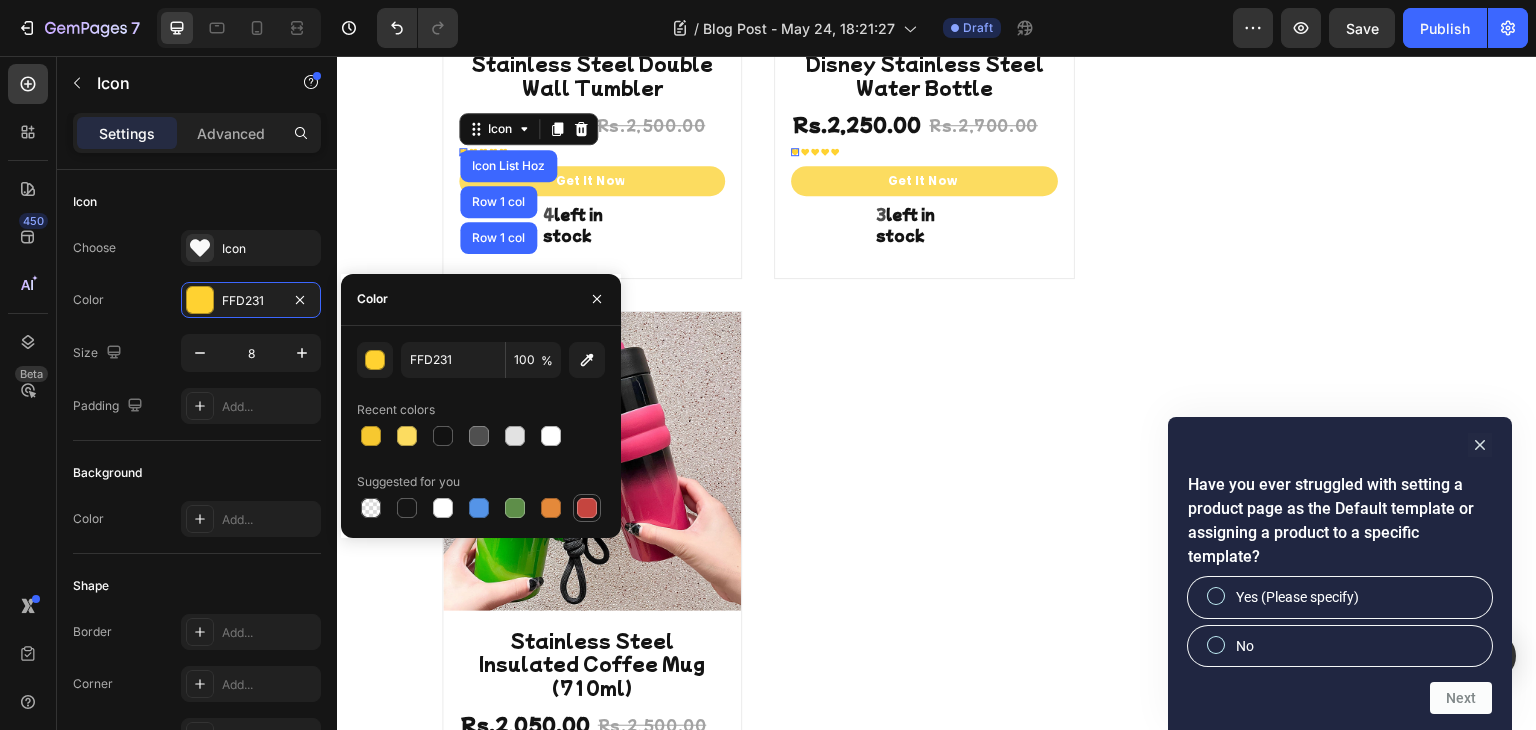 click at bounding box center (587, 508) 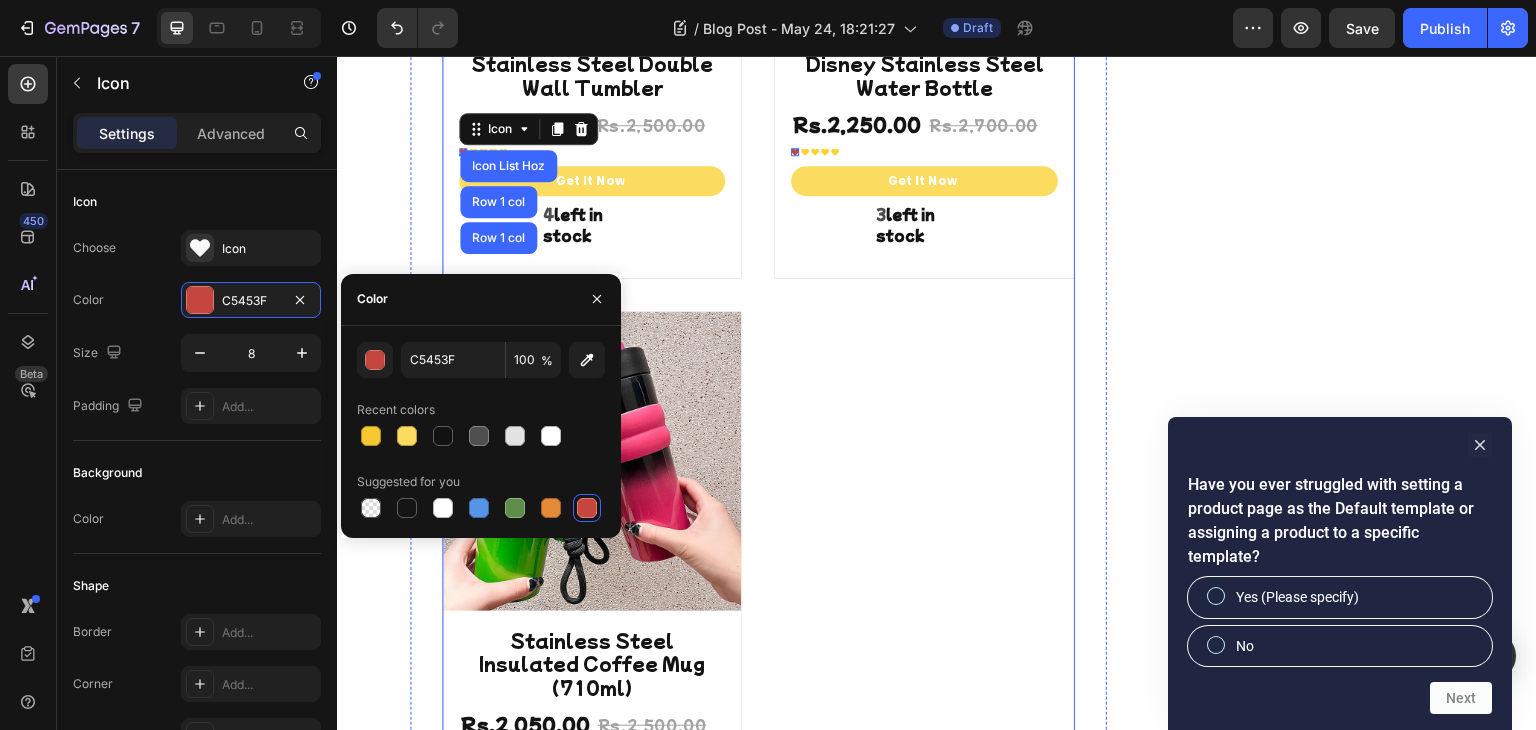 click on "Product Images Stainless Steel Double Wall Tumbler Product Title Rs.1,950.00 Product Price Product Price Rs.2,500.00 Product Price Product Price Row
Icon Icon List Hoz Row 1 col Row 1 col   0
Icon
Icon
Icon
Icon Icon List Hoz Get It Now Product Cart Button 4  left in stock Product Stock Counter Row Row Product List Product Images Disney Stainless Steel Water Bottle Product Title Rs.2,250.00 Product Price Product Price Rs.2,700.00 Product Price Product Price Row
Icon   0
Icon
Icon
Icon
Icon Icon List Hoz Get It Now Product Cart Button 3  left in stock Product Stock Counter Row Row Product List Product Images Stainless Steel Insulated Coffee Mug (710ml) Product Title Rs.2,050.00 Product Price Product Price Rs.2,500.00 Product Price Product Price Row
Icon   0
Icon
Icon
Icon
4" at bounding box center [759, 315] 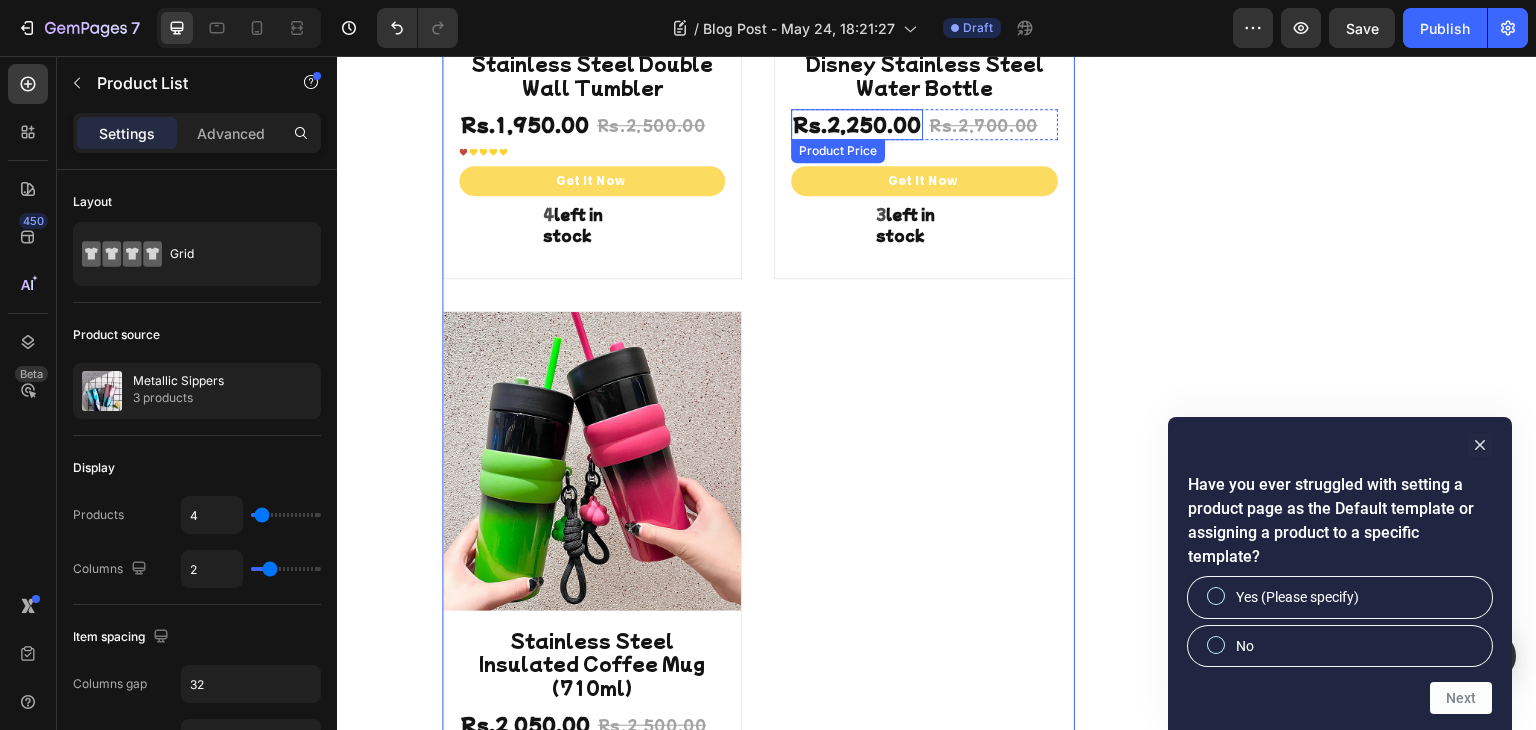 click on "Product Price" at bounding box center (507, 97) 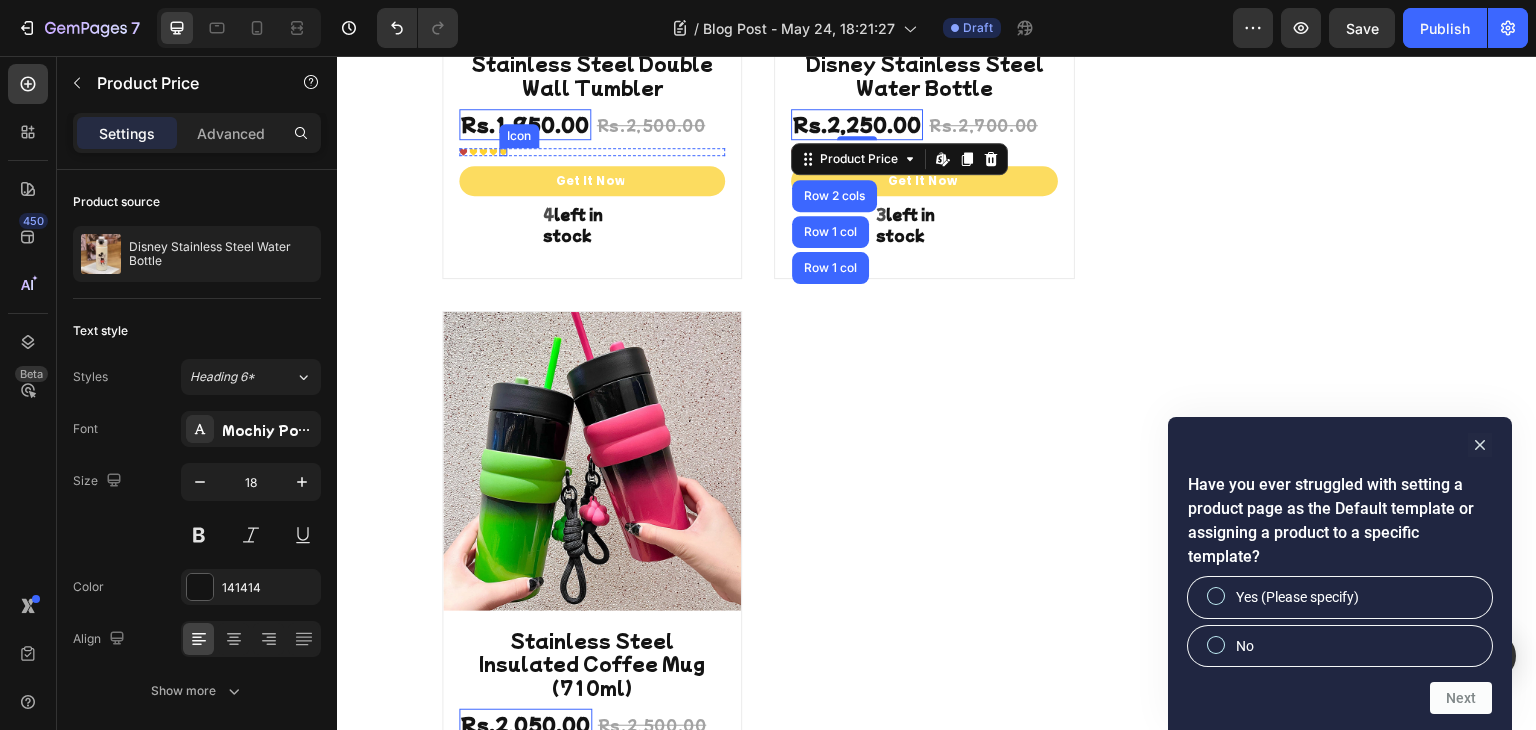 click 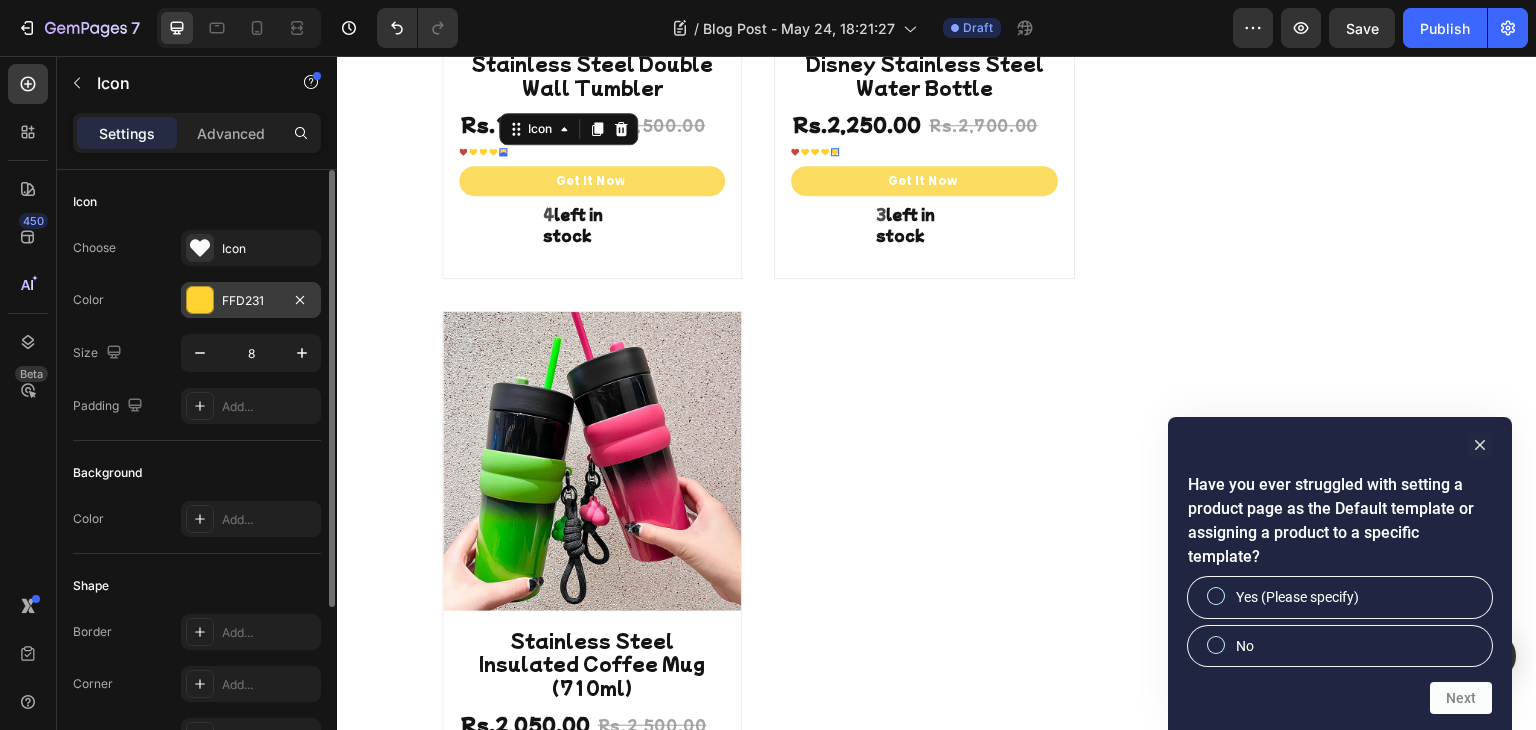 click on "FFD231" at bounding box center (251, 301) 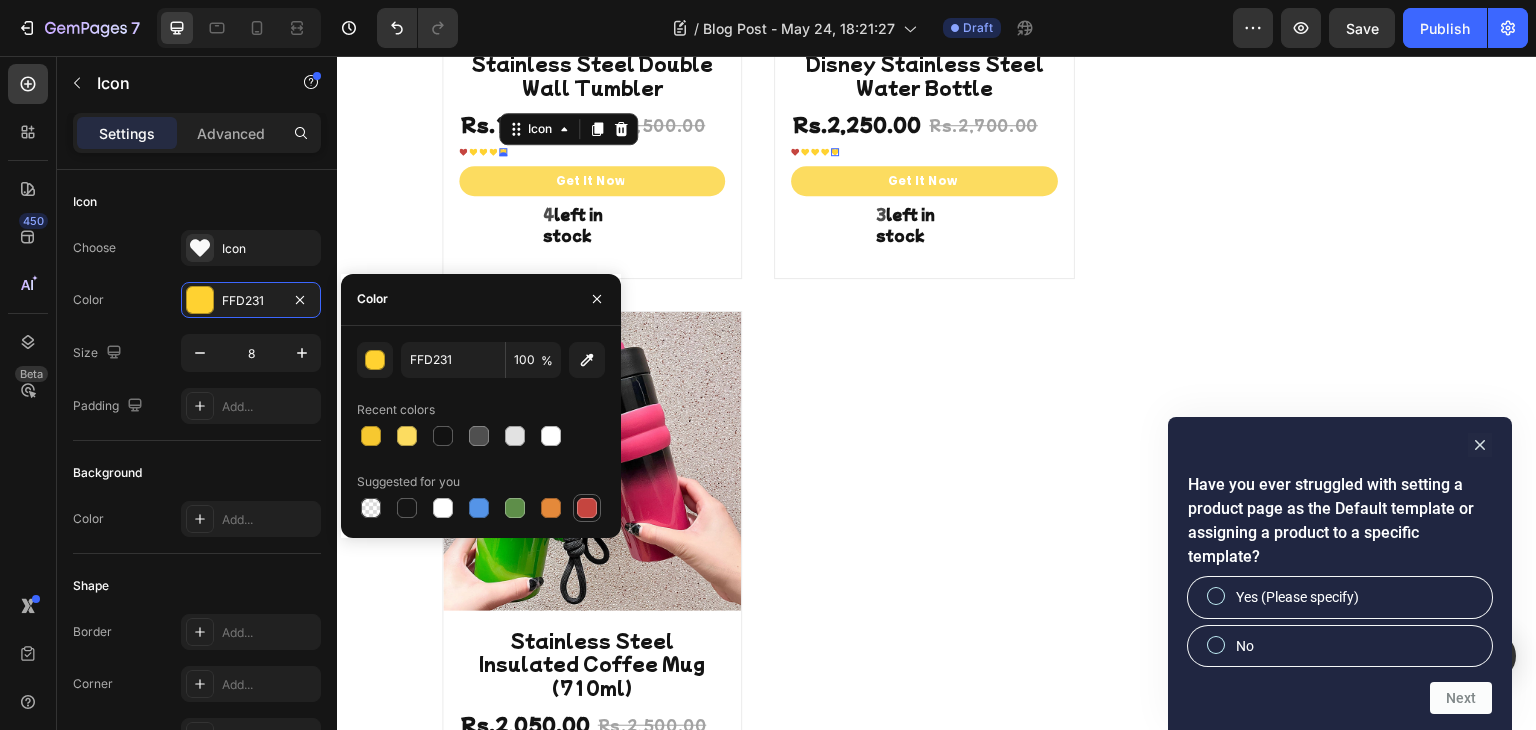 click at bounding box center [587, 508] 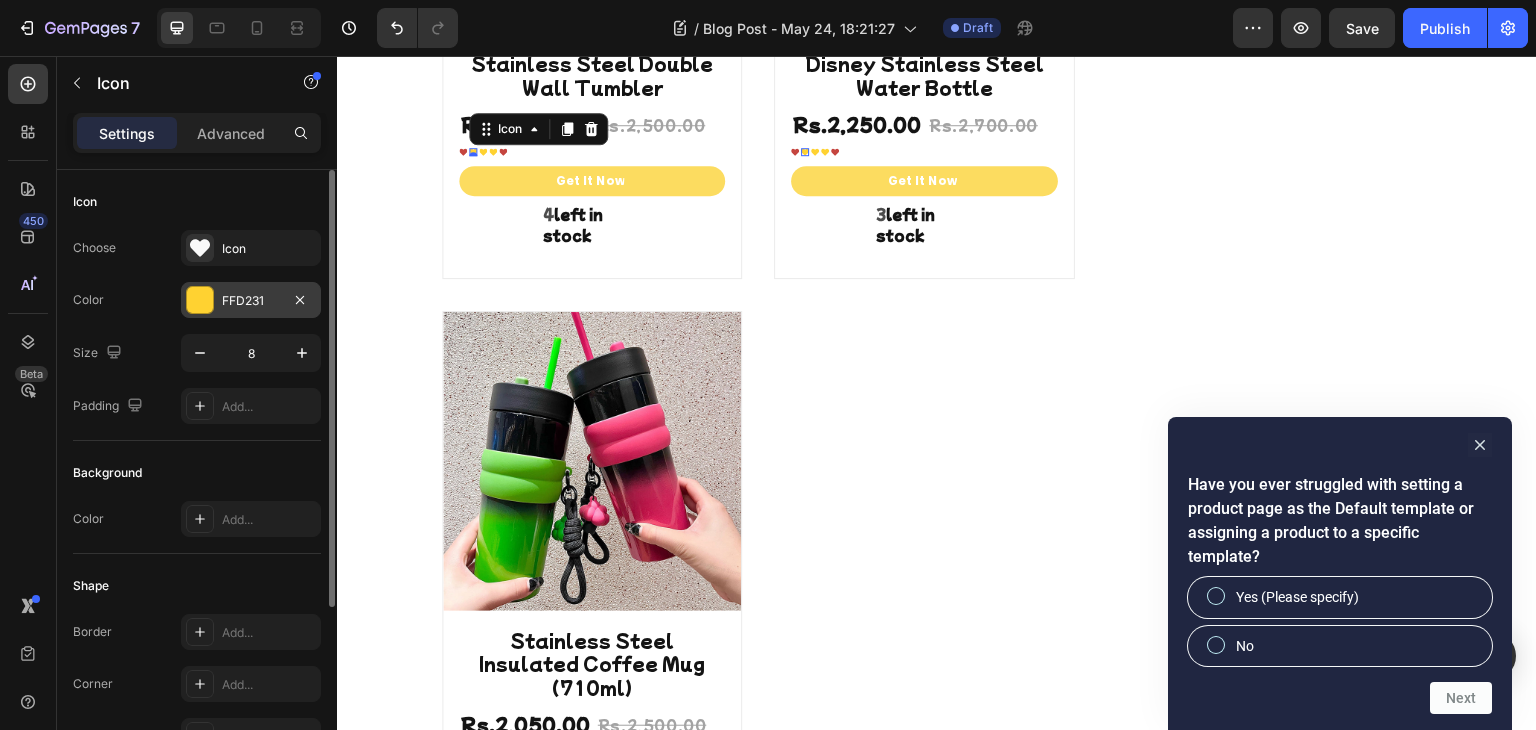 click on "FFD231" at bounding box center (251, 300) 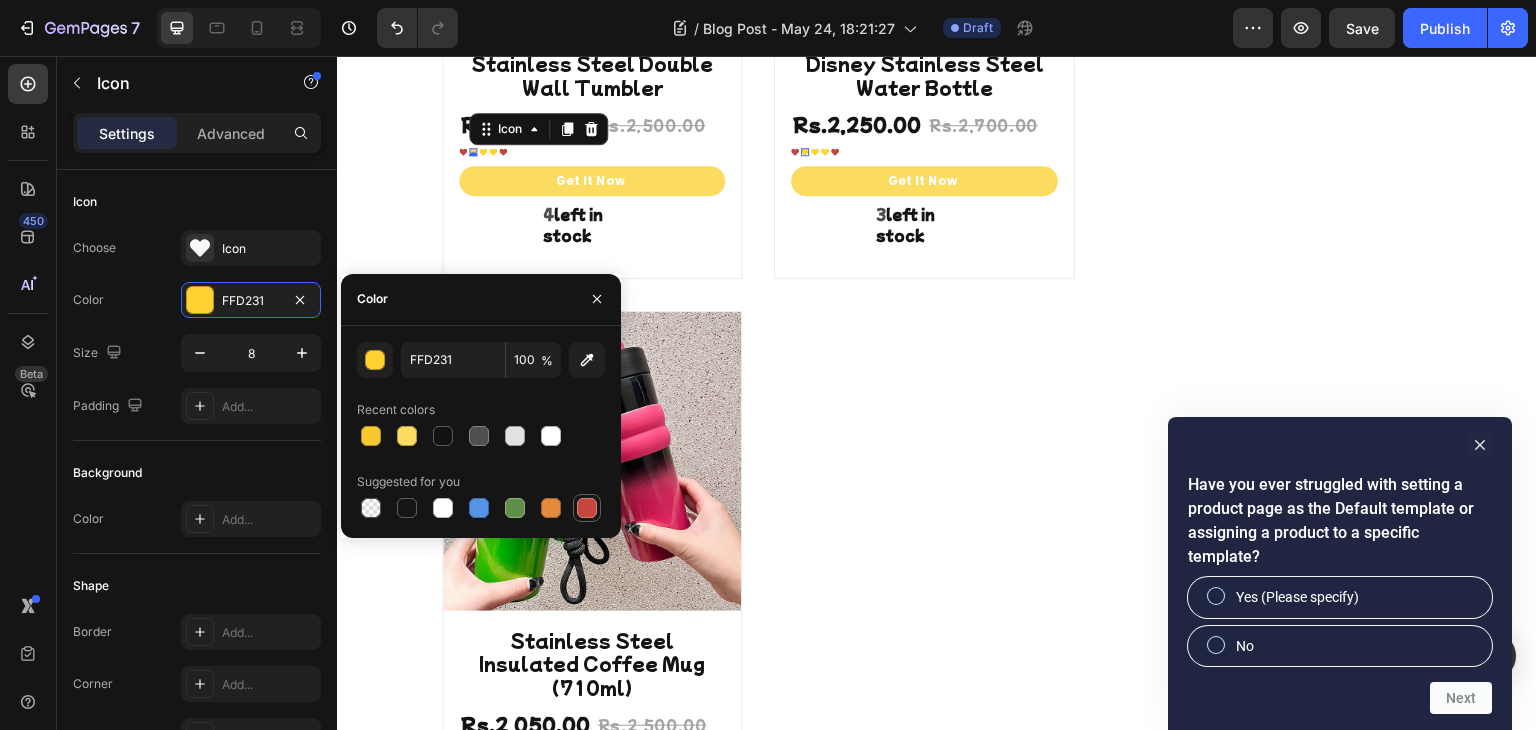 click at bounding box center (587, 508) 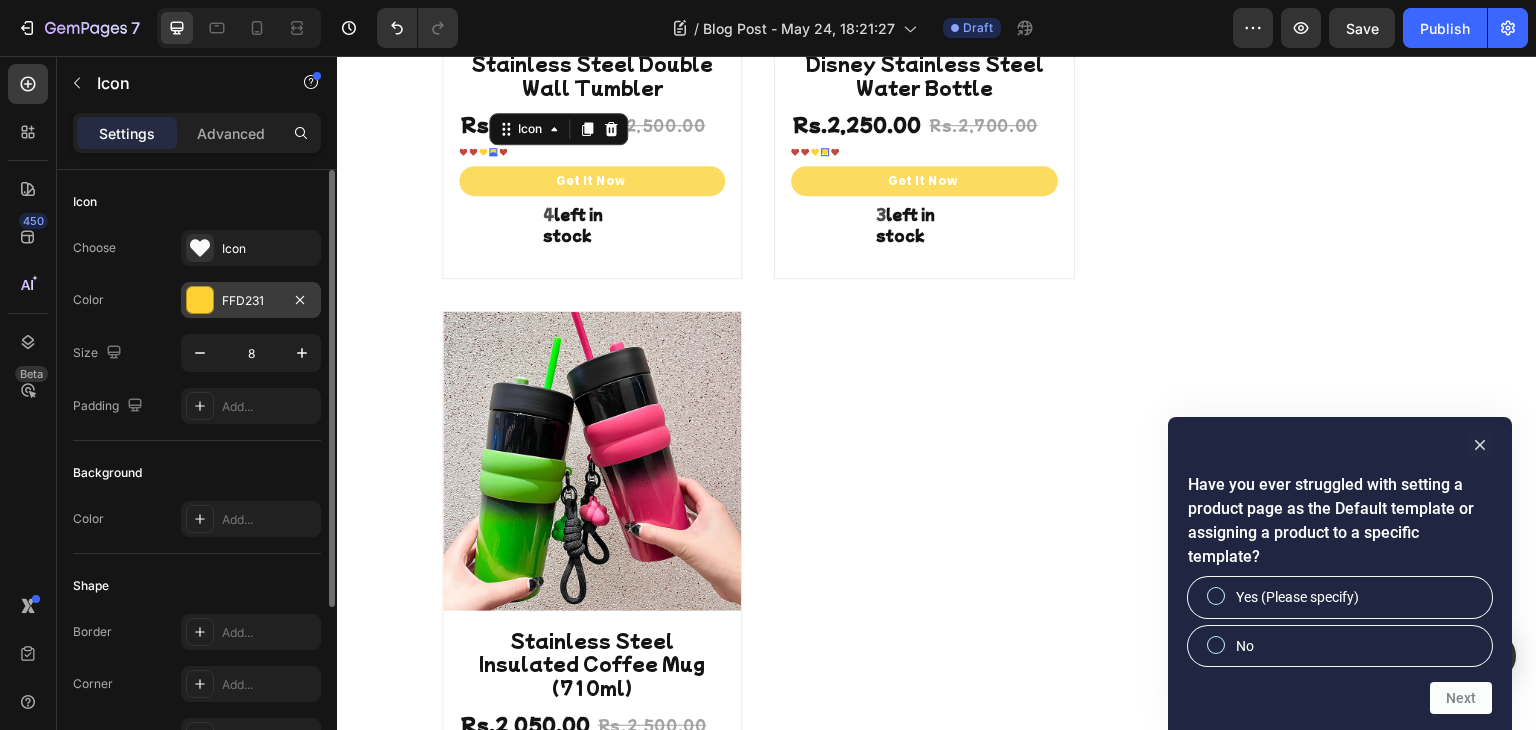 click on "FFD231" at bounding box center [251, 300] 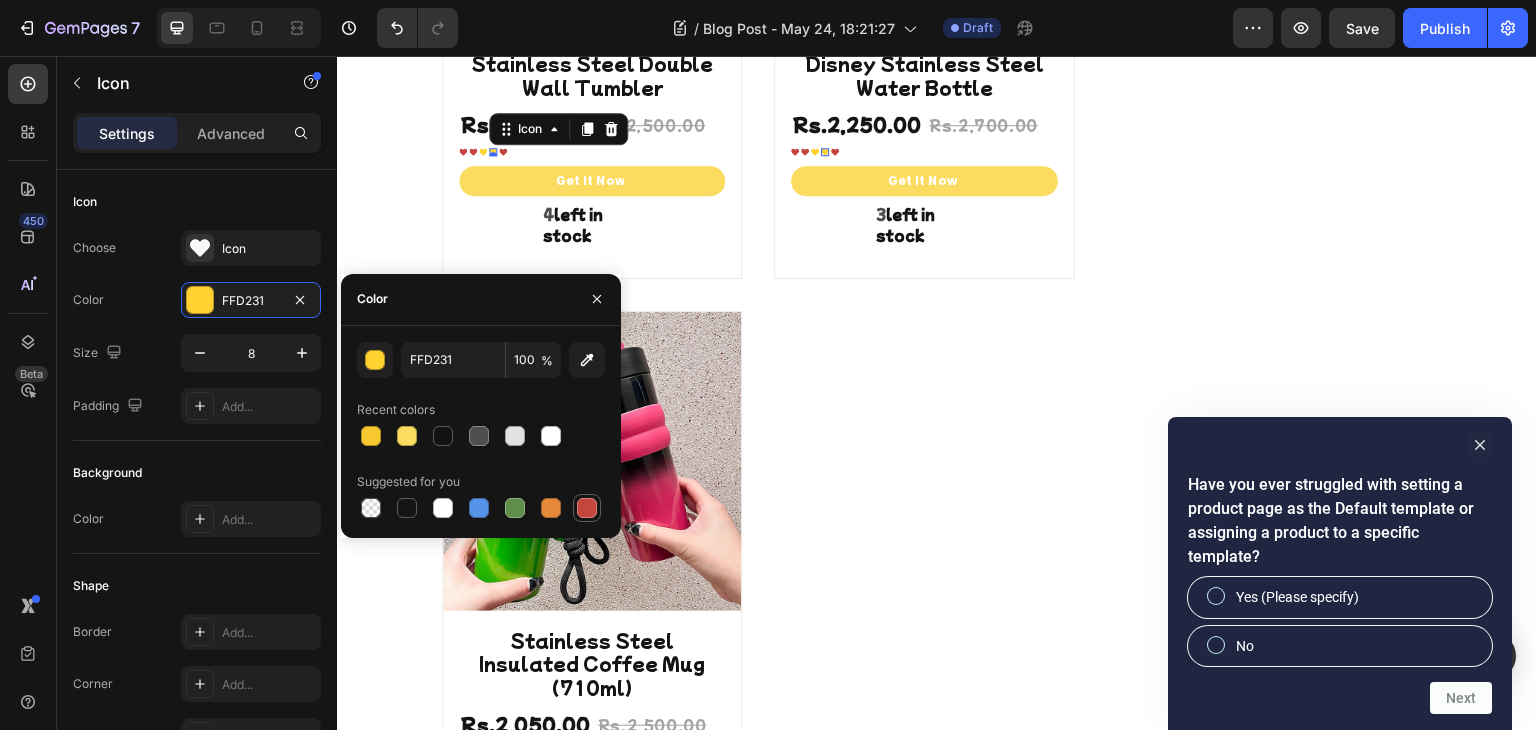 click at bounding box center (587, 508) 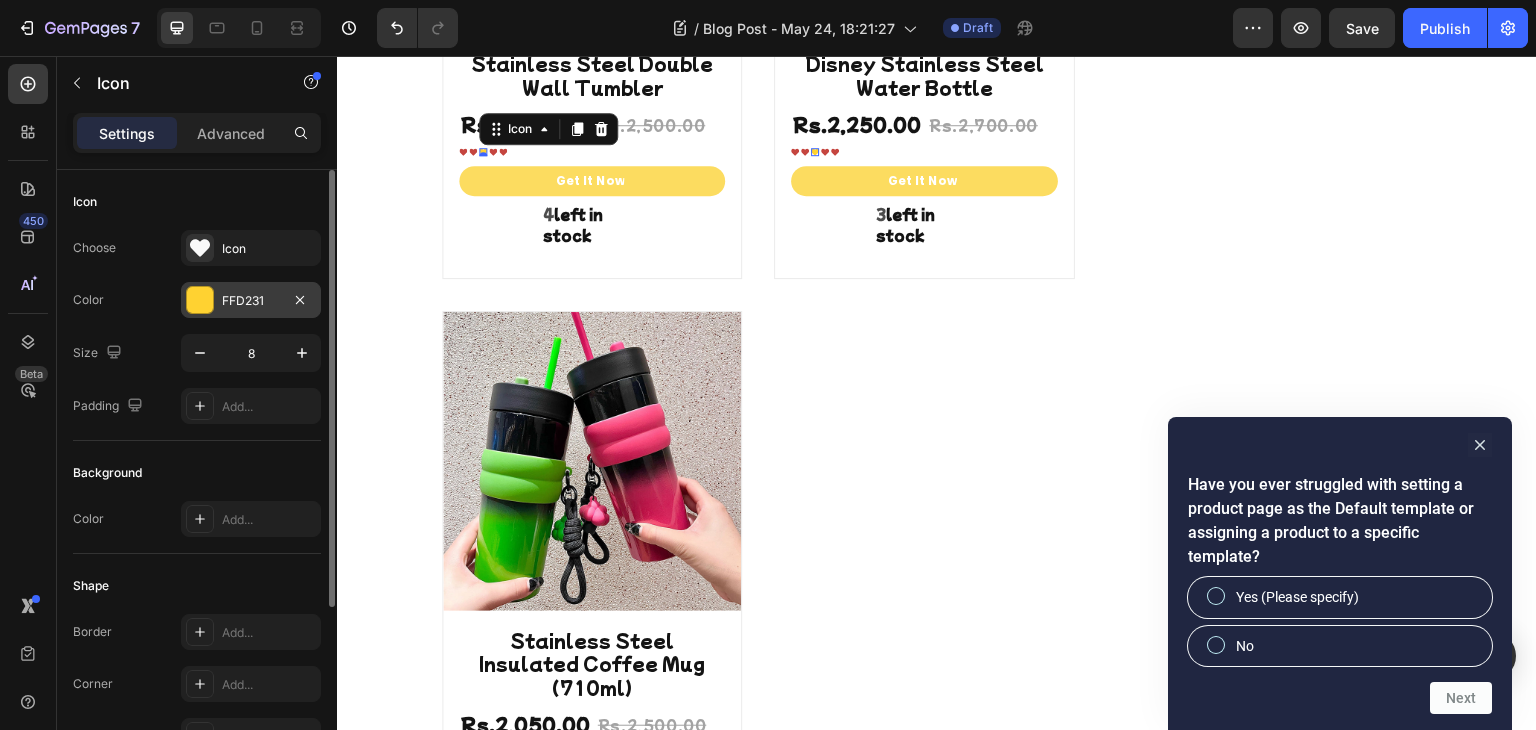 click on "FFD231" at bounding box center (251, 301) 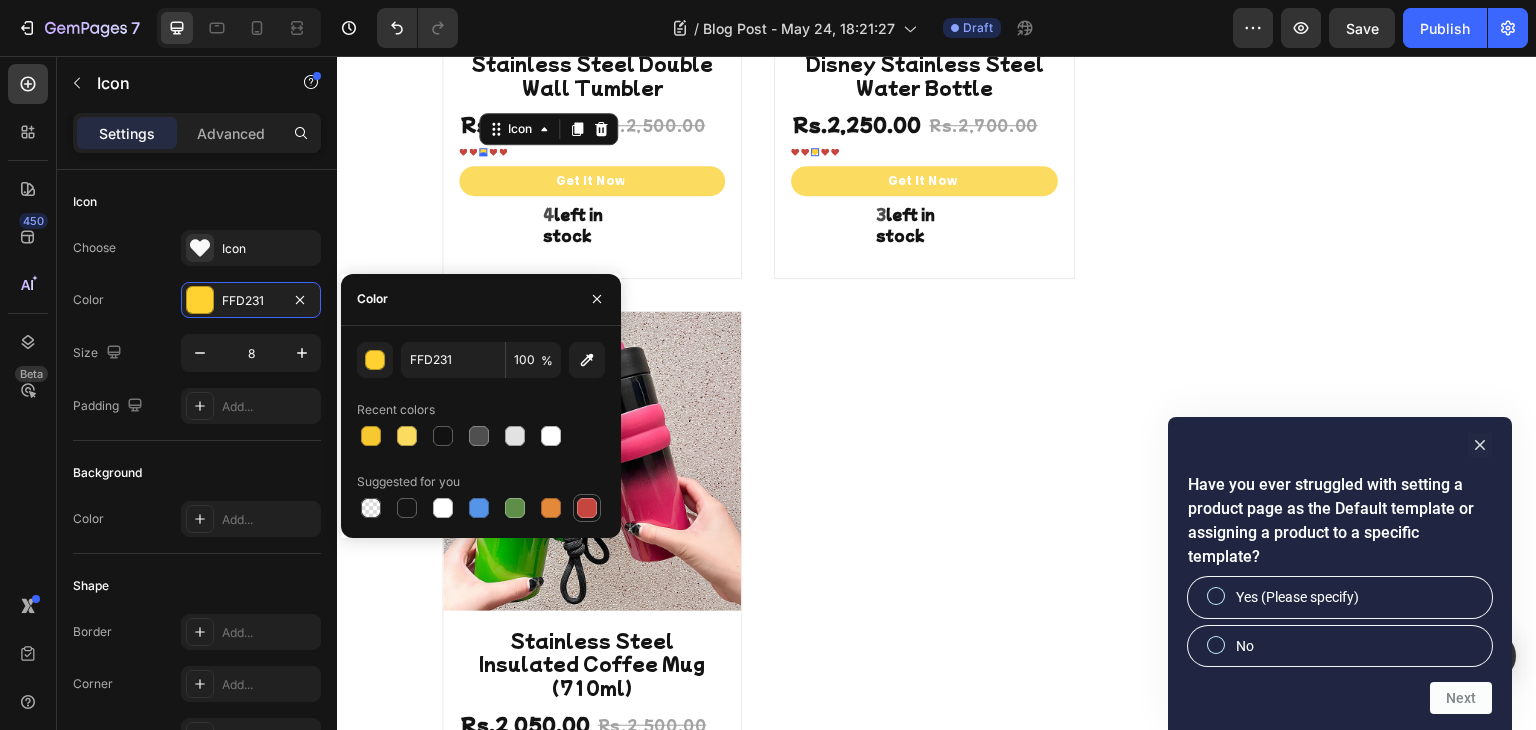 click at bounding box center (587, 508) 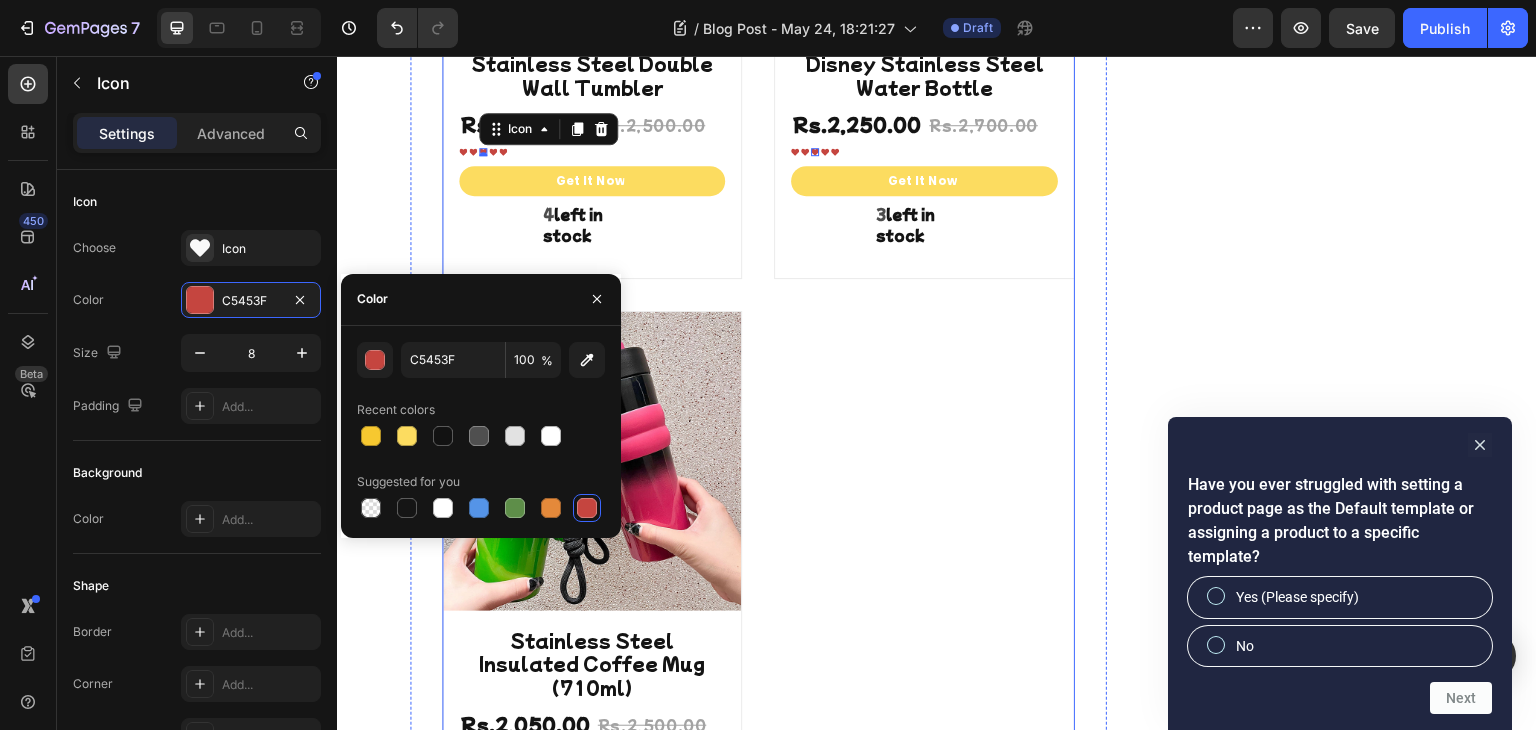 click on "Product Images Stainless Steel Double Wall Tumbler Product Title Rs.1,950.00 Product Price Product Price Rs.2,500.00 Product Price Product Price Row
Icon
Icon
Icon   0
Icon
Icon Icon List Hoz Get It Now Product Cart Button 4  left in stock Product Stock Counter Row Row Product List Product Images Disney Stainless Steel Water Bottle Product Title Rs.2,250.00 Product Price Product Price Rs.2,700.00 Product Price Product Price Row
Icon
Icon
Icon   0
Icon
Icon Icon List Hoz Get It Now Product Cart Button 3  left in stock Product Stock Counter Row Row Product List Product Images Stainless Steel Insulated Coffee Mug (710ml) Product Title Rs.2,050.00 Product Price Product Price Rs.2,500.00 Product Price Product Price Row
Icon
Icon
Icon   0
Icon
Icon Icon List Hoz Get It Now 4 Row" at bounding box center (759, 315) 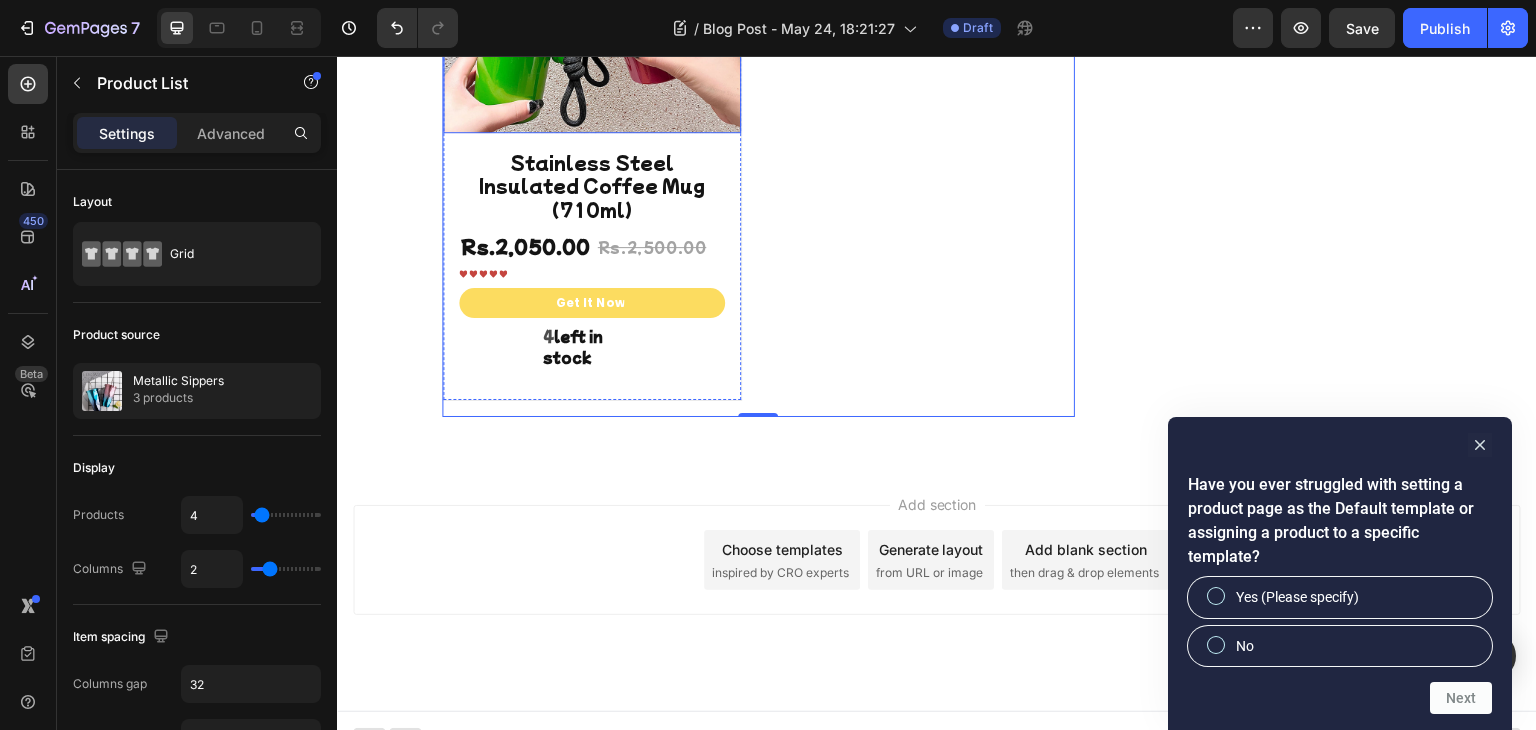 scroll, scrollTop: 8099, scrollLeft: 0, axis: vertical 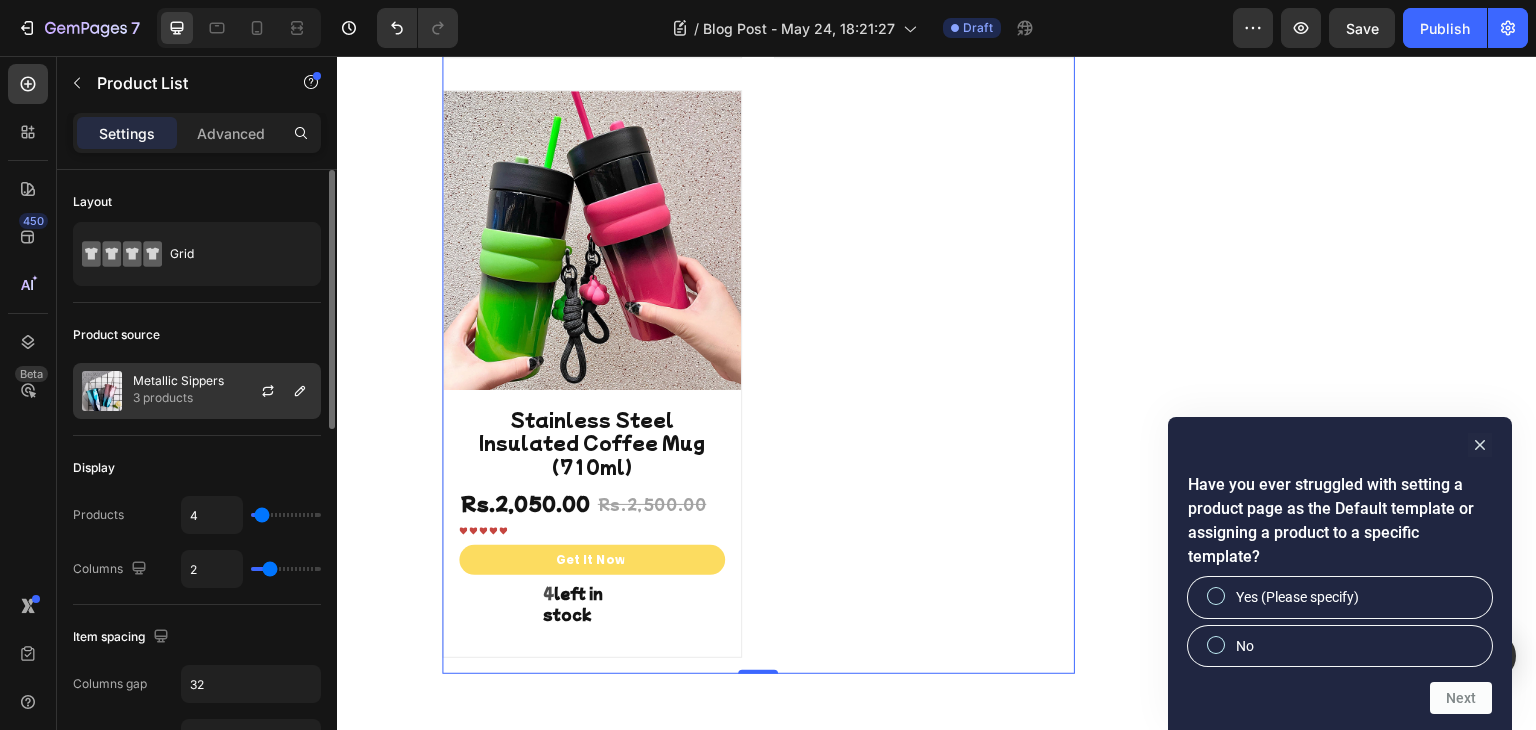 click on "3 products" at bounding box center (178, 398) 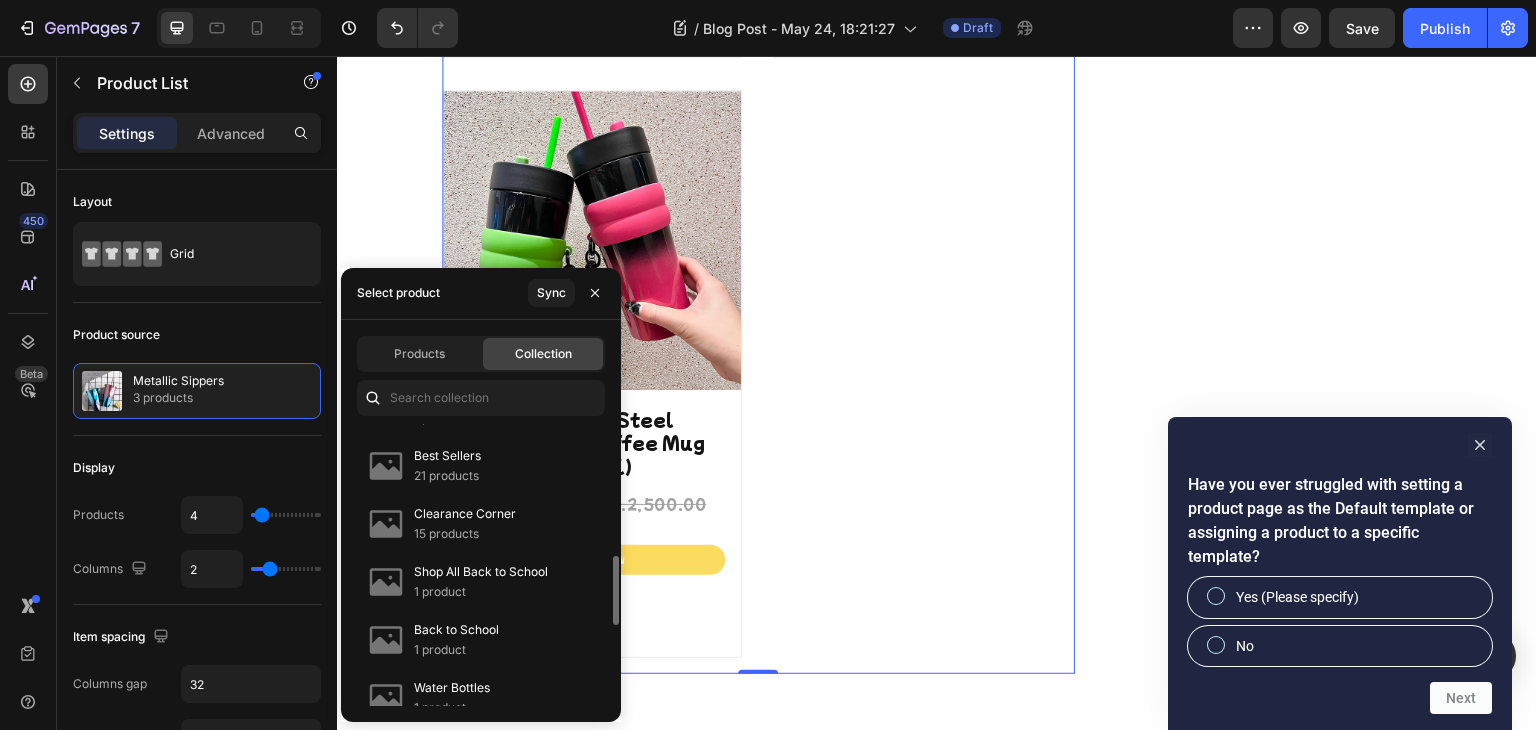 scroll, scrollTop: 444, scrollLeft: 0, axis: vertical 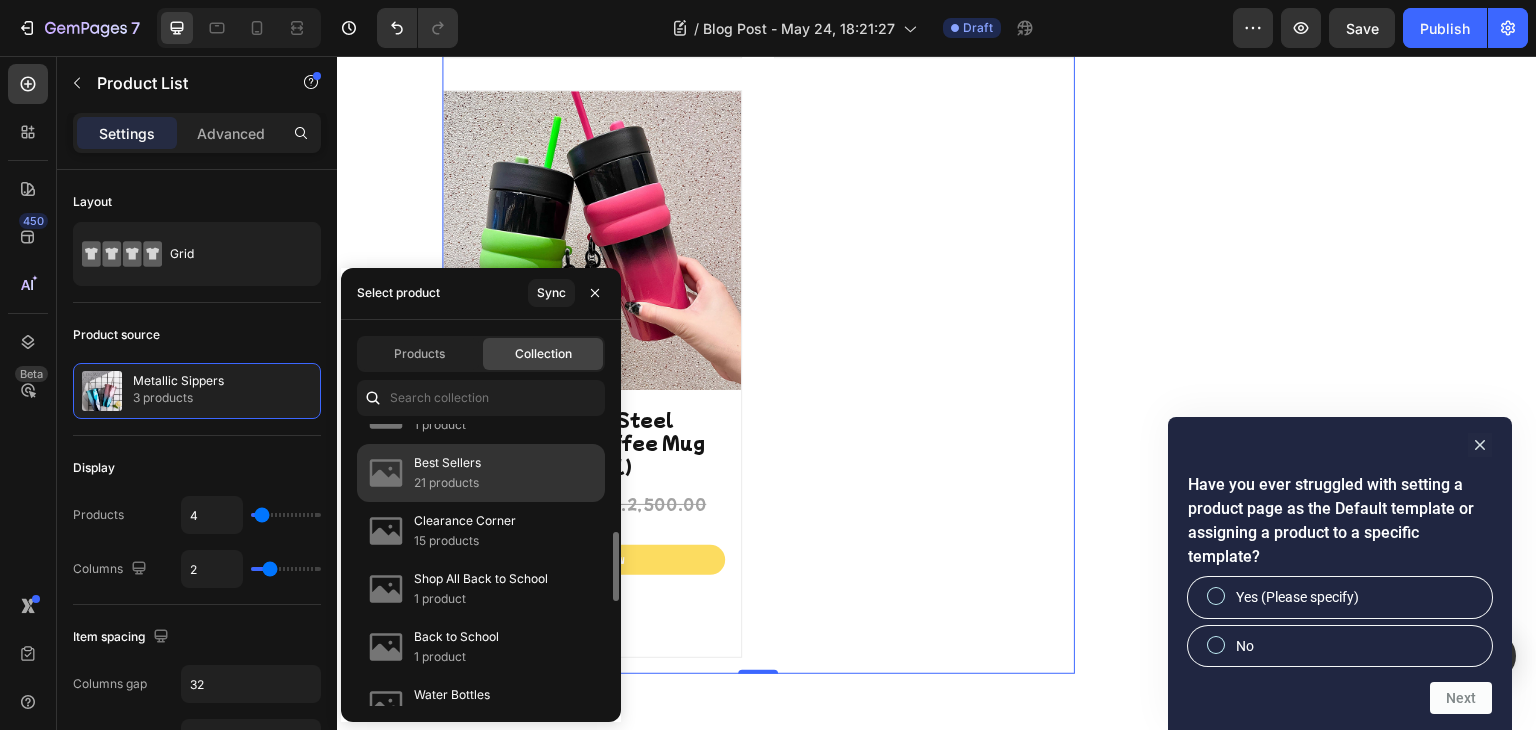 click on "Best Sellers 21 products" 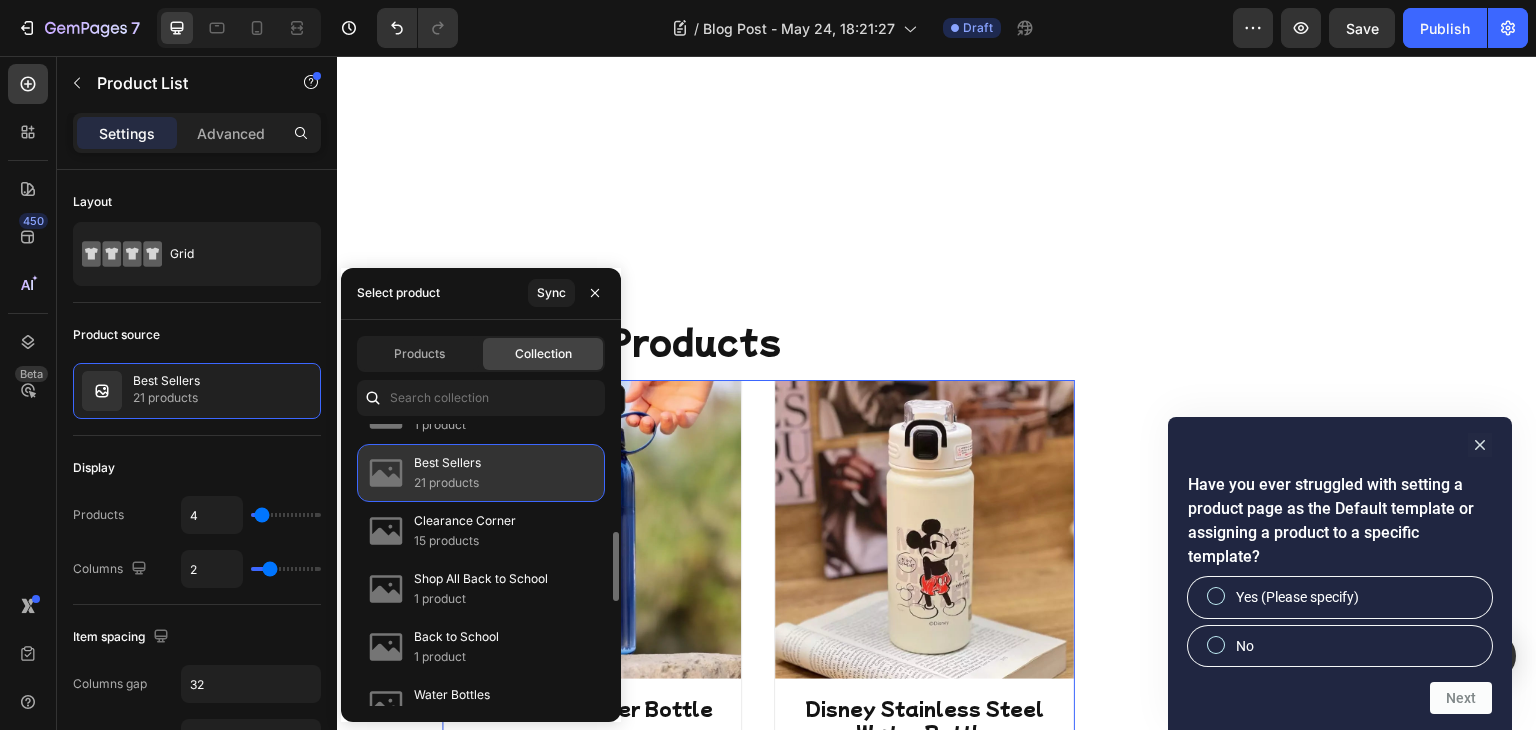 scroll, scrollTop: 8099, scrollLeft: 0, axis: vertical 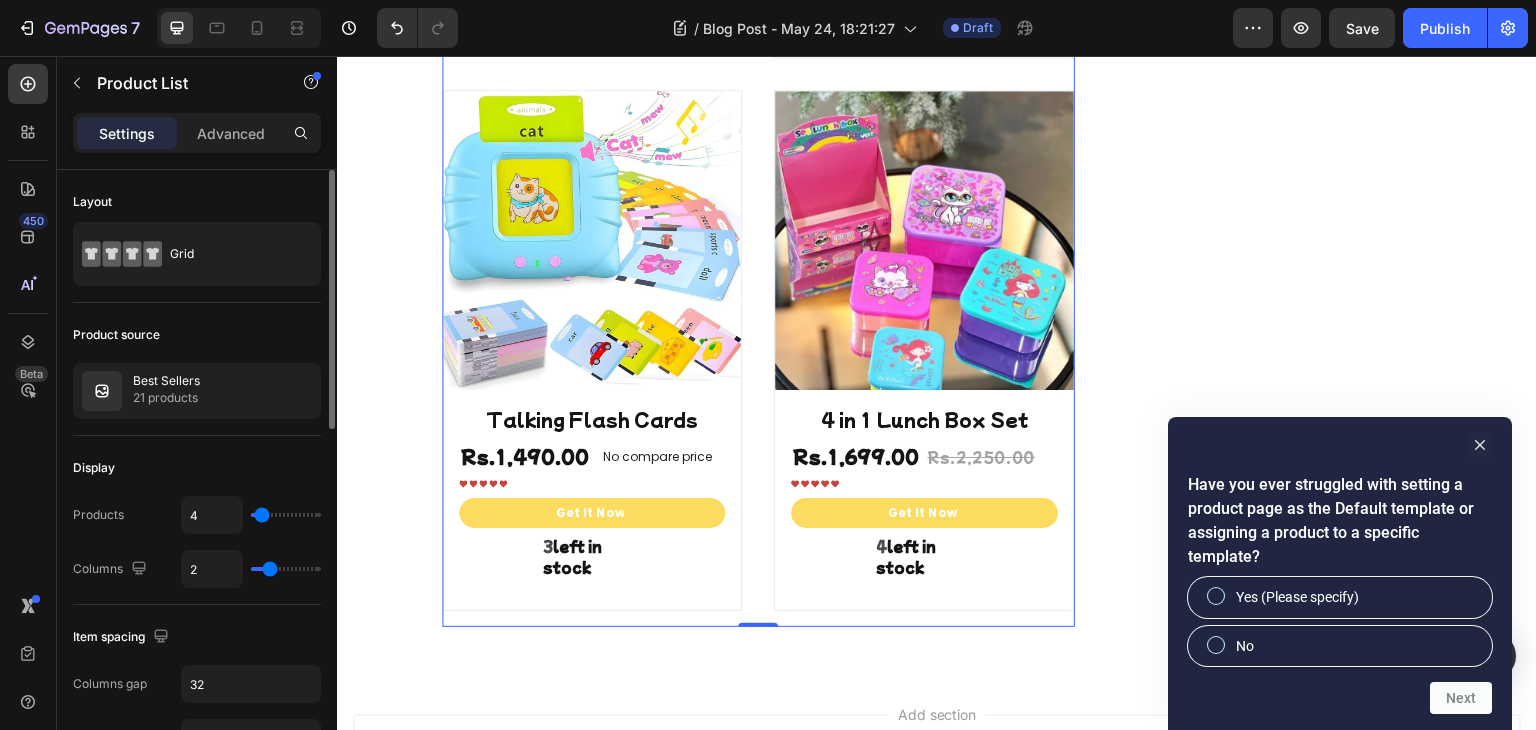 click on "Product source Best Sellers 21 products" 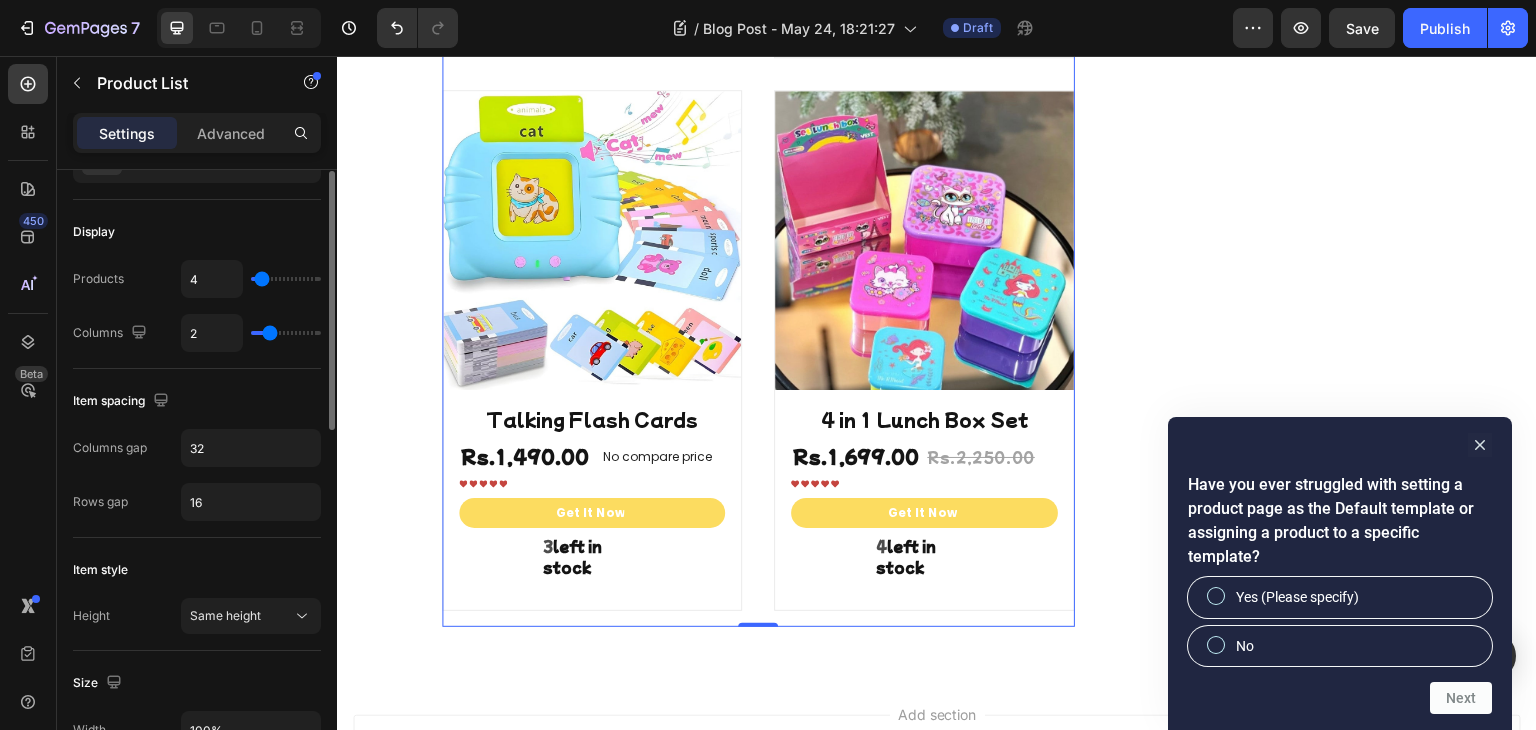 scroll, scrollTop: 0, scrollLeft: 0, axis: both 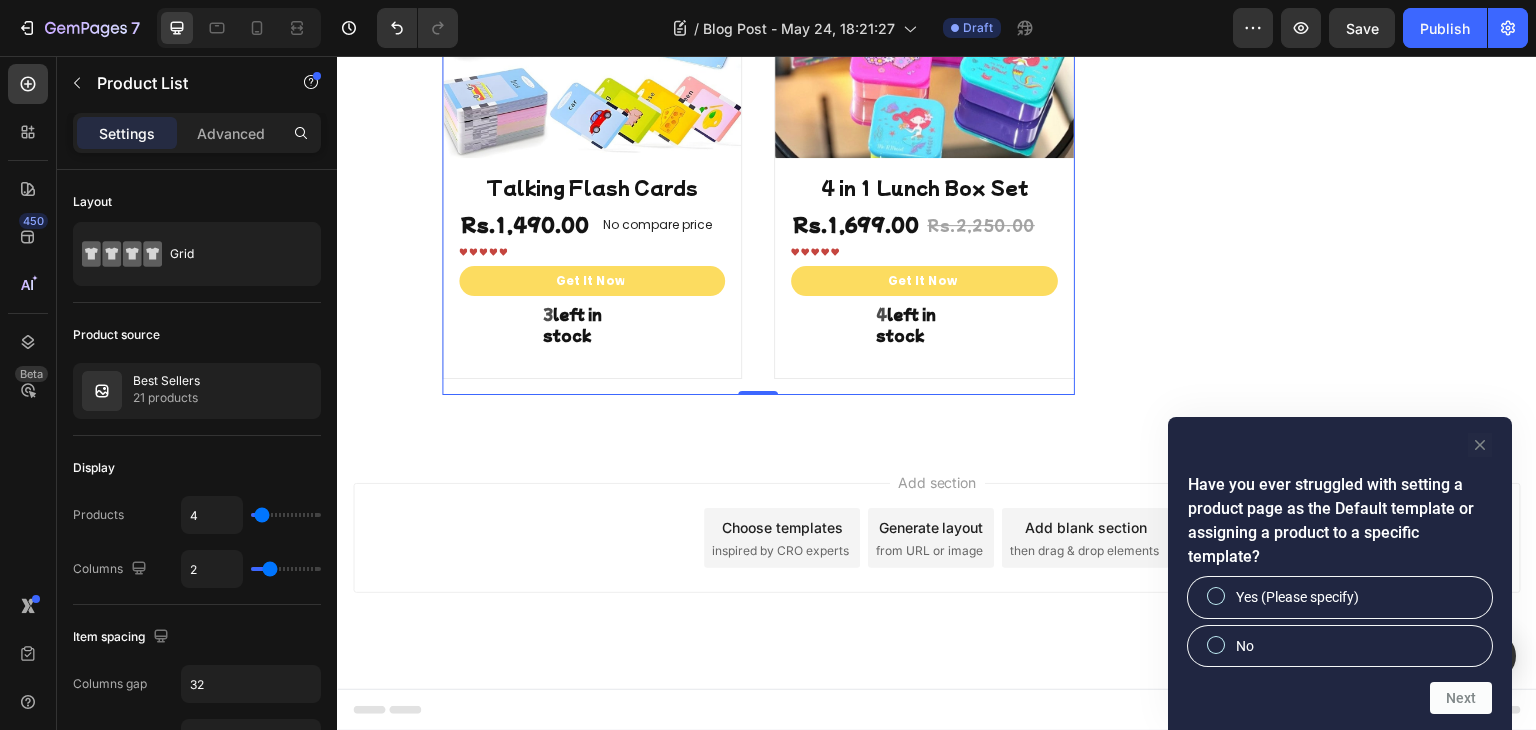 click 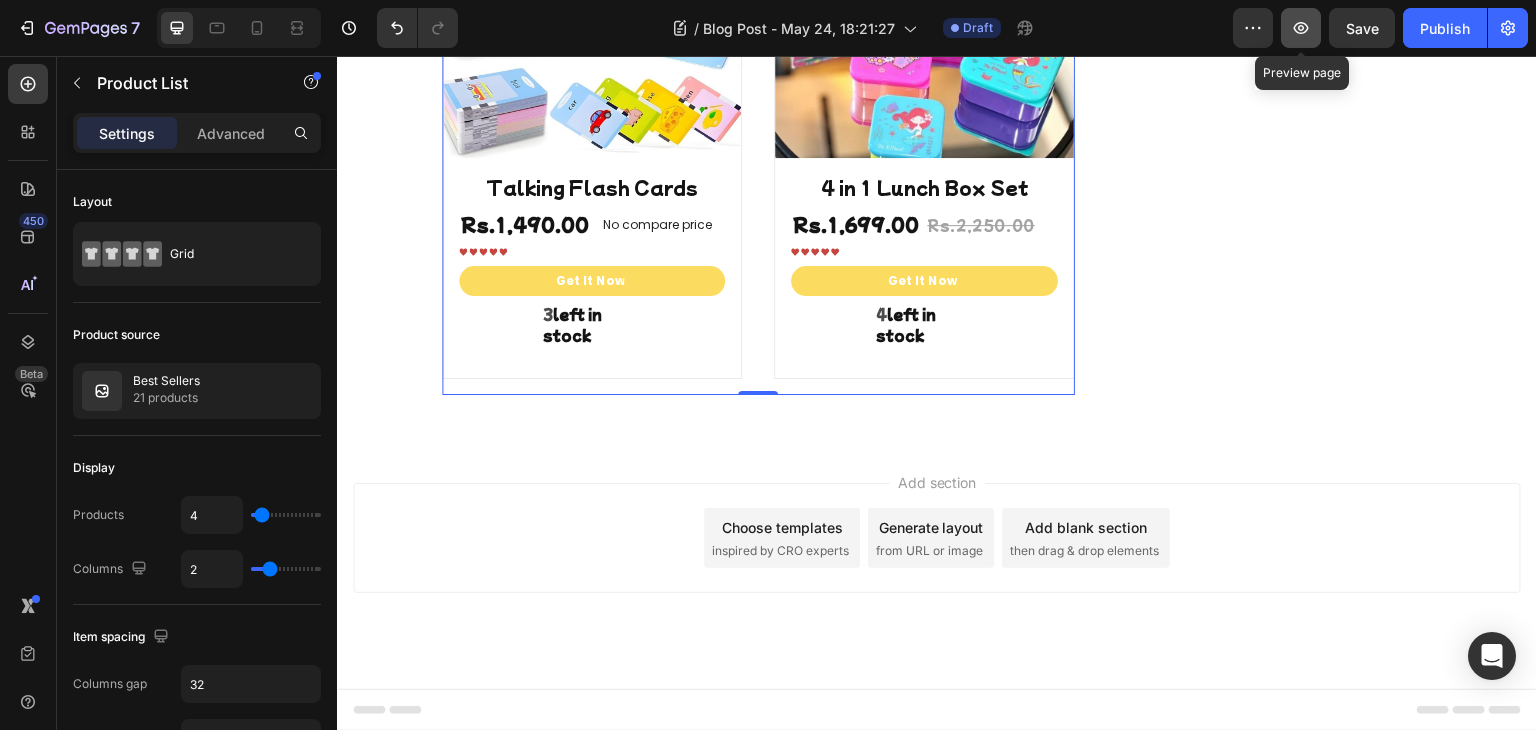click 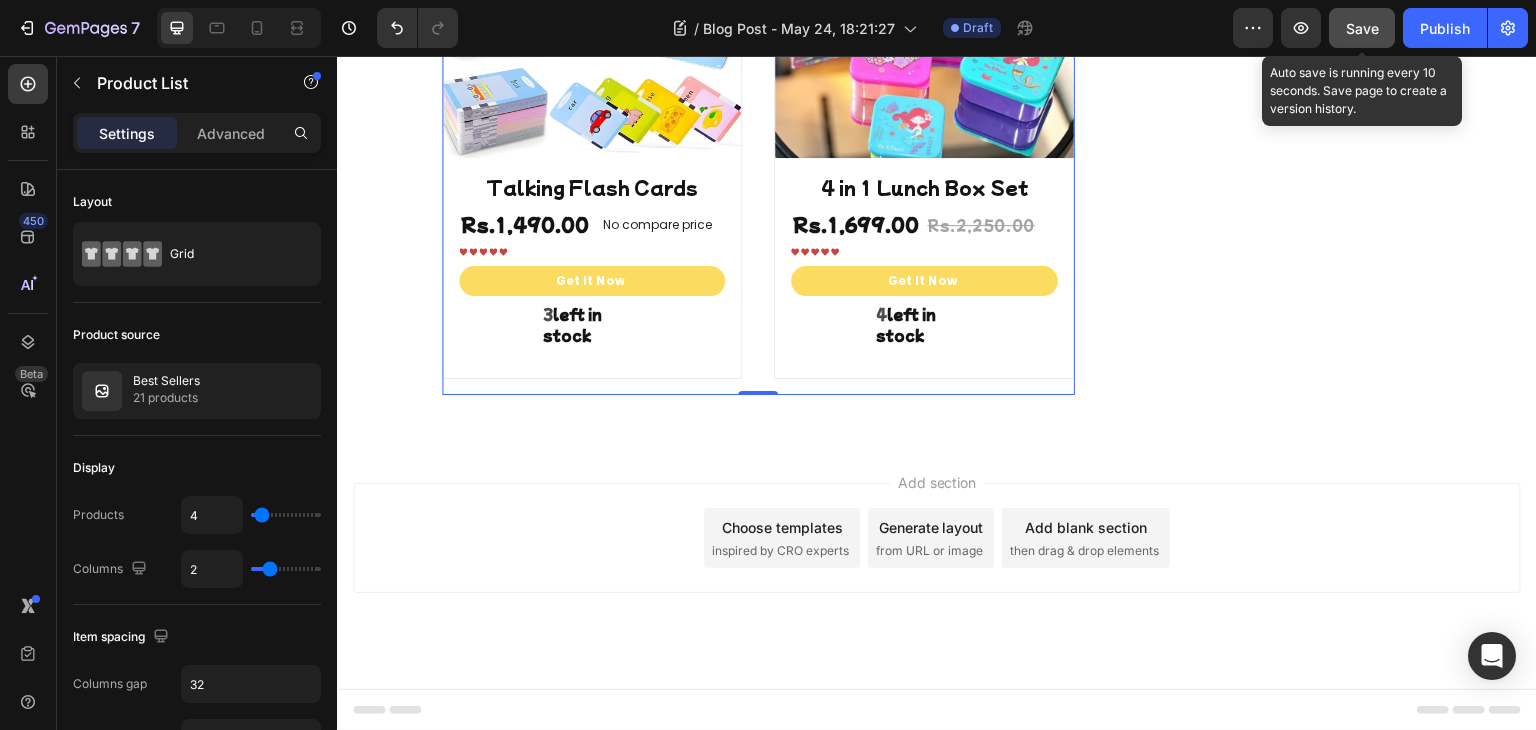 click on "Save" at bounding box center [1362, 28] 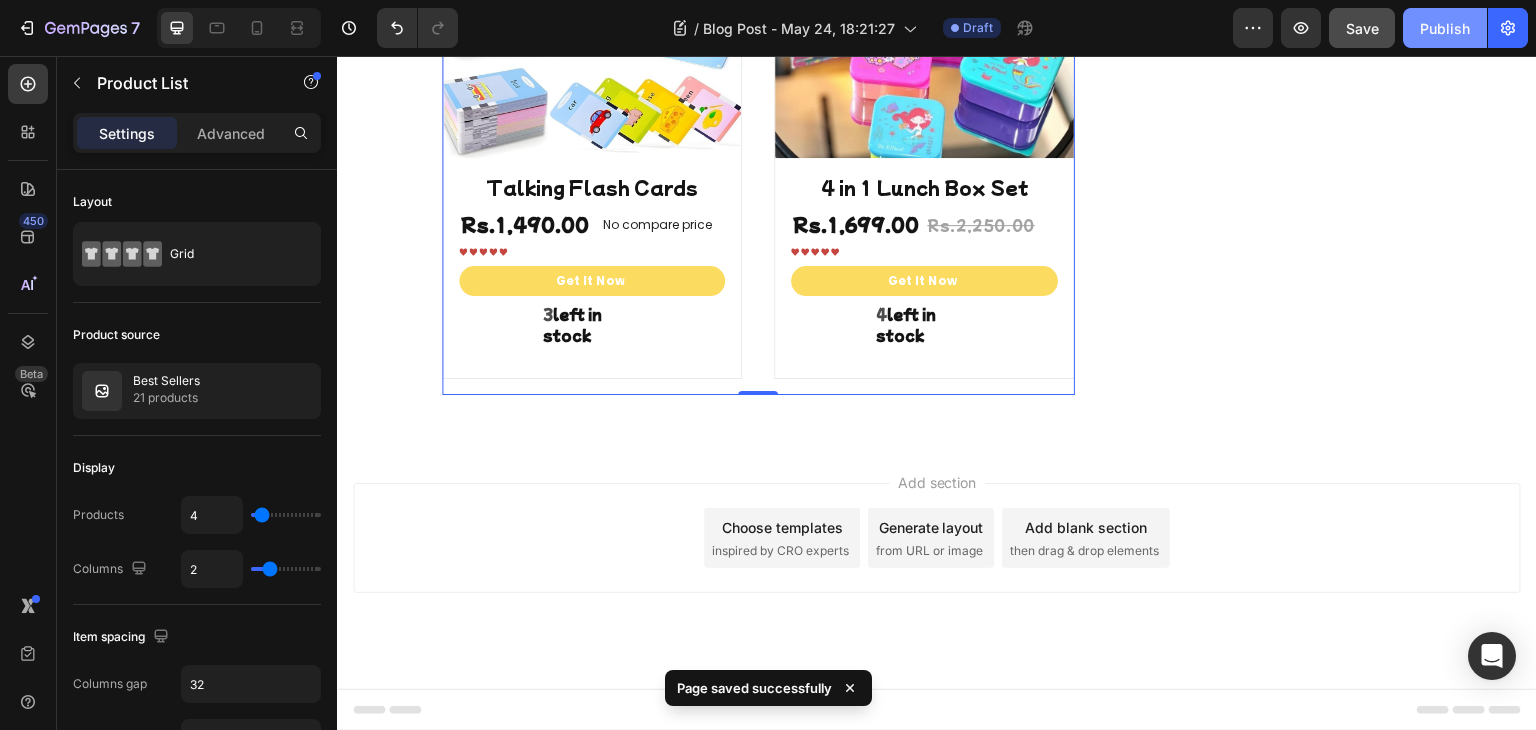 click on "Publish" 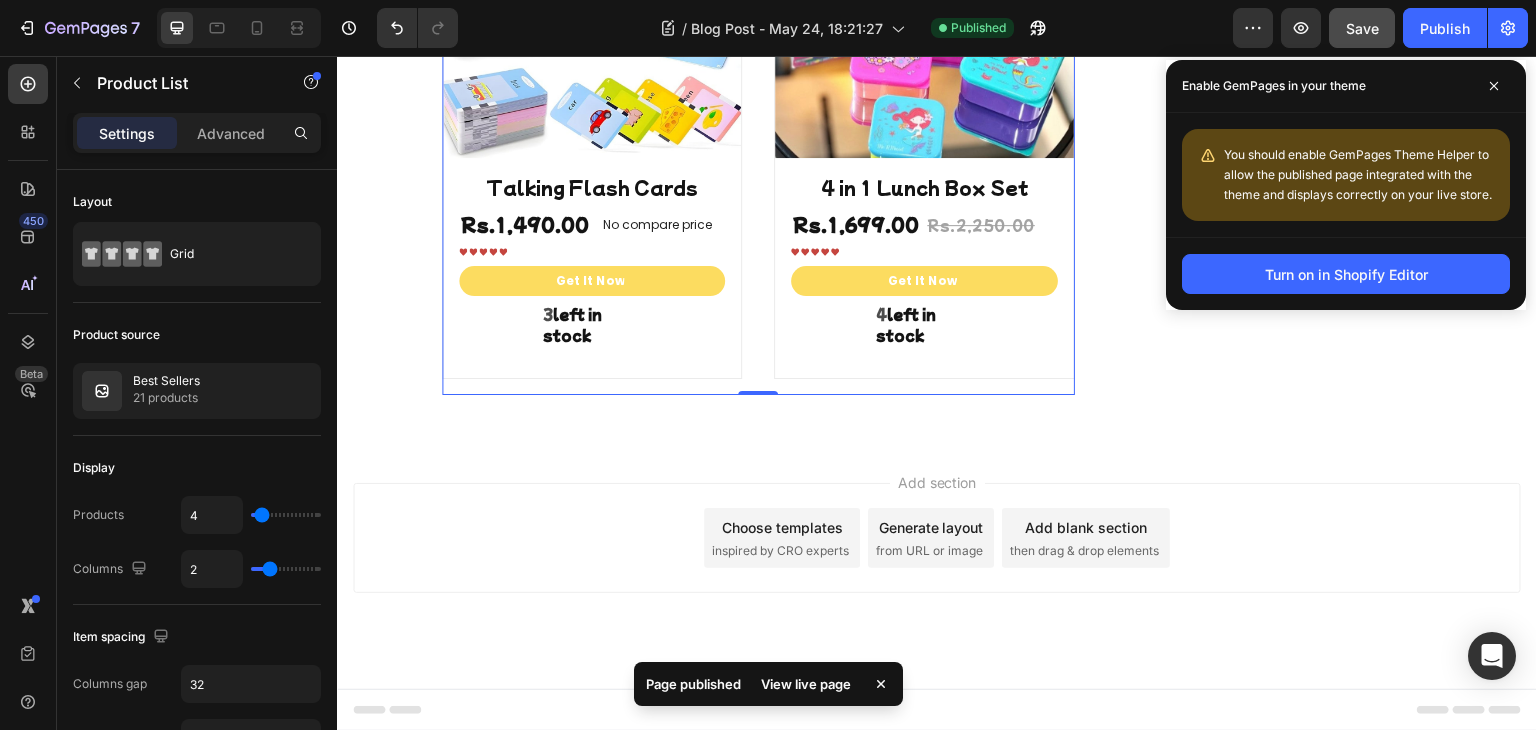click on "View live page" at bounding box center (806, 684) 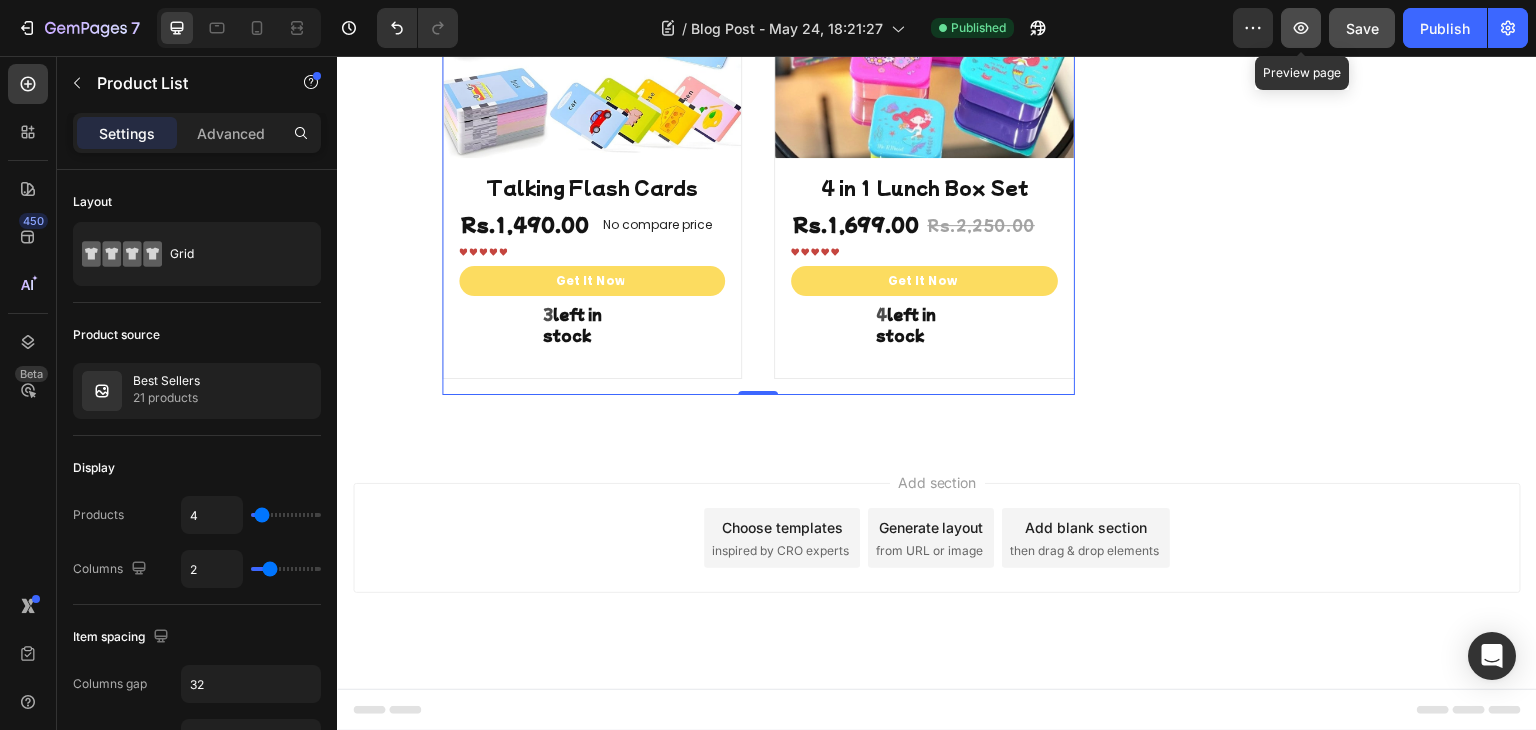 click 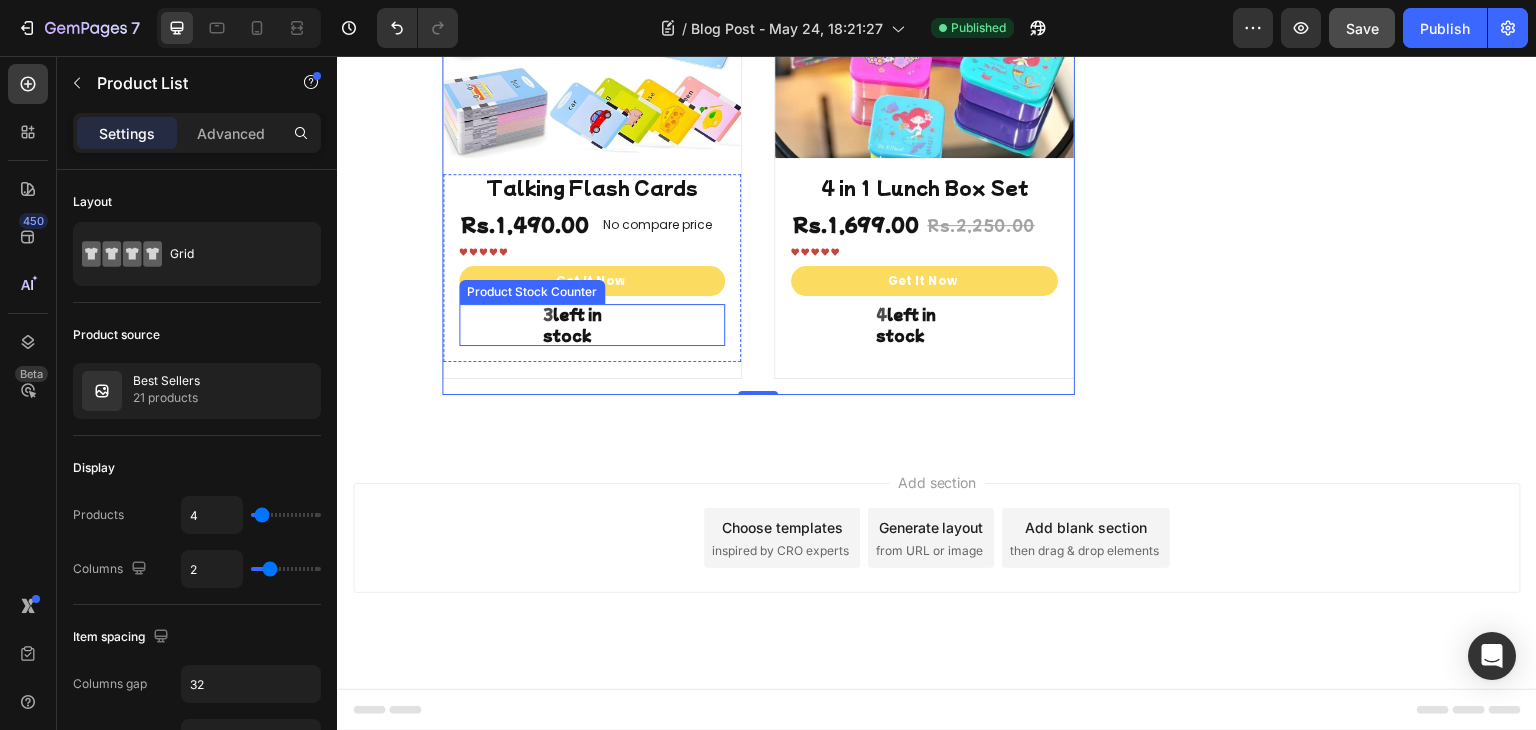 click on "3  left in stock" at bounding box center [592, -251] 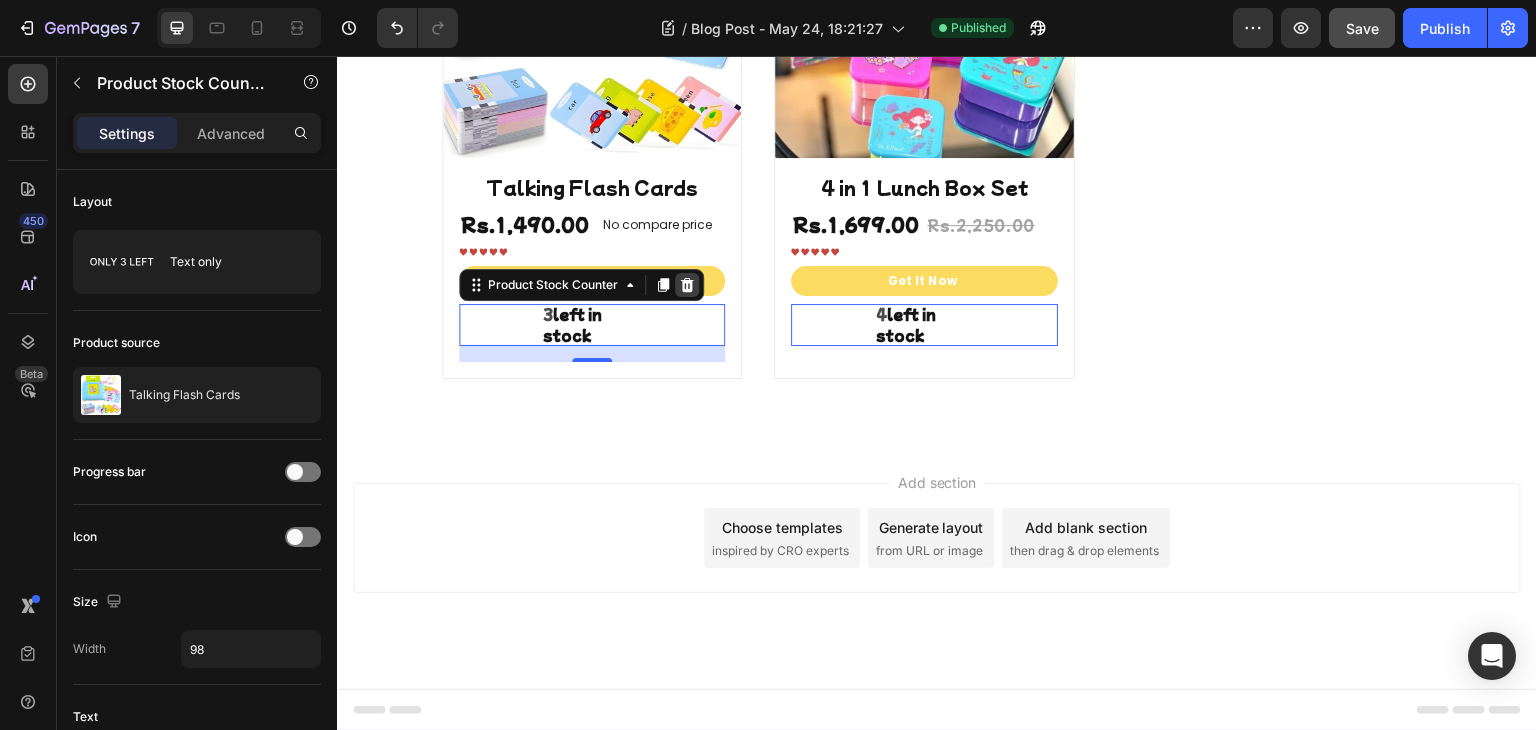 click 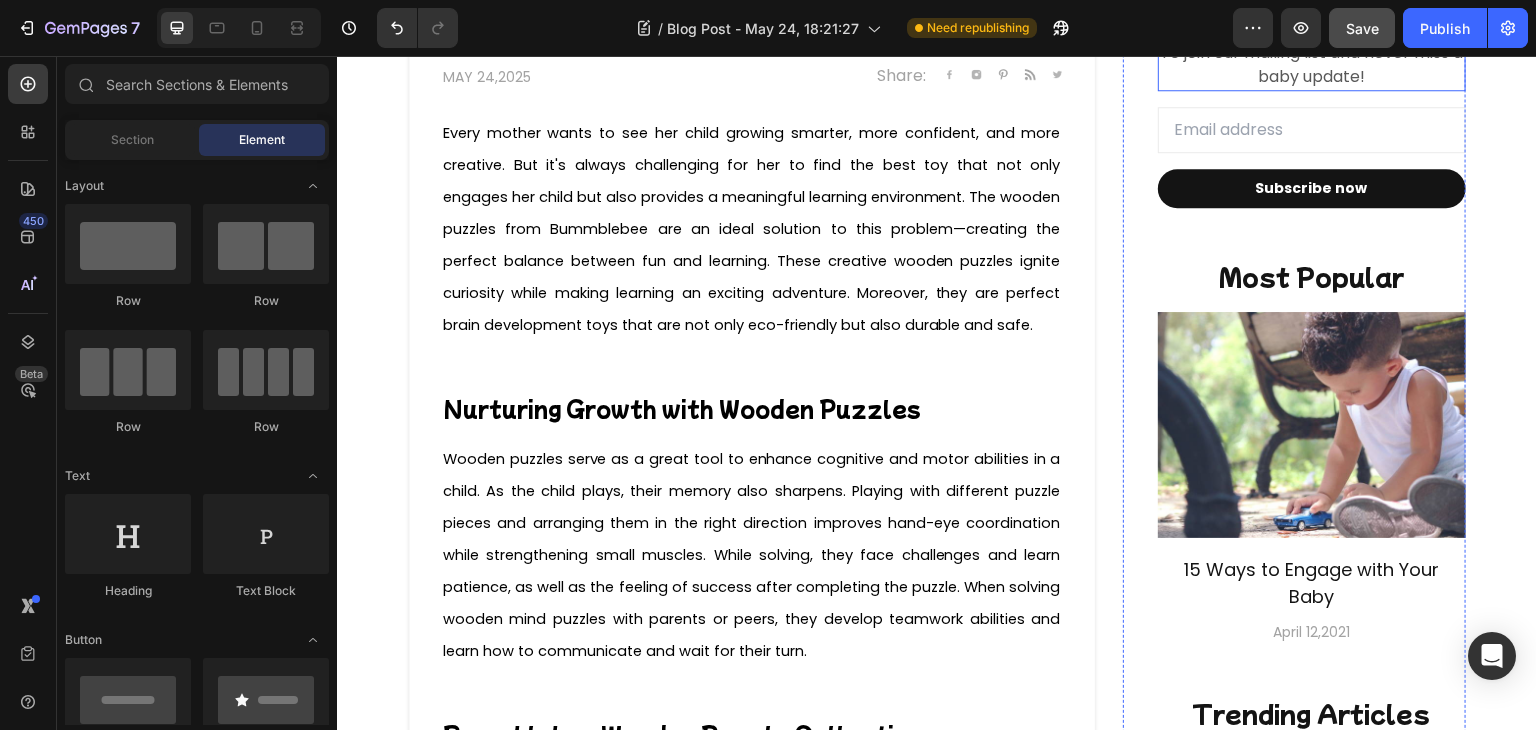 scroll, scrollTop: 844, scrollLeft: 0, axis: vertical 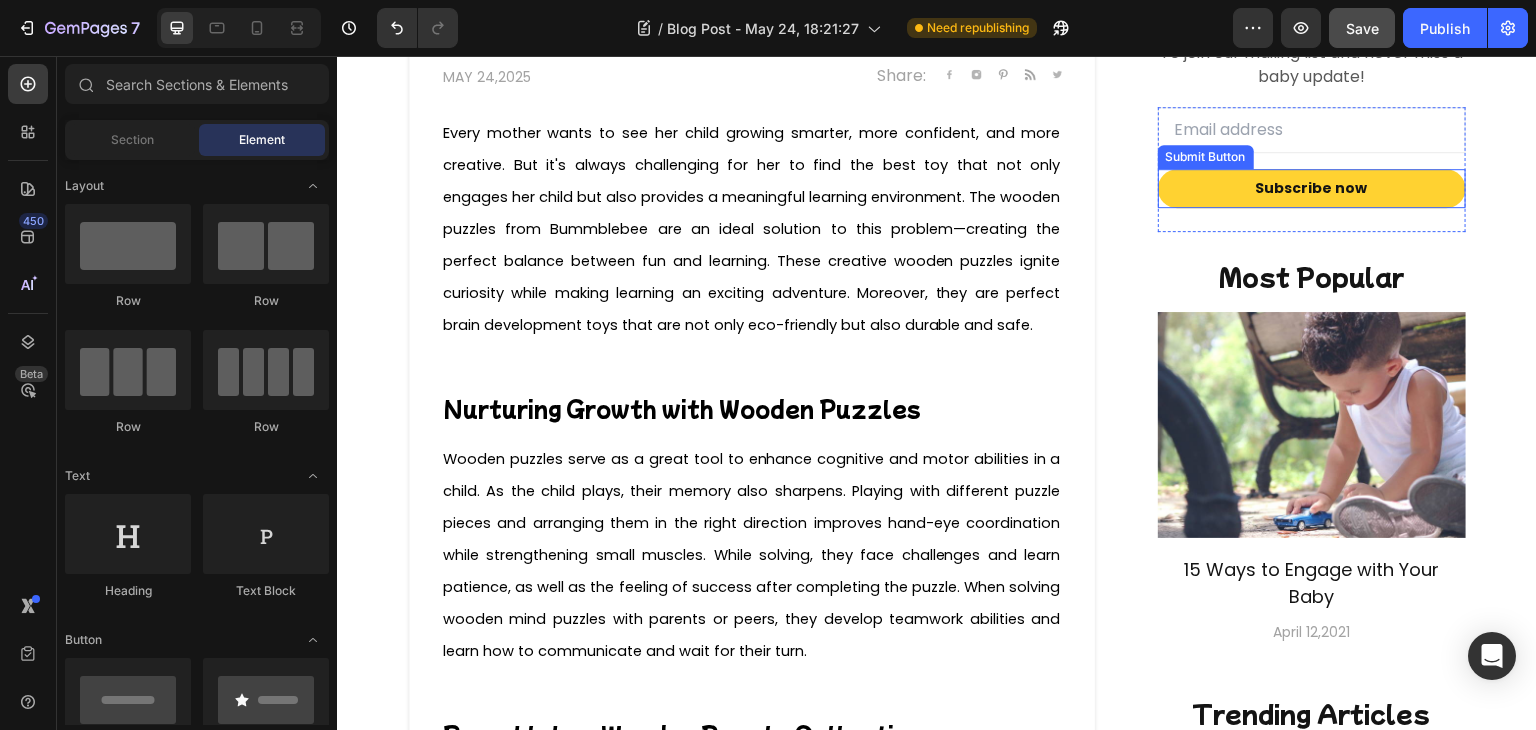 click on "Subscribe now" at bounding box center [1312, 188] 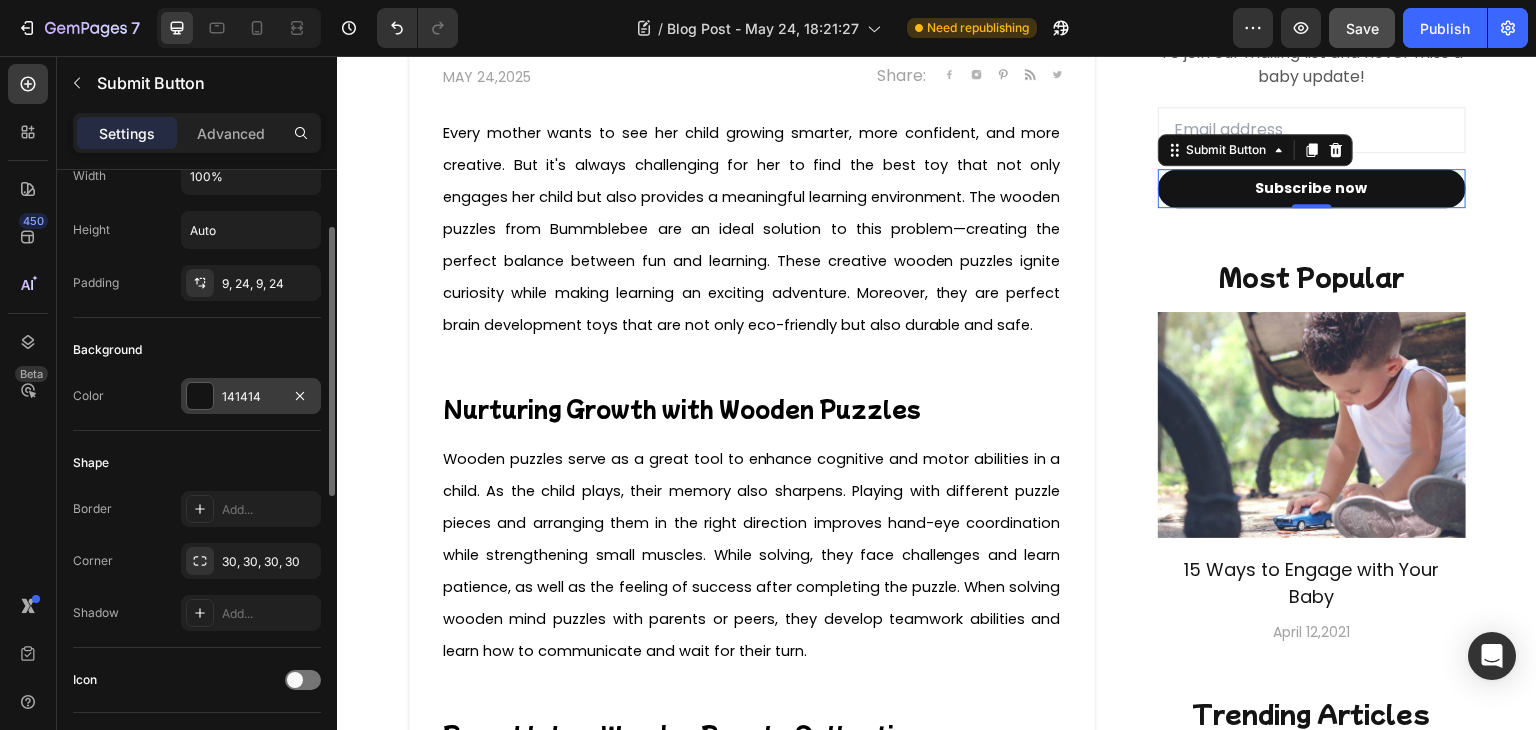 scroll, scrollTop: 164, scrollLeft: 0, axis: vertical 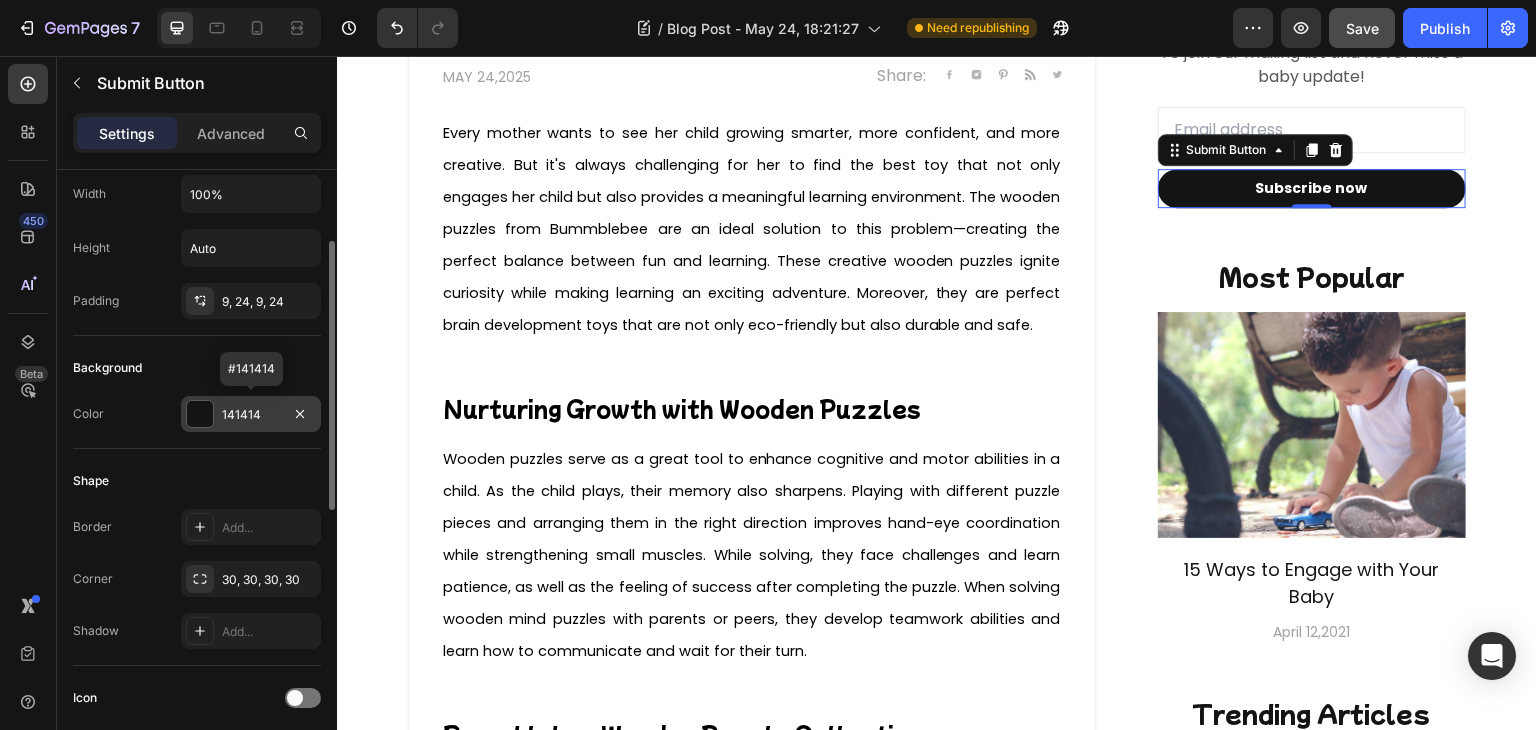 click on "141414" at bounding box center (251, 415) 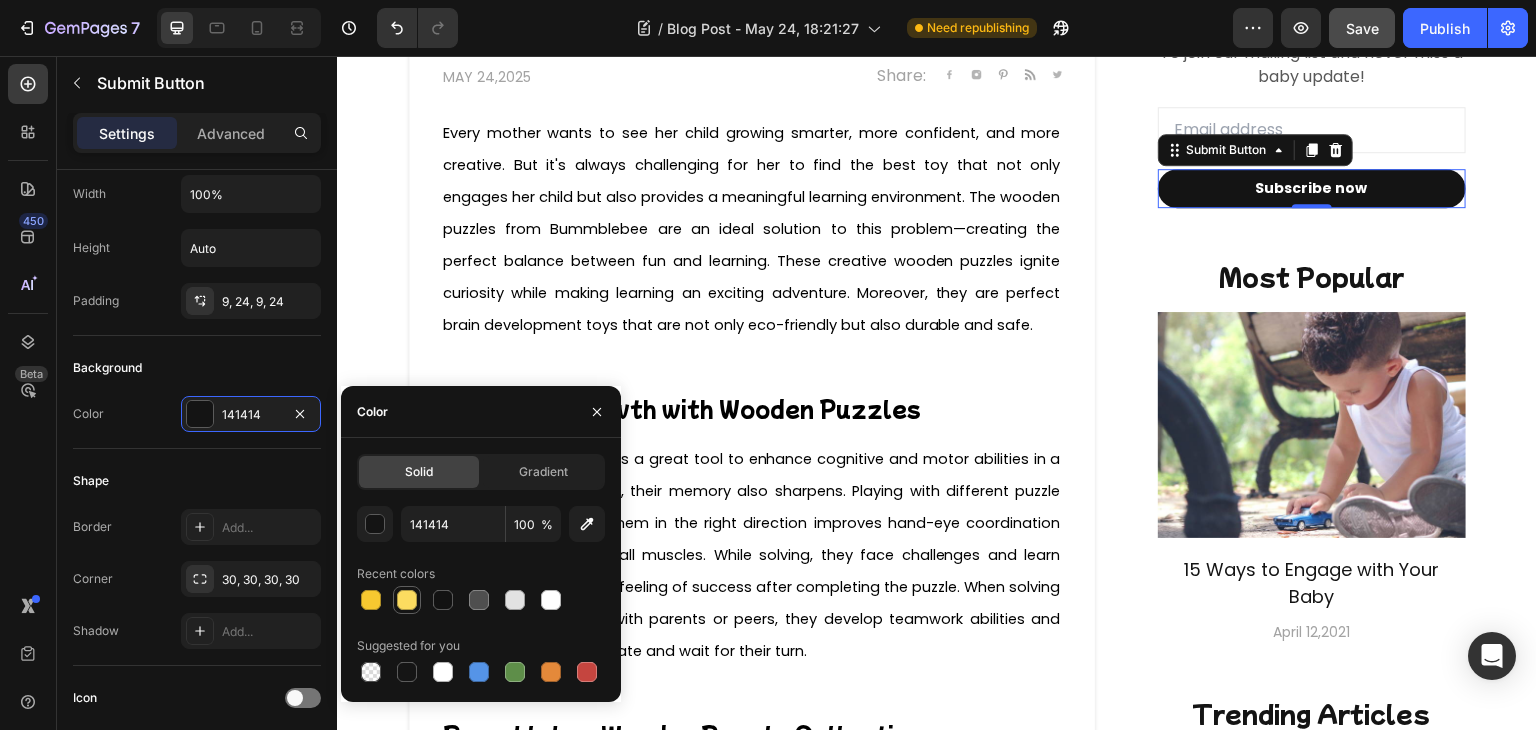 click at bounding box center (407, 600) 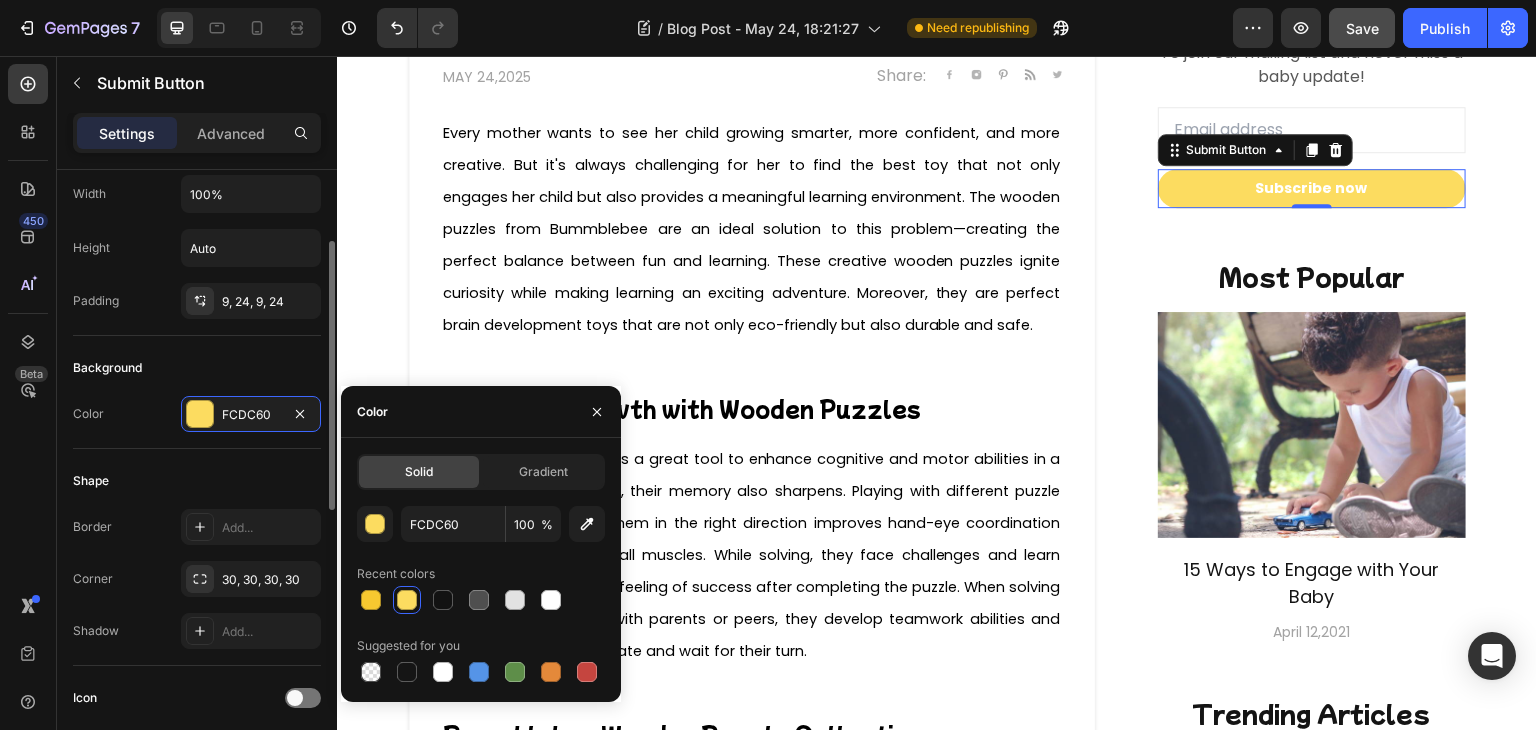 click on "Background Color FCDC60" 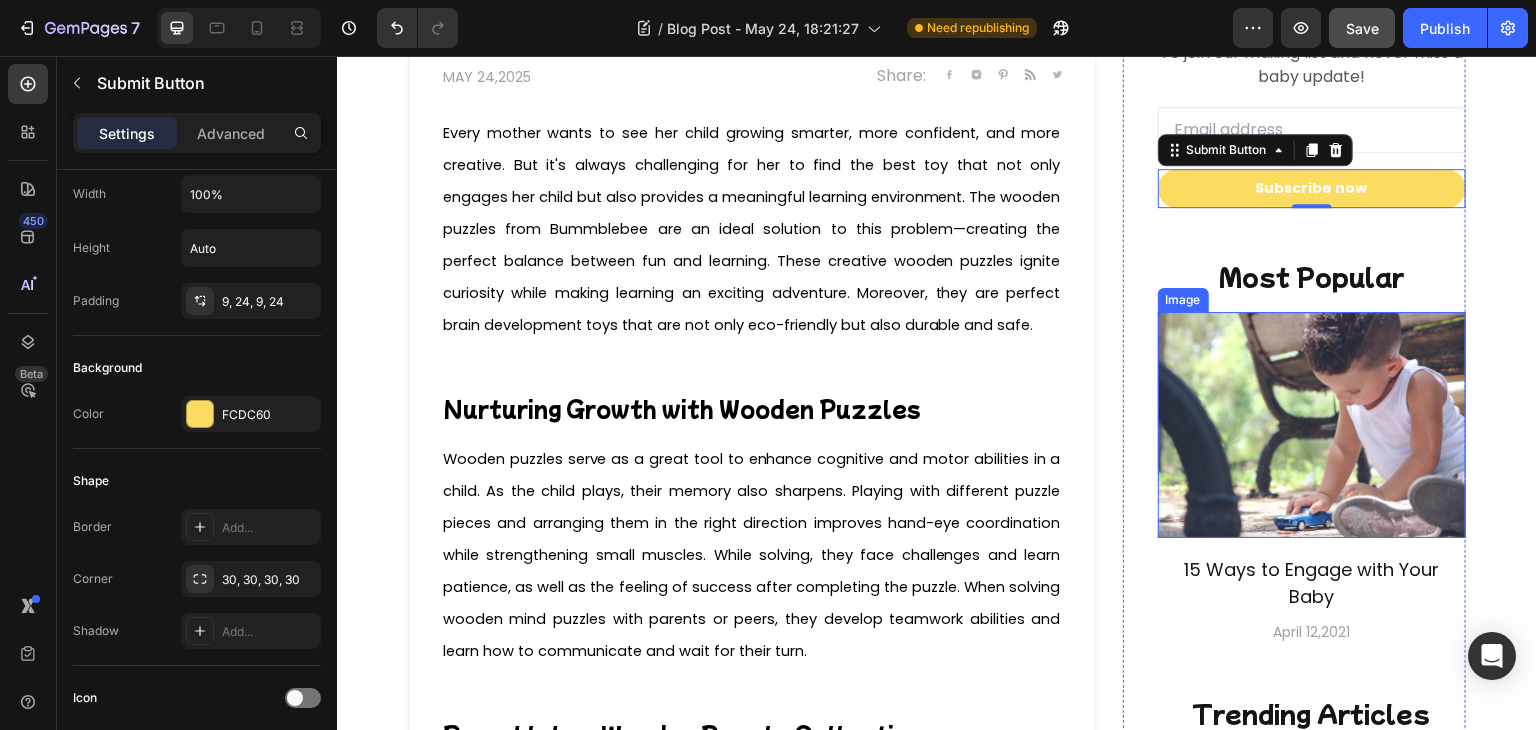 scroll, scrollTop: 984, scrollLeft: 0, axis: vertical 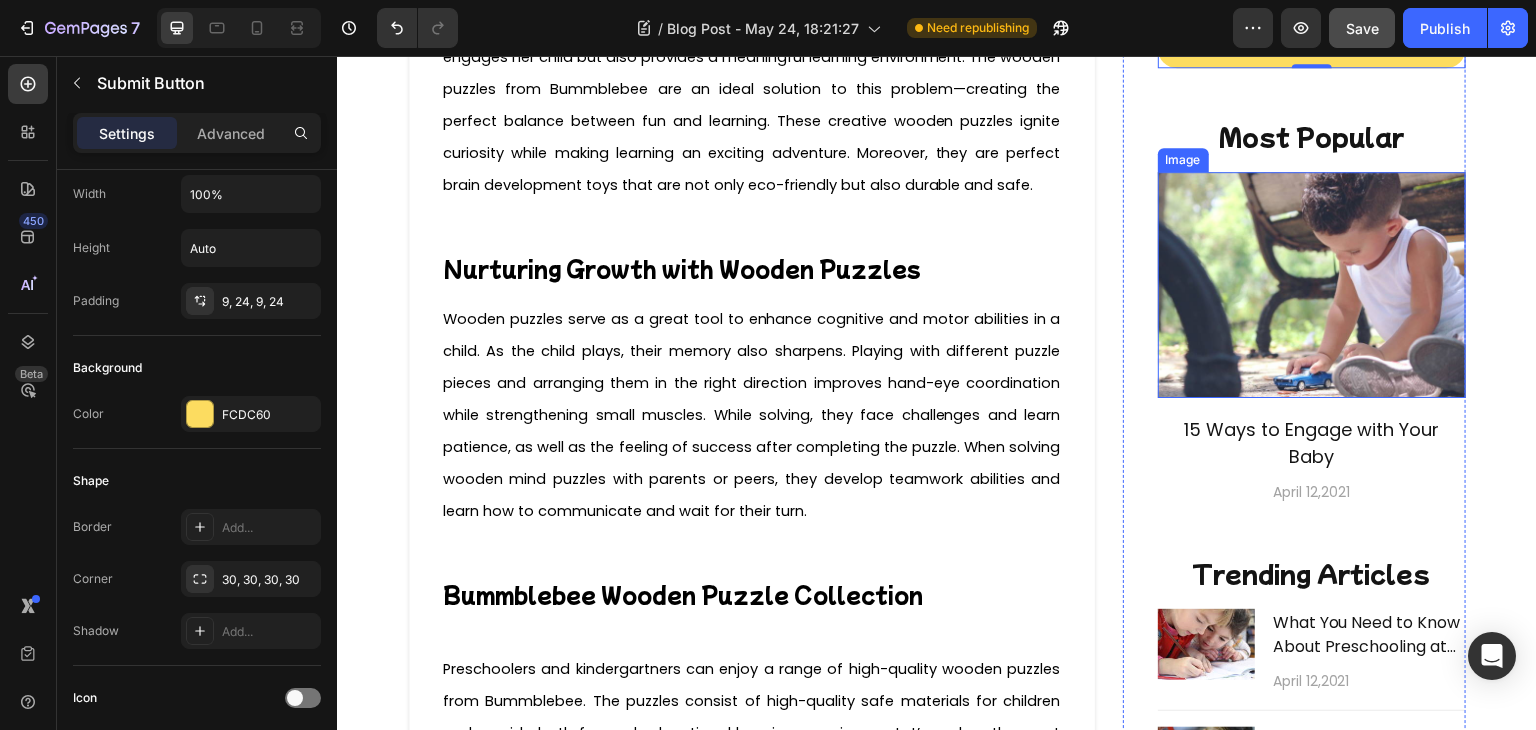 click at bounding box center [1312, 285] 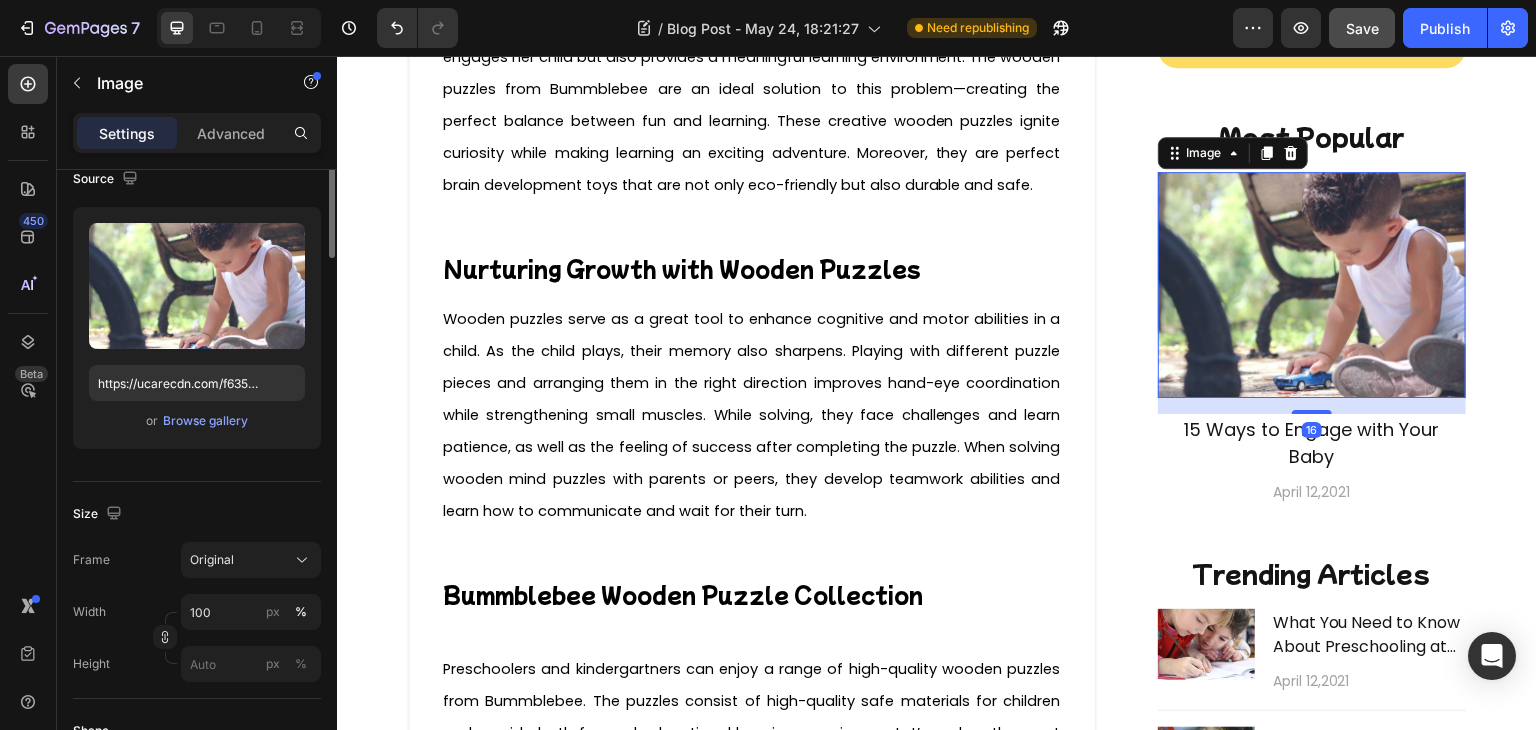 scroll, scrollTop: 0, scrollLeft: 0, axis: both 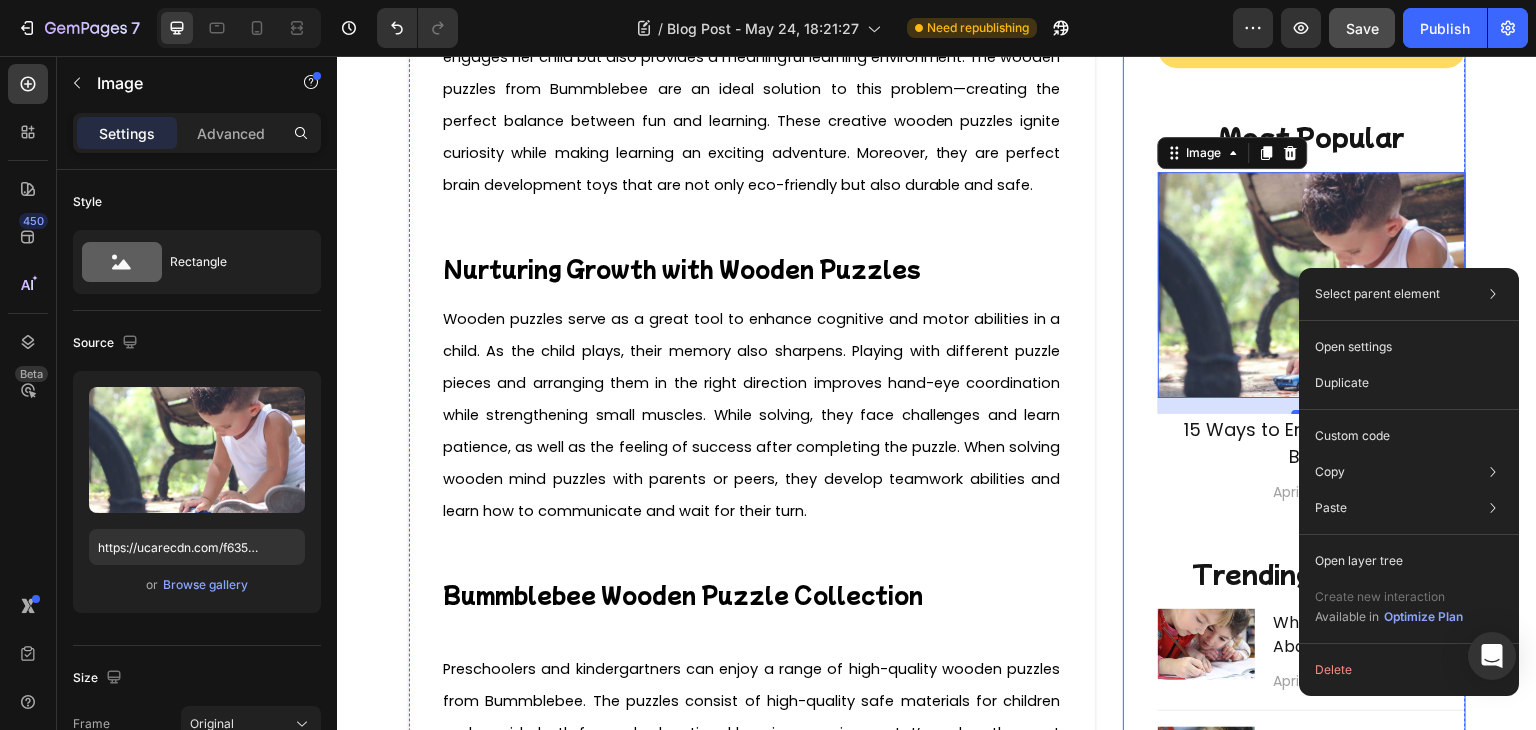 click on "Subscribe Heading To join our mailing list and never miss a baby update! Text block Email Field Subscribe now Submit Button Newsletter Most Popular Heading Image   16 15 Ways to Engage with Your Baby Text block April 12,2021 Text block Trending Articles Heading Image What You Need to Know About Preschooling at Home Text block April 12,2021 Text block Row                Title Line Image Choosing Toys for Your Child’s Personality Text block April 12,2021 Text block Row                Title Line Image Toddler Dutch Braid Pigtail Tutorial Text block April 12,2021 Text block Row Trending Topics Heading Nursery • Baby names • Twins • Babies: Newborn - 2 yrs • Toddlers: 2 yrs - 5 yrs • Motherhood • Hostess • gender • Birth plan • Third Trimester • Boy names • Girl names Text block Row" at bounding box center [1294, 486] 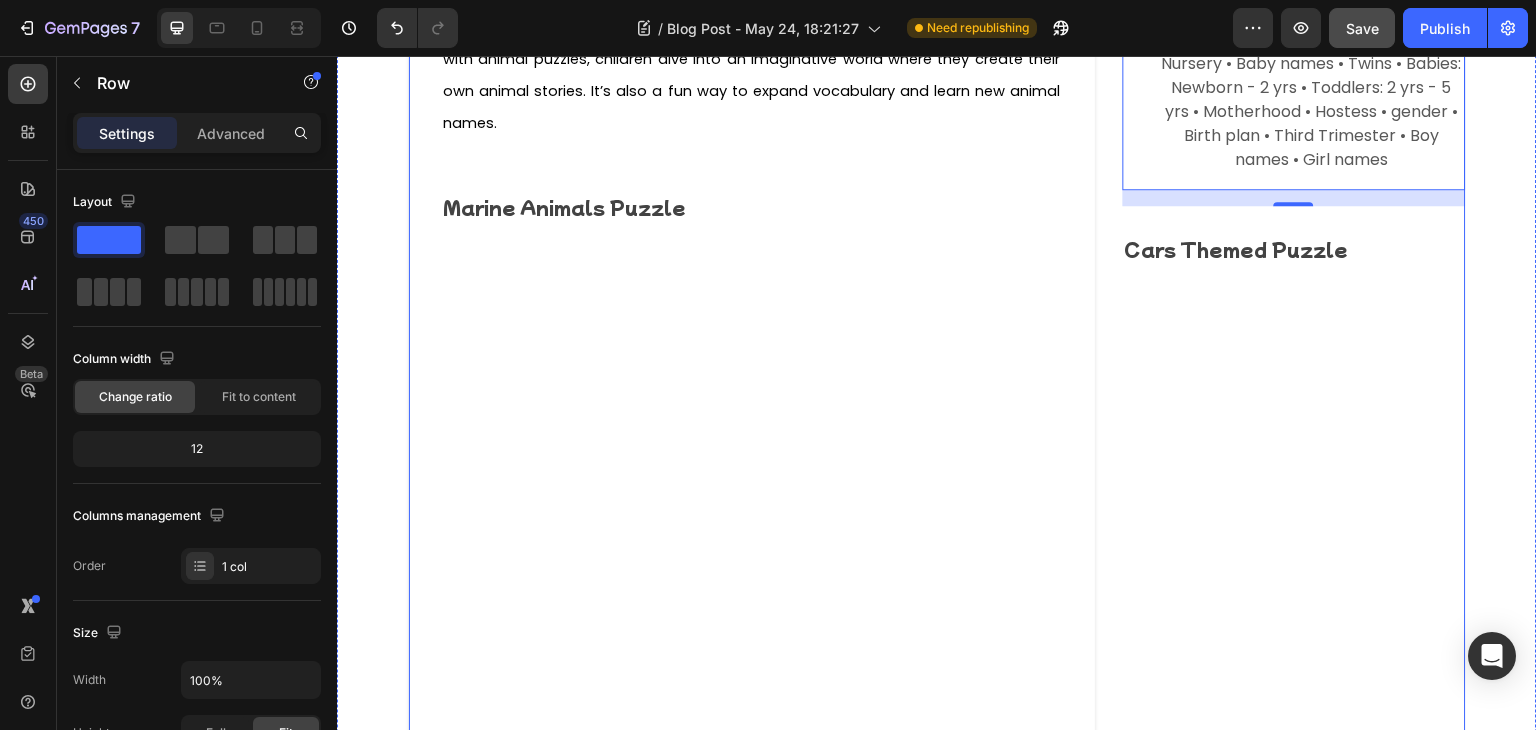 scroll, scrollTop: 2016, scrollLeft: 0, axis: vertical 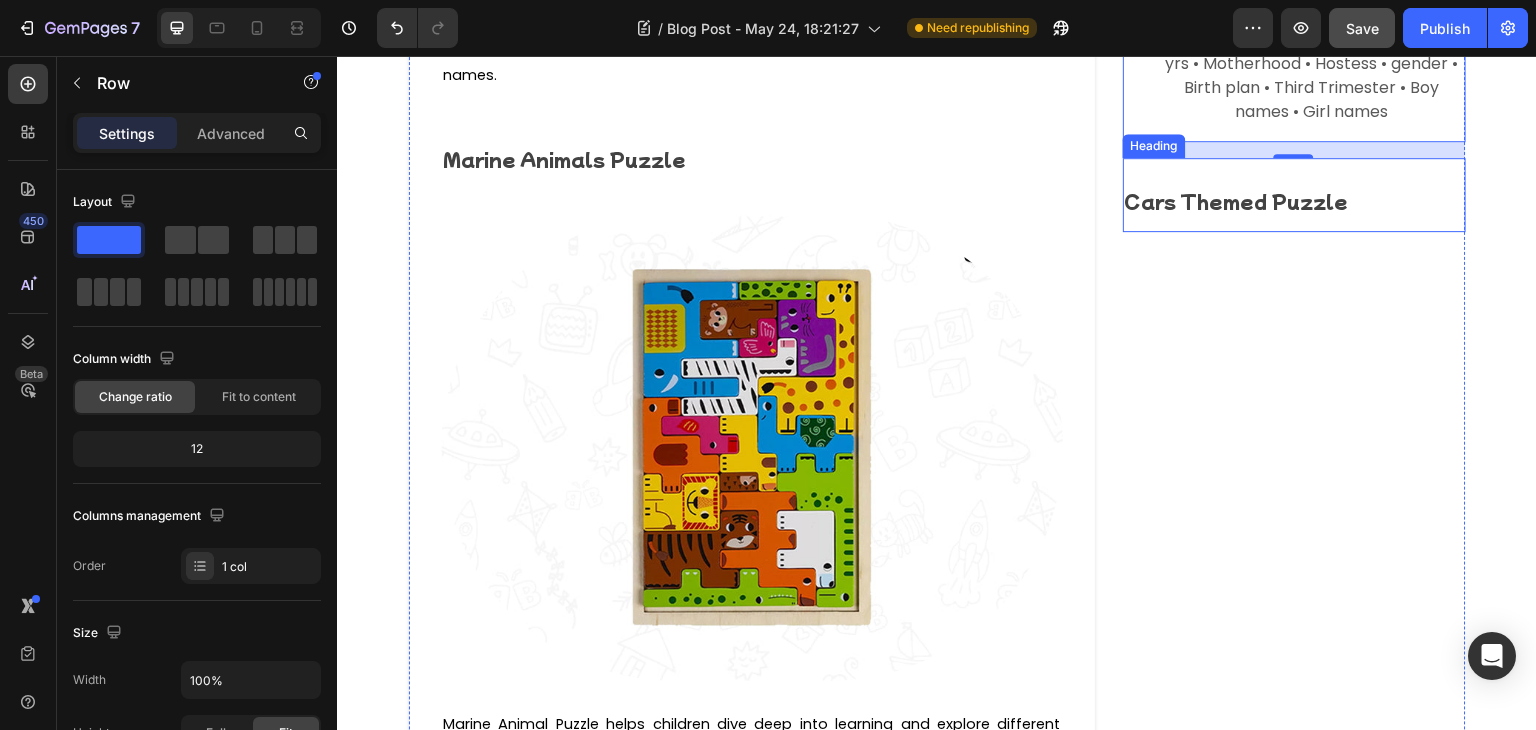 click on "Cars Themed Puzzle" at bounding box center (1294, 195) 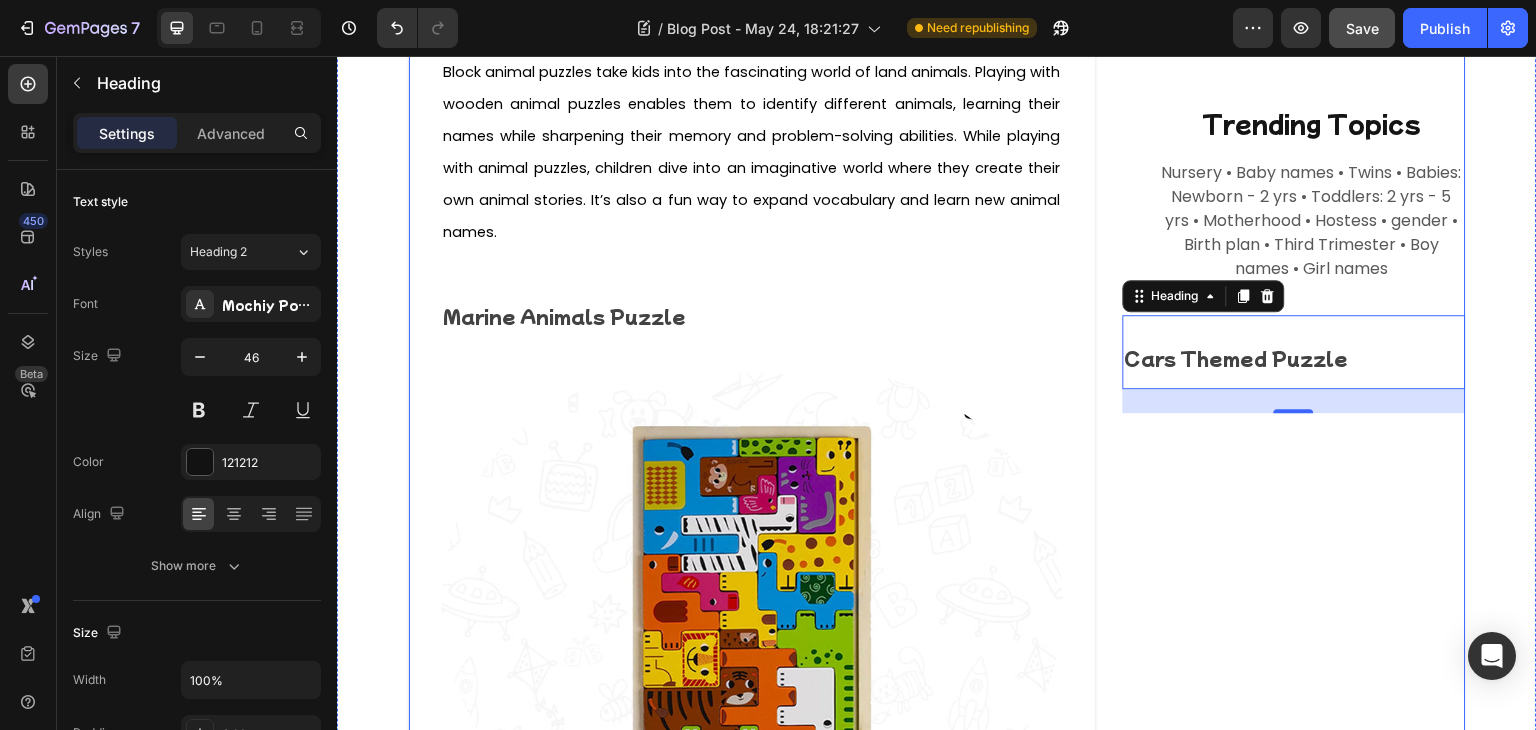 scroll, scrollTop: 1857, scrollLeft: 0, axis: vertical 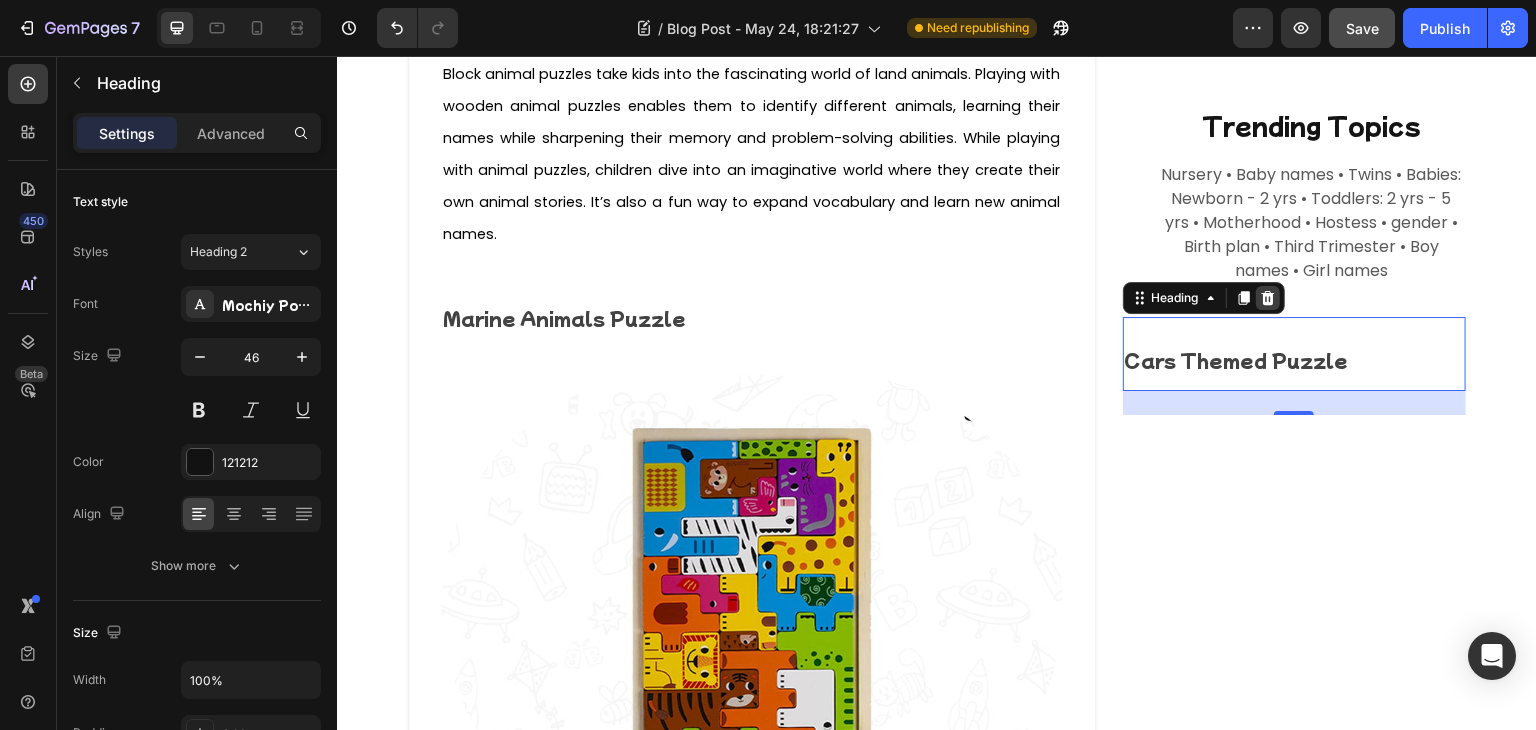 click 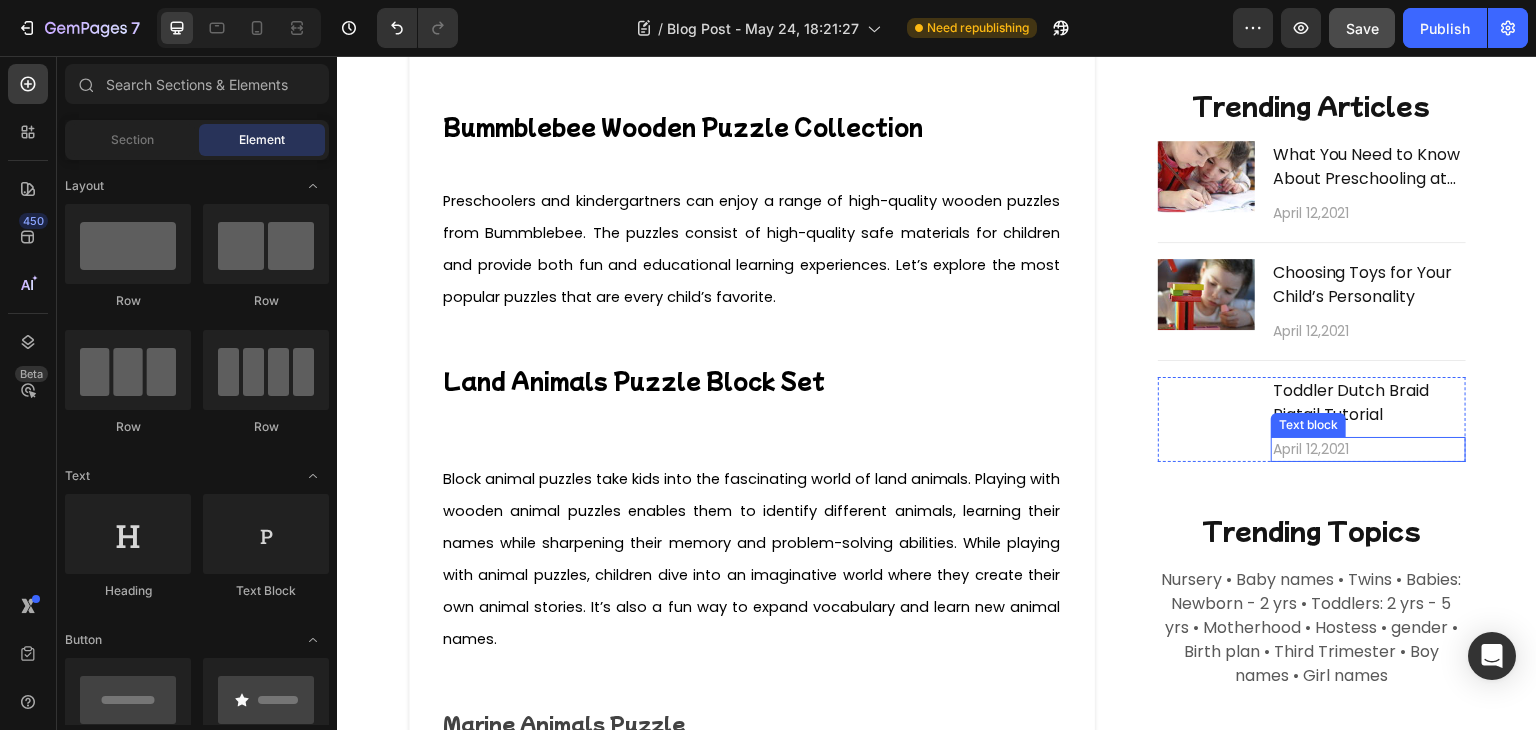 scroll, scrollTop: 1479, scrollLeft: 0, axis: vertical 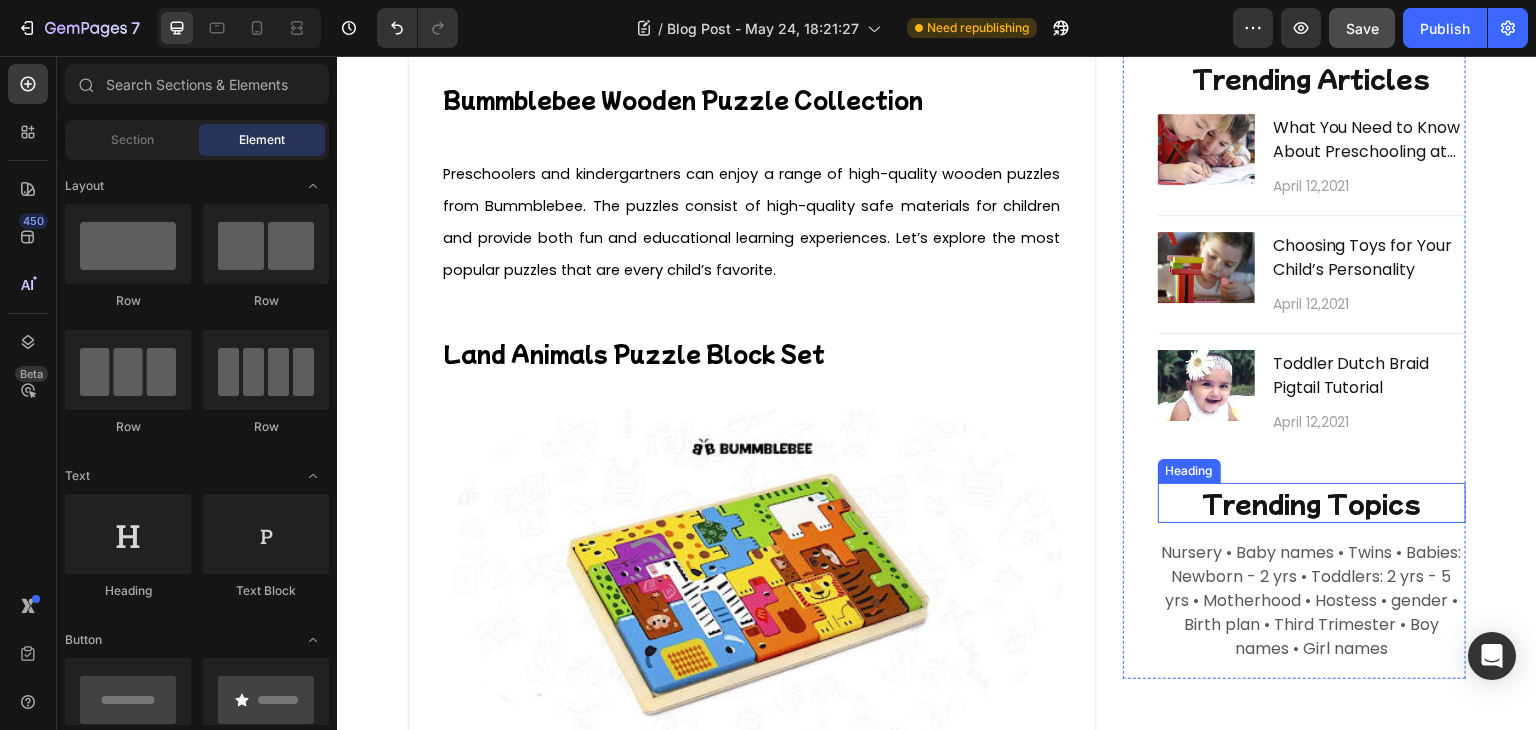 click on "Trending Topics" at bounding box center [1312, 503] 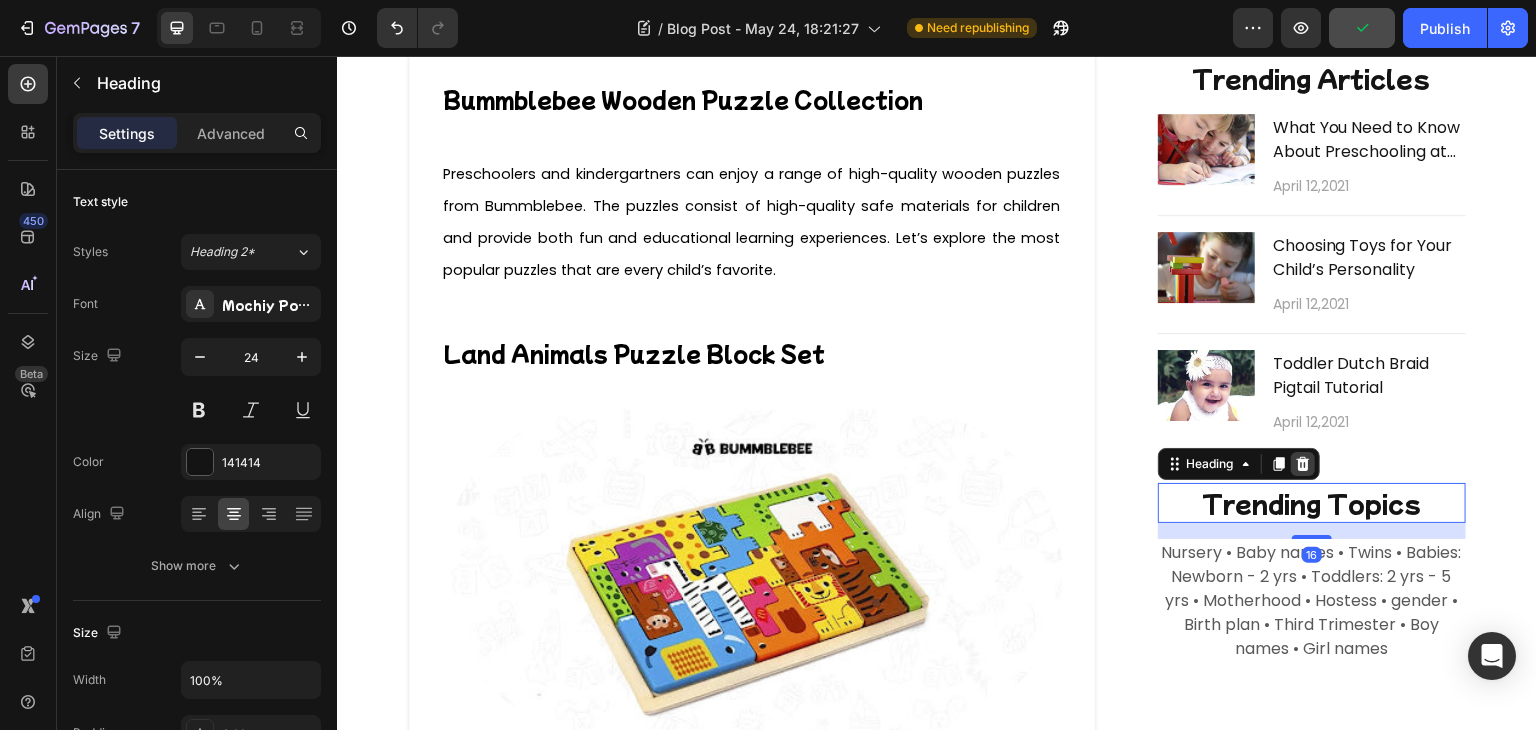 click 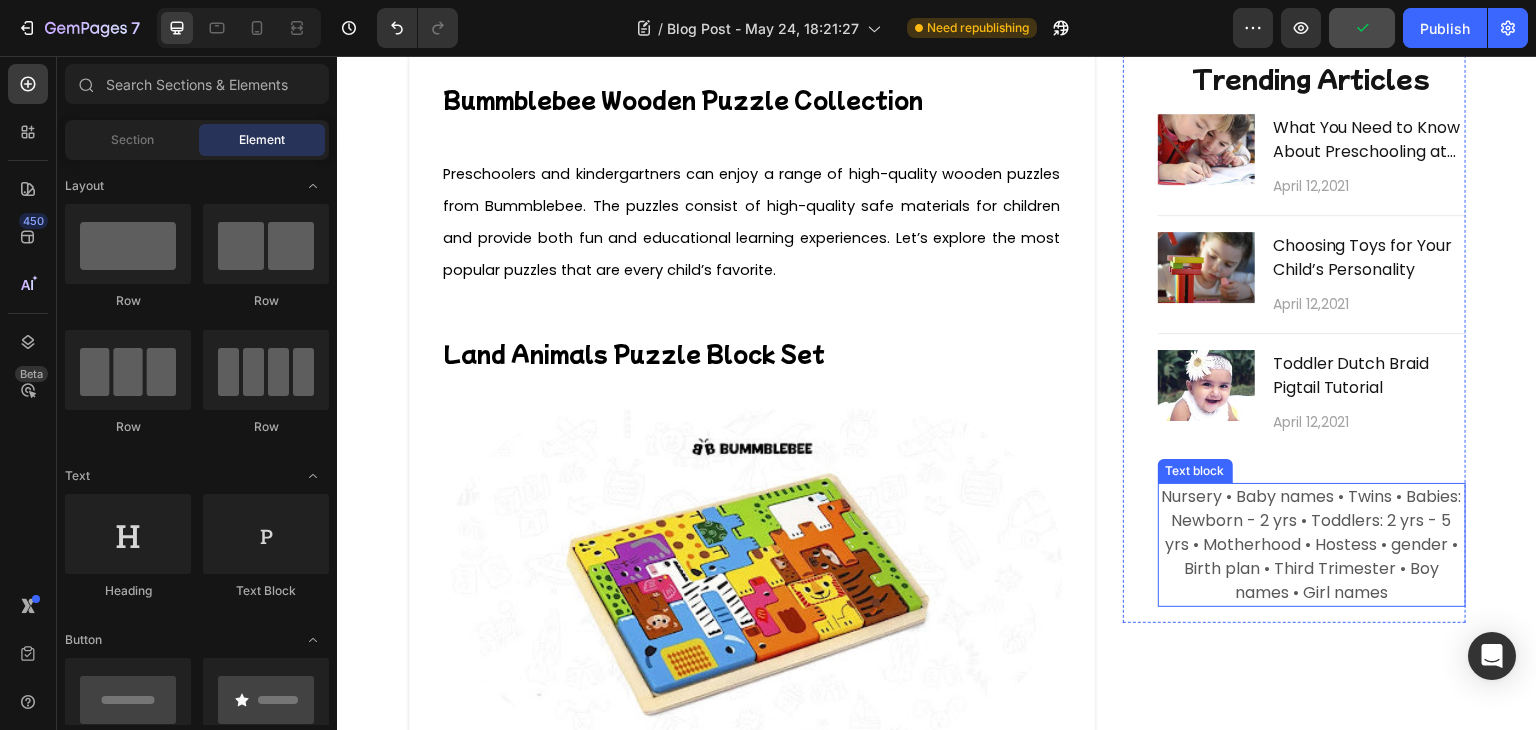 click on "Nursery • Baby names • Twins • Babies: Newborn - 2 yrs • Toddlers: 2 yrs - 5 yrs • Motherhood • Hostess • gender • Birth plan • Third Trimester • Boy names • Girl names" at bounding box center (1312, 545) 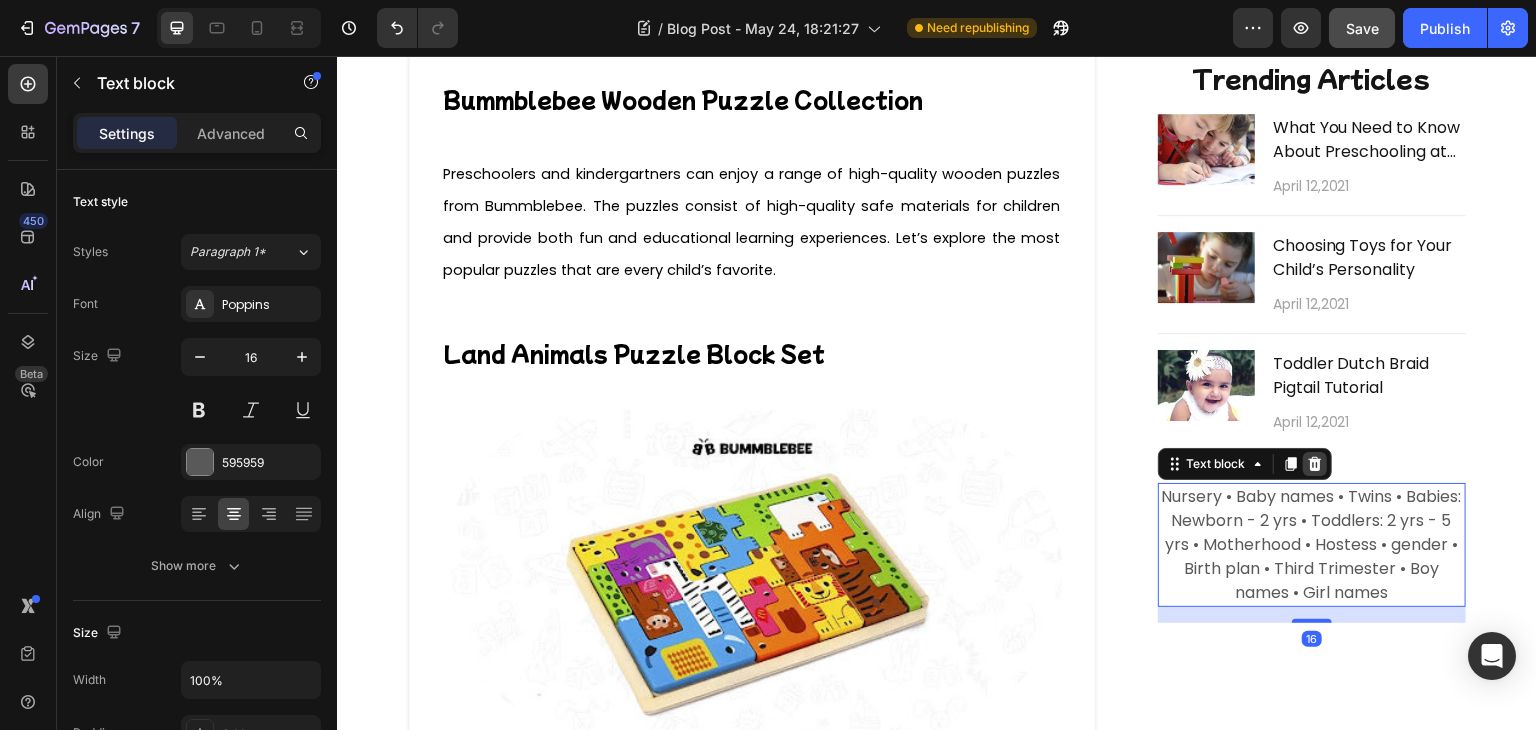 click at bounding box center (1315, 464) 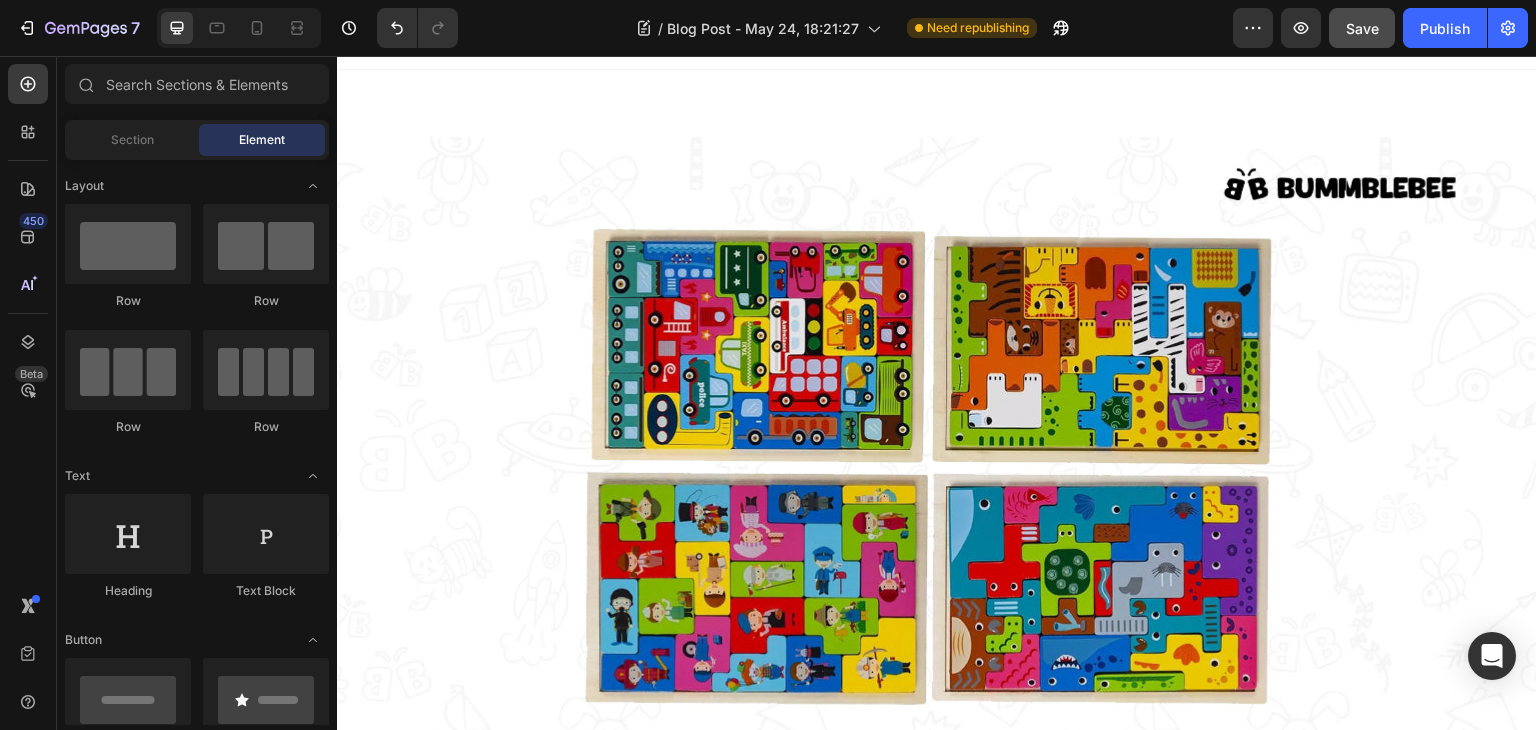 scroll, scrollTop: 24, scrollLeft: 0, axis: vertical 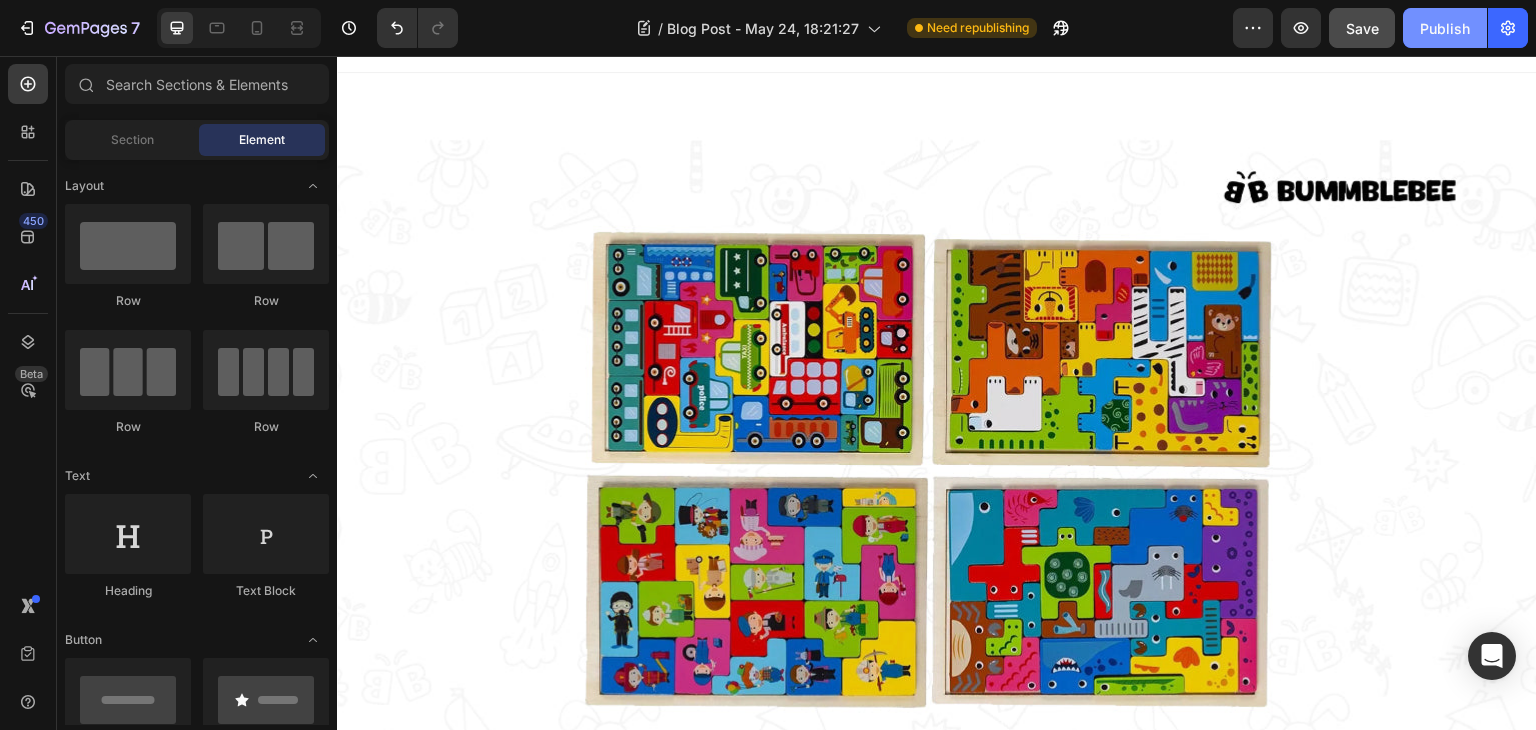 click on "Publish" 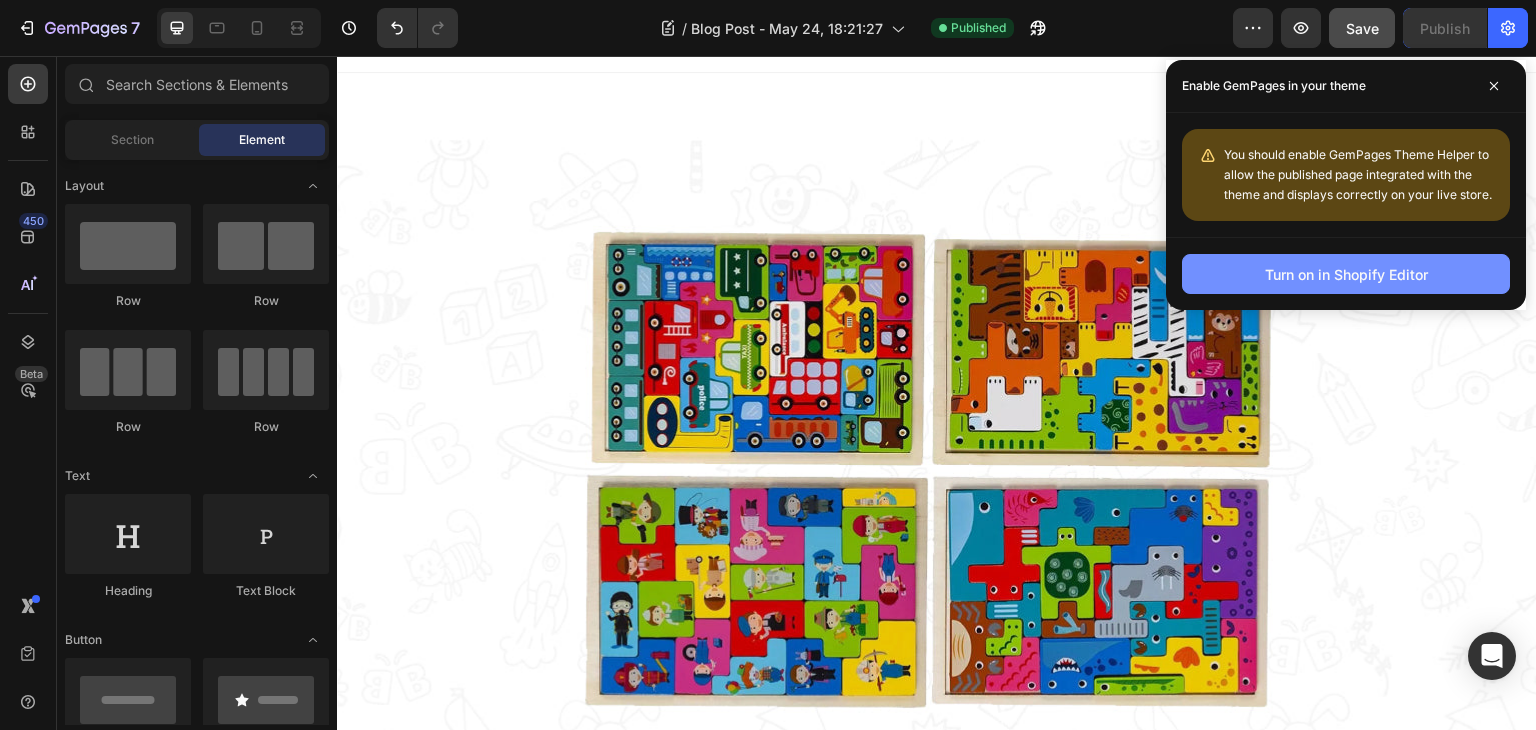 click on "Turn on in Shopify Editor" at bounding box center [1346, 274] 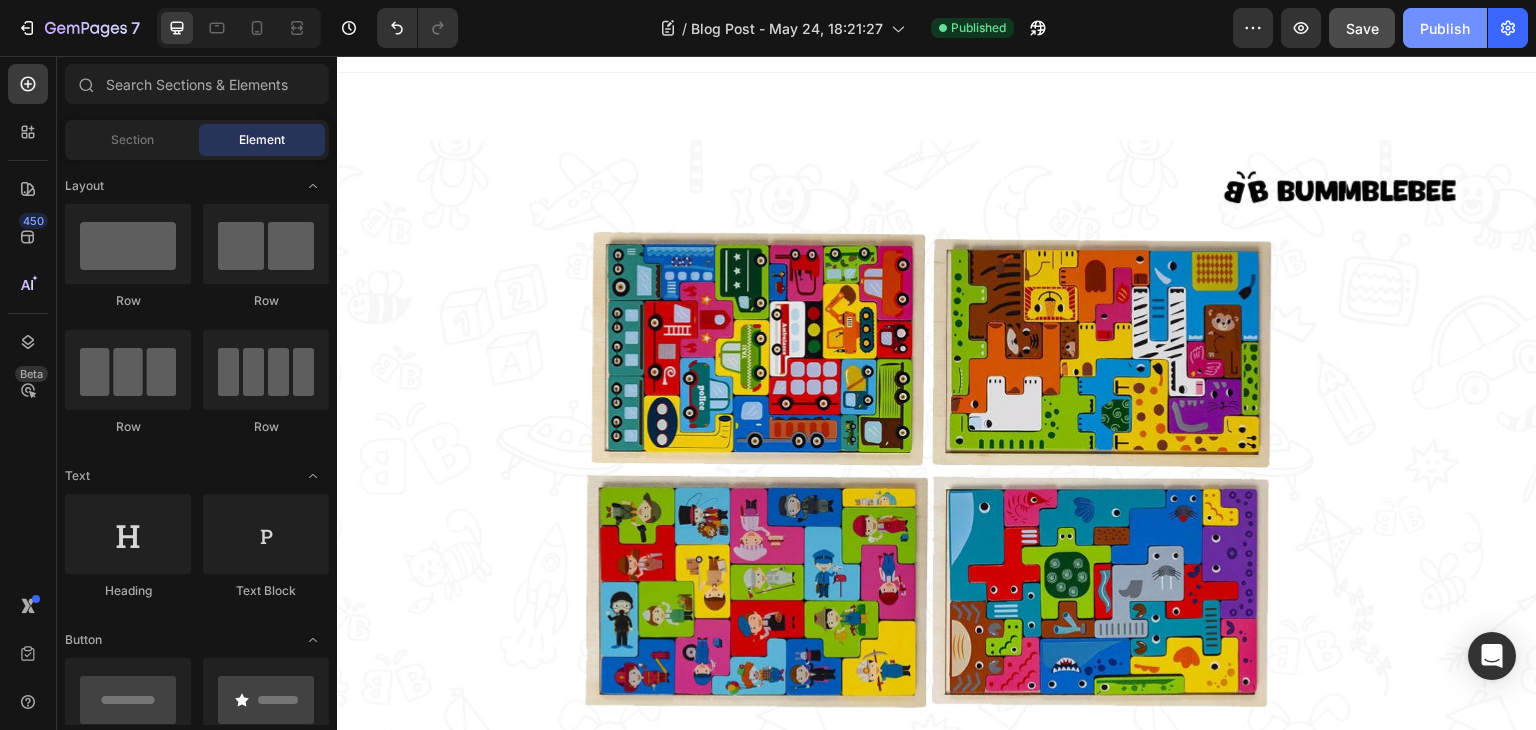 click on "Publish" 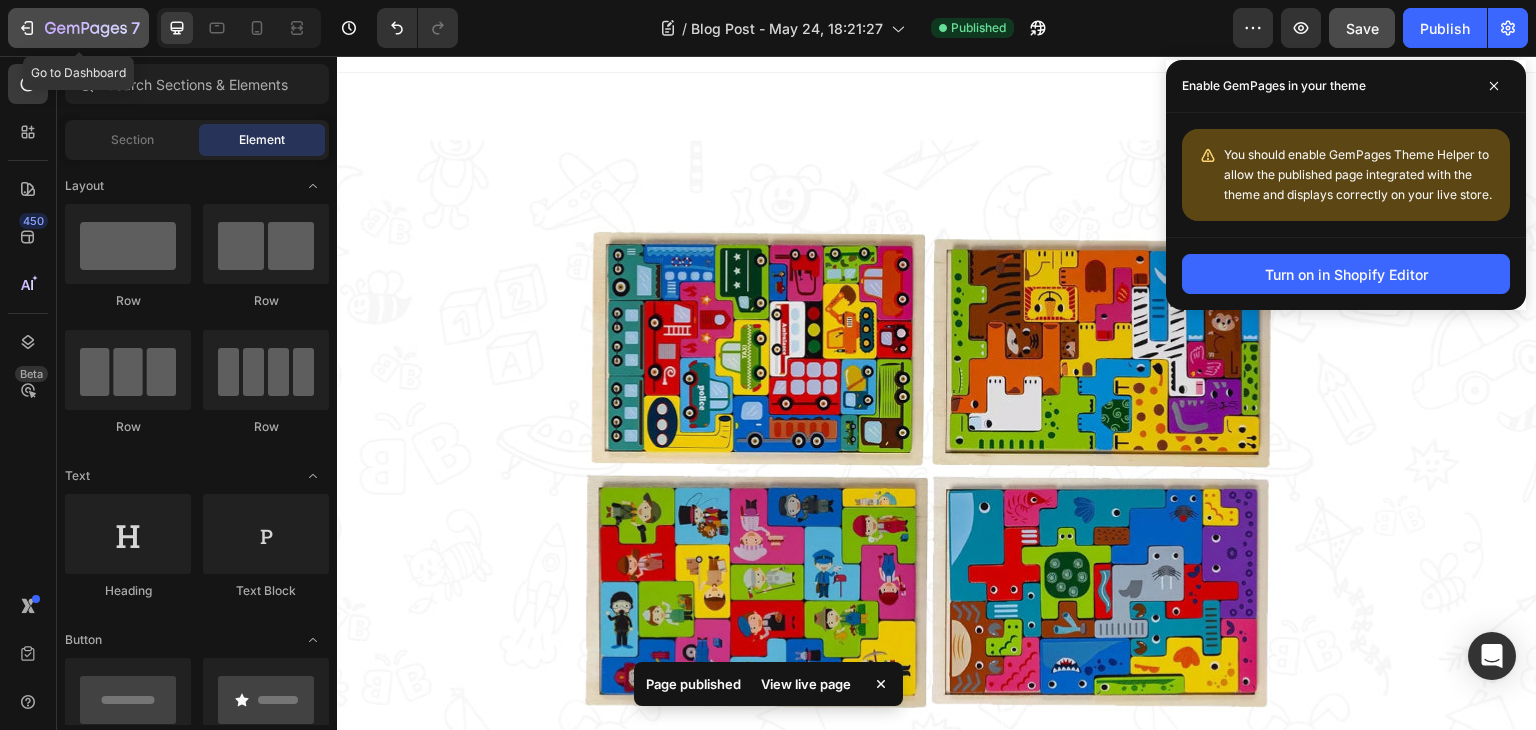 click 